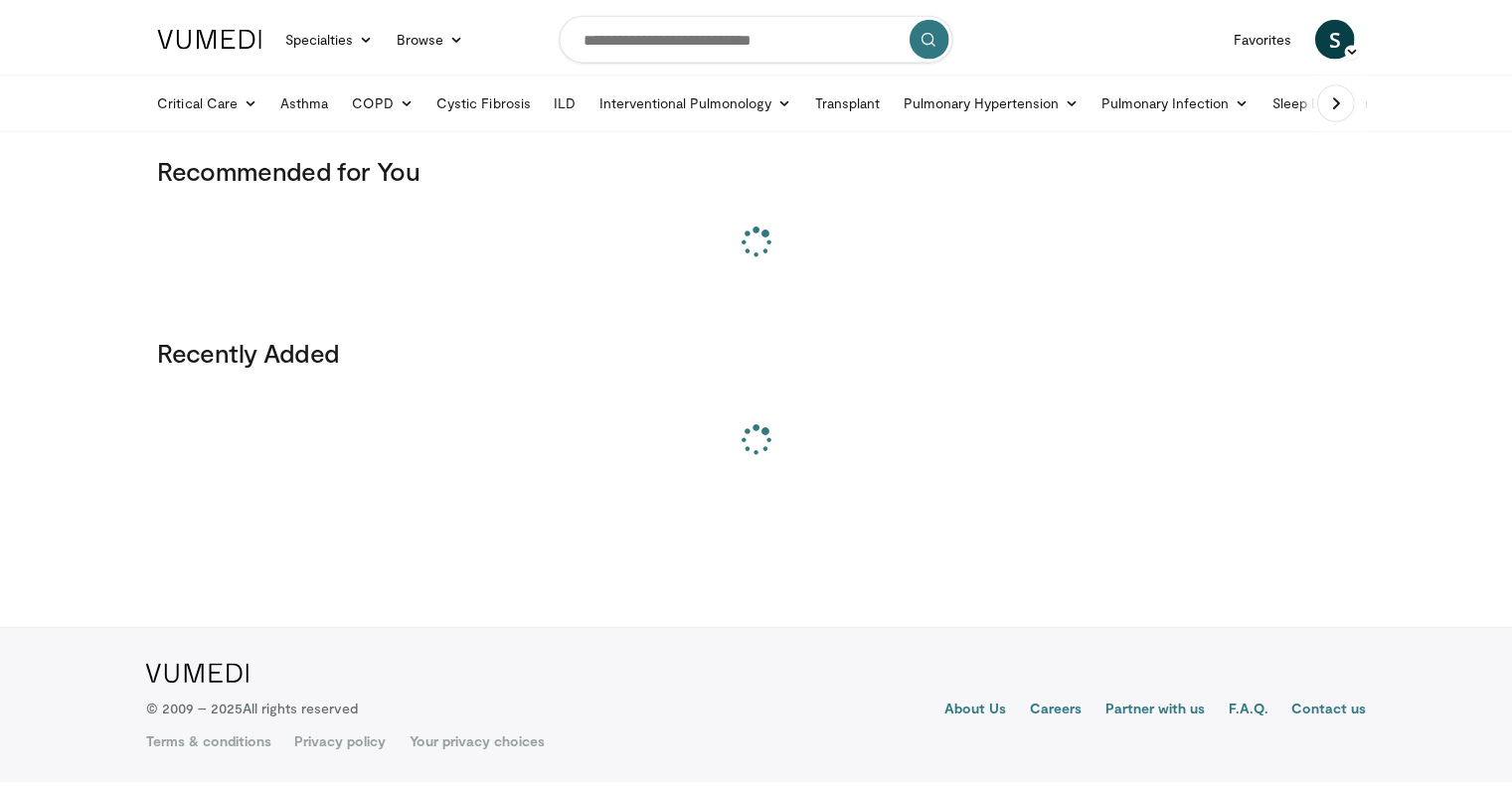 scroll, scrollTop: 0, scrollLeft: 0, axis: both 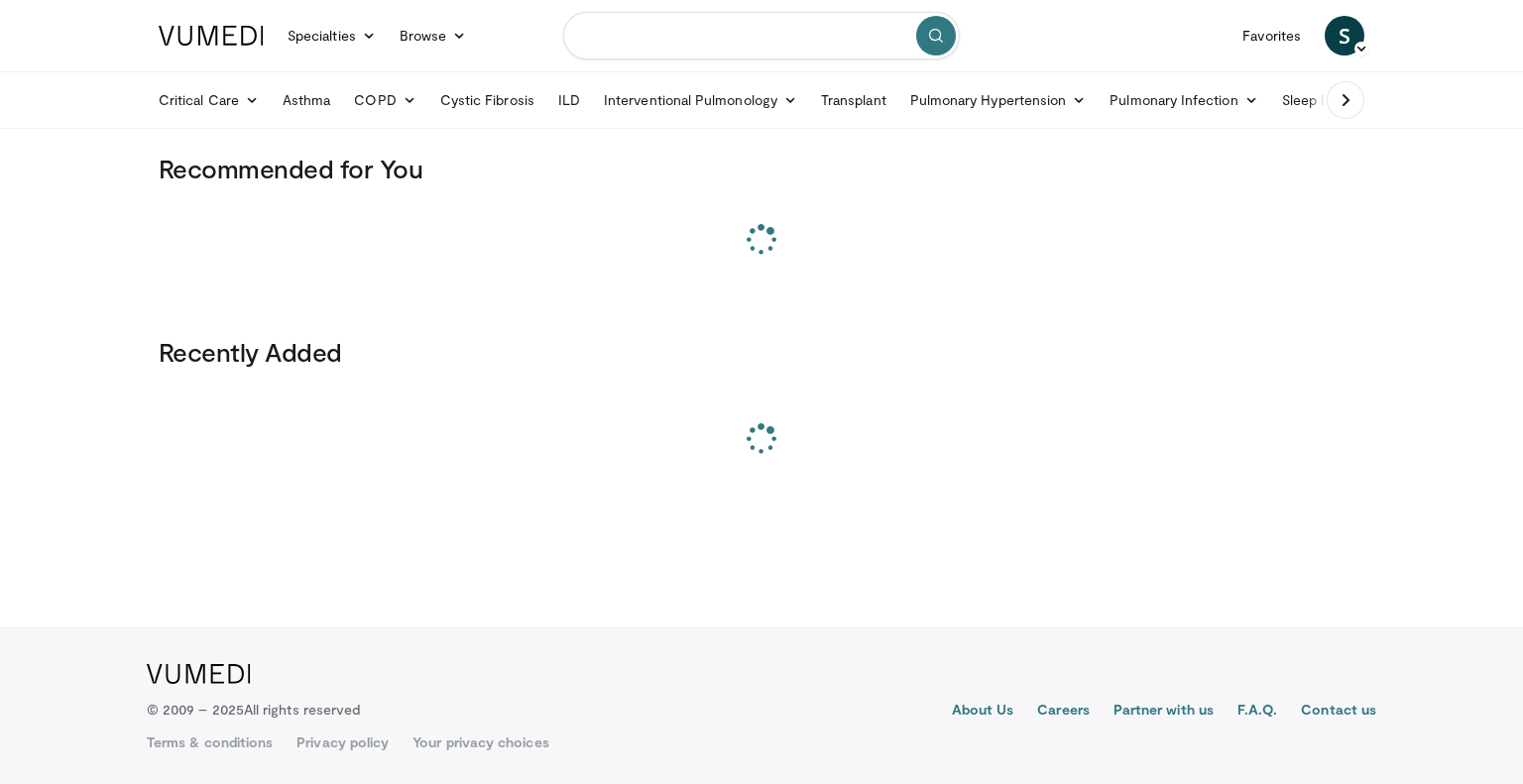 click at bounding box center (762, 36) 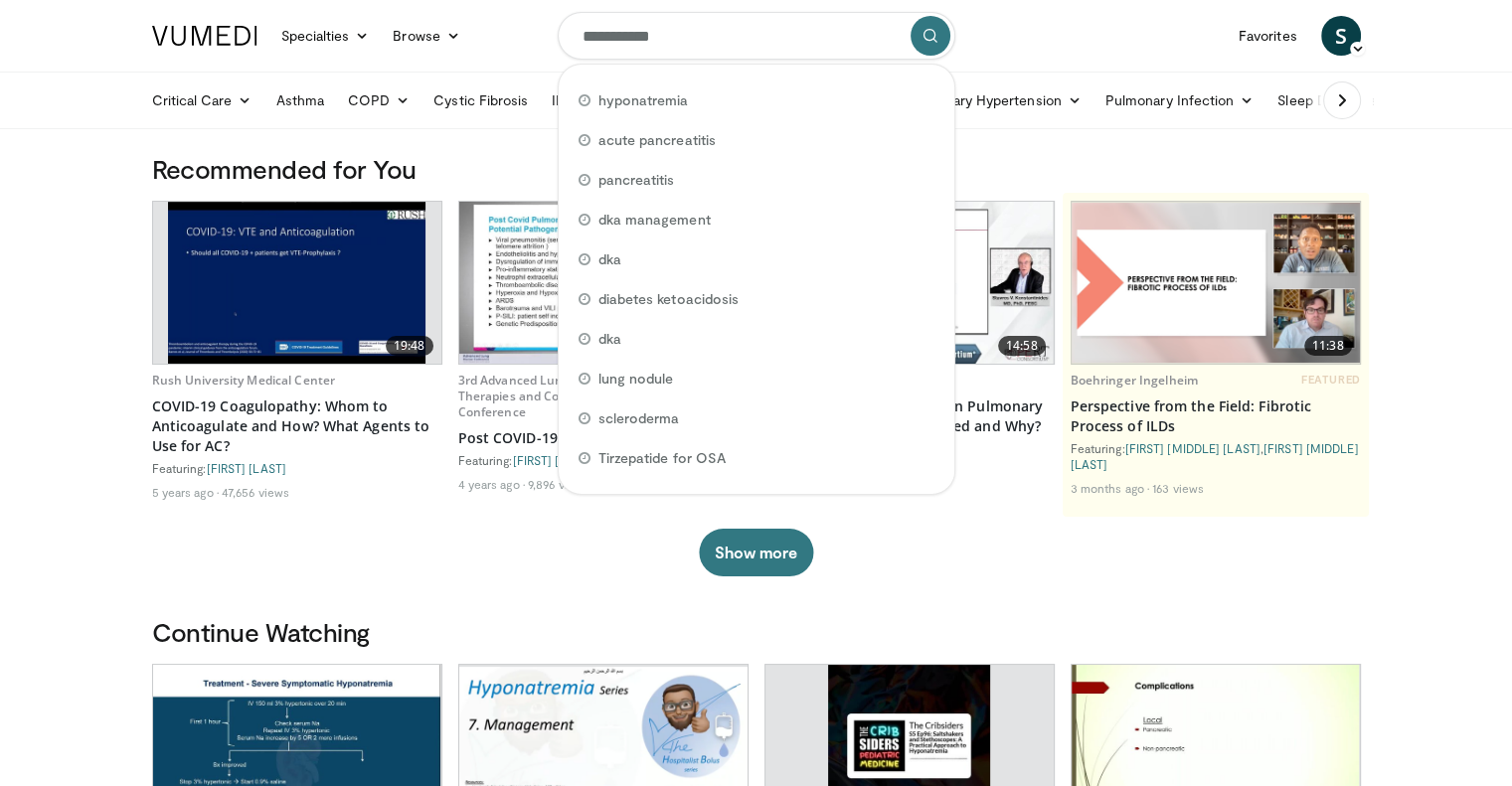 type on "**********" 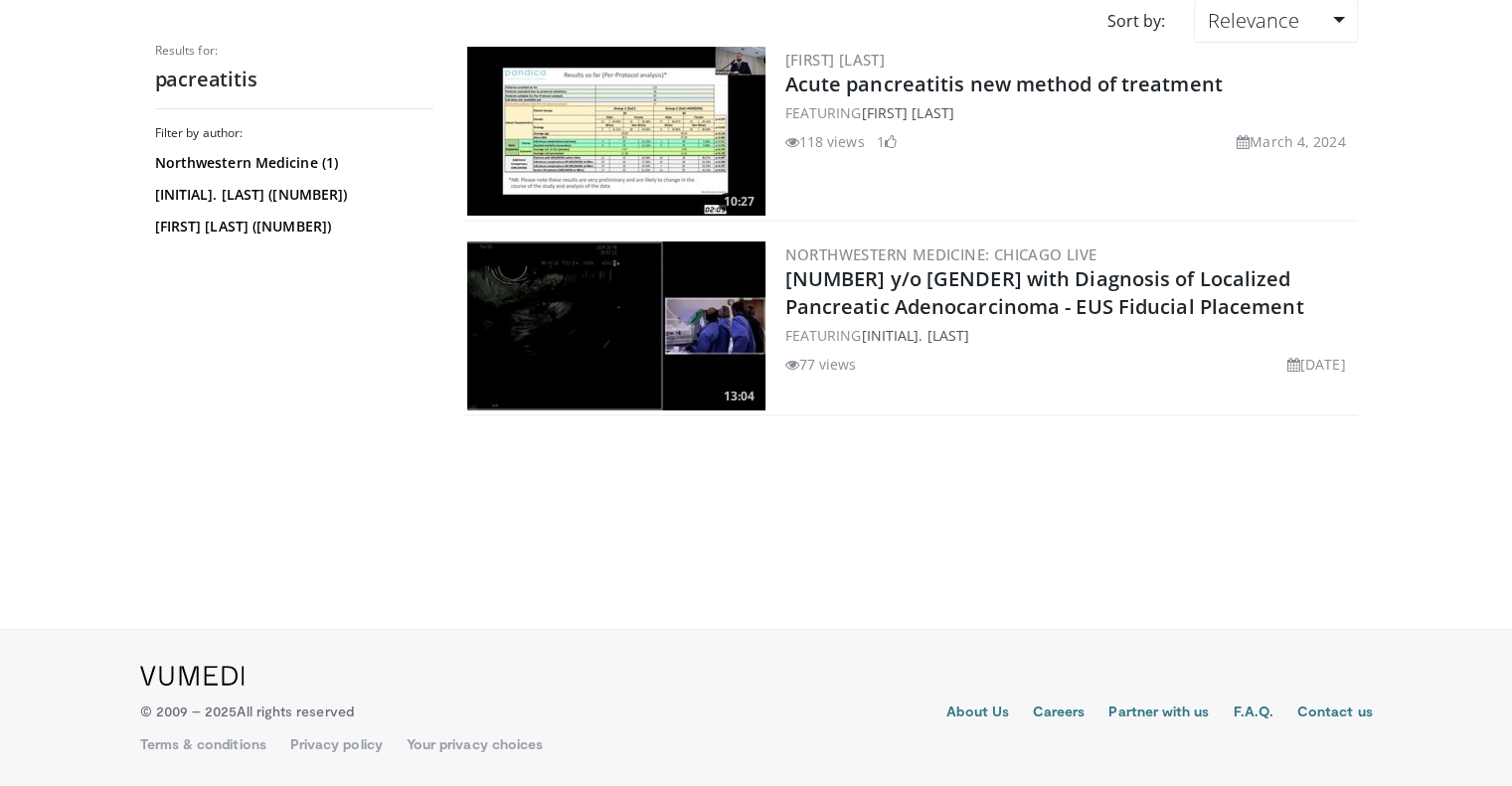 scroll, scrollTop: 0, scrollLeft: 0, axis: both 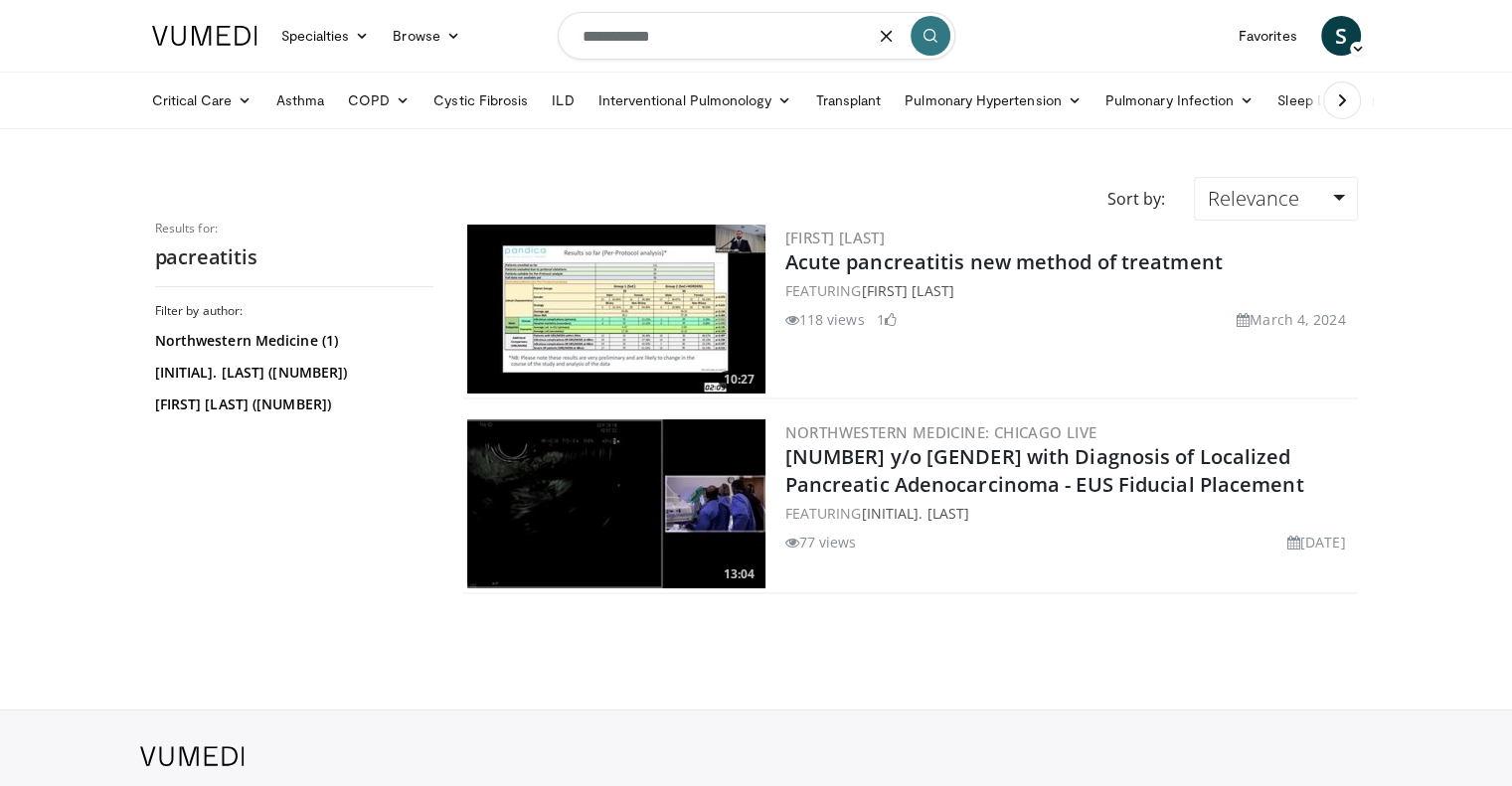 click on "**********" at bounding box center (756, 36) 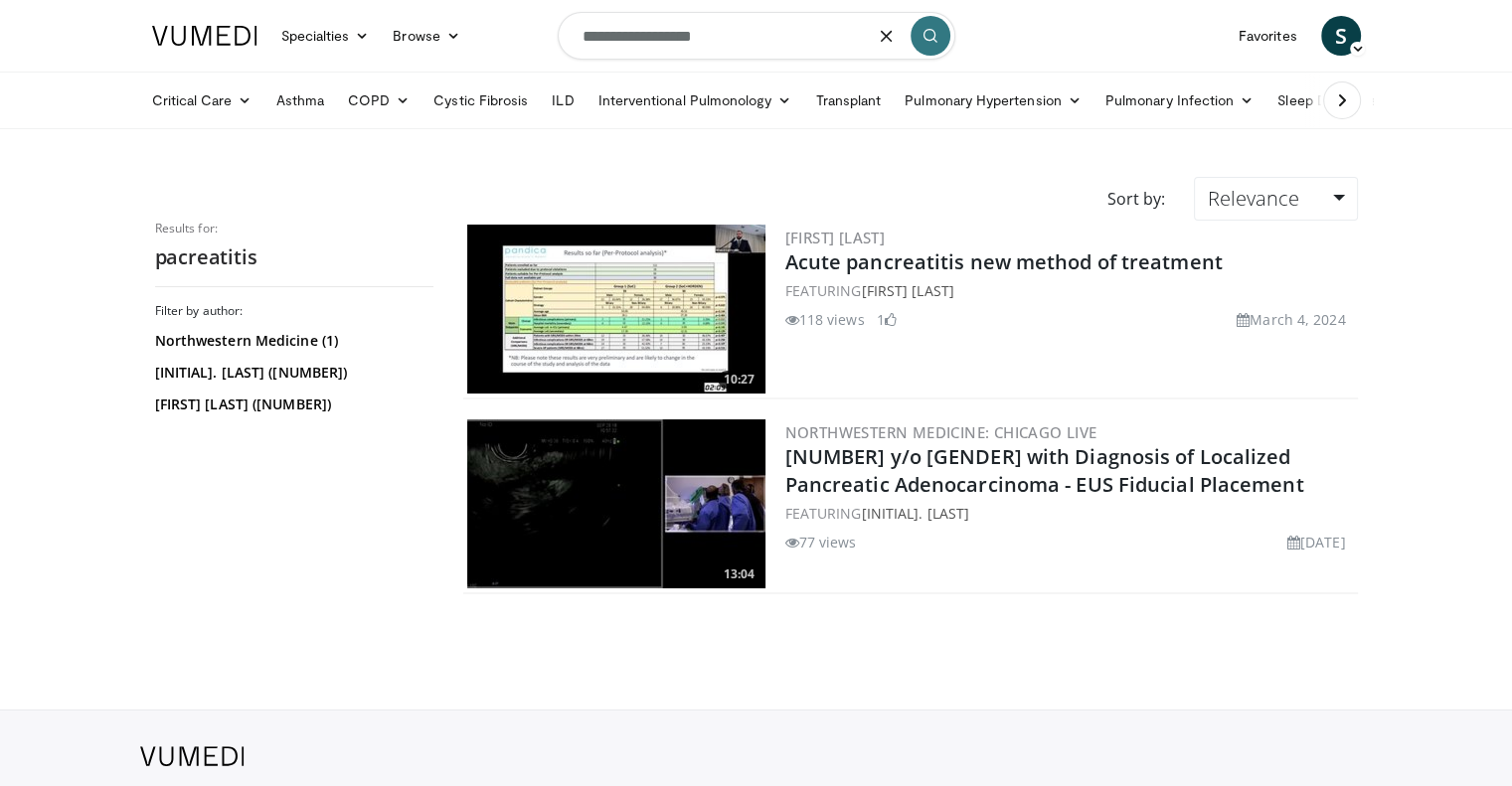 type on "**********" 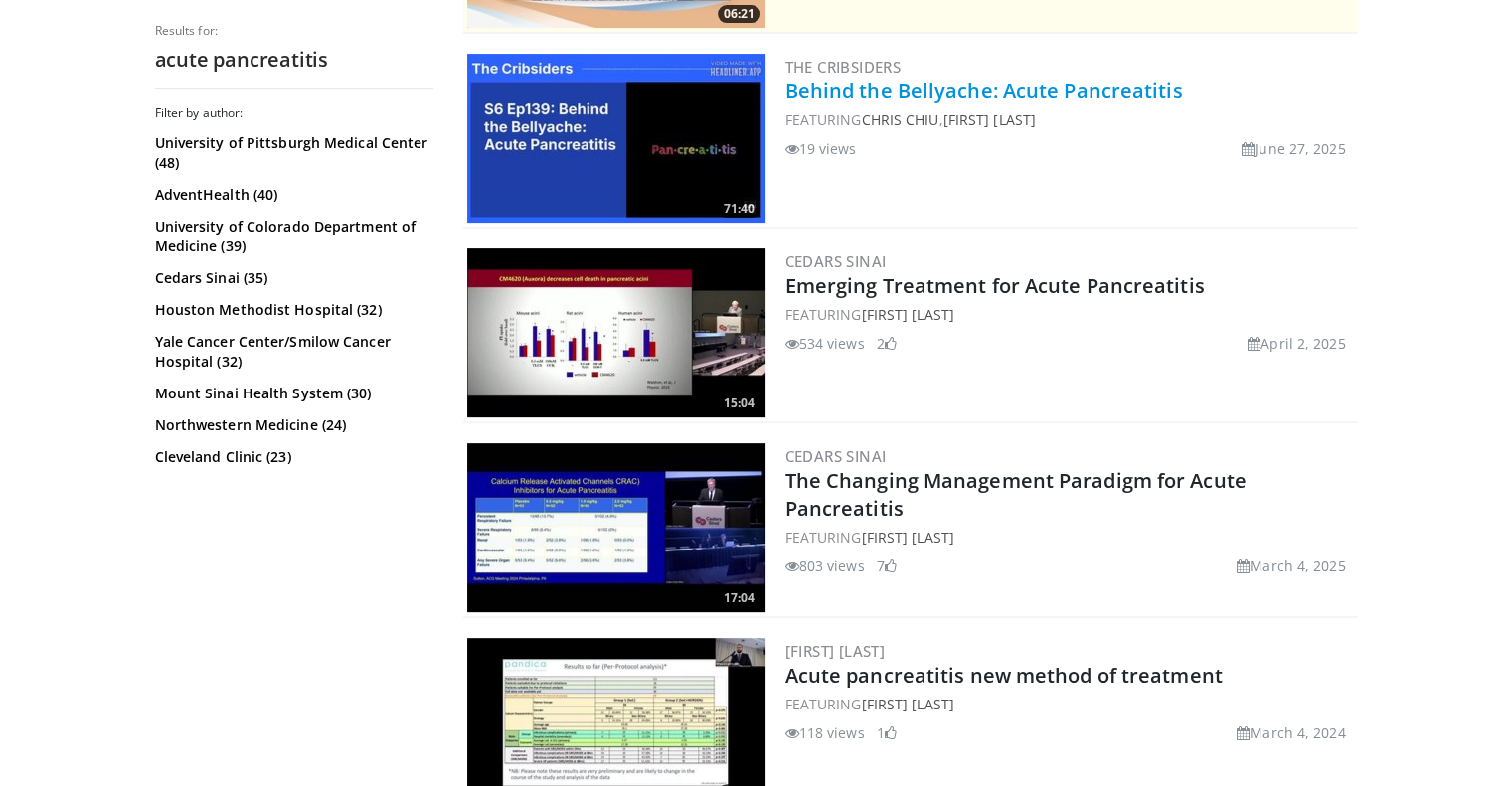 scroll, scrollTop: 696, scrollLeft: 0, axis: vertical 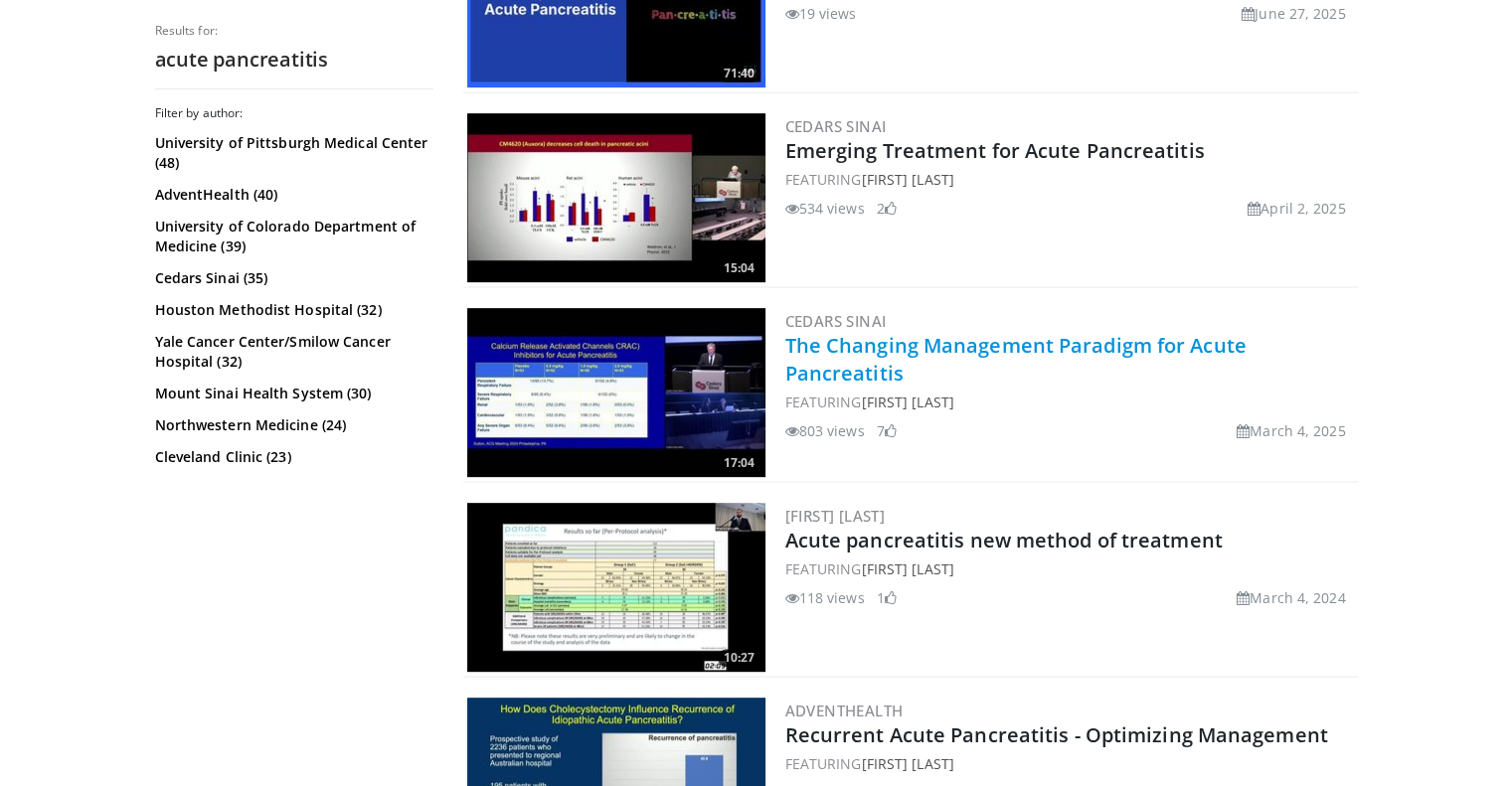 click on "The Changing Management Paradigm for Acute Pancreatitis" at bounding box center (1016, 359) 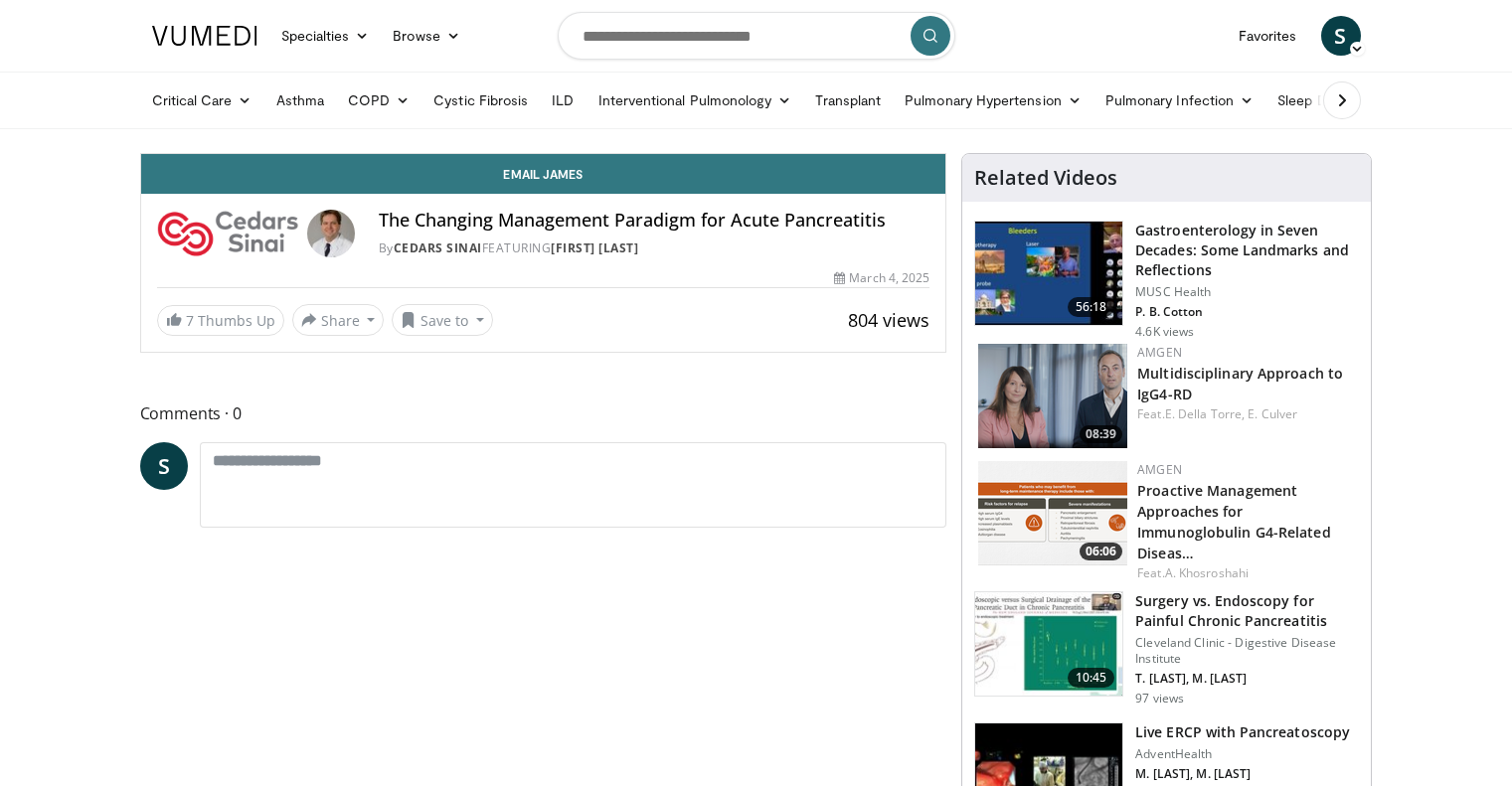 scroll, scrollTop: 0, scrollLeft: 0, axis: both 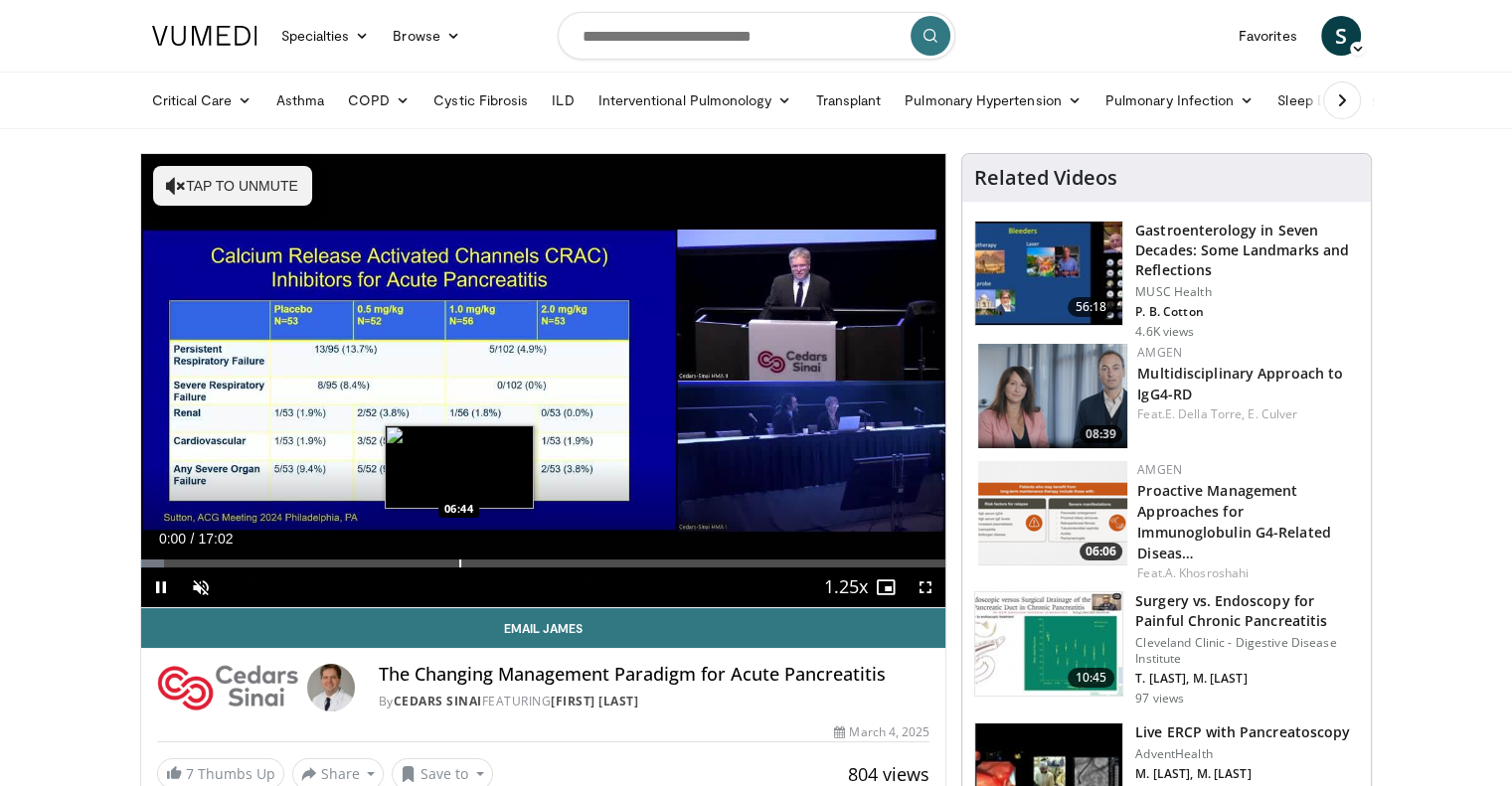 click on "Loaded :  2.93% 00:00 06:44" at bounding box center [544, 557] 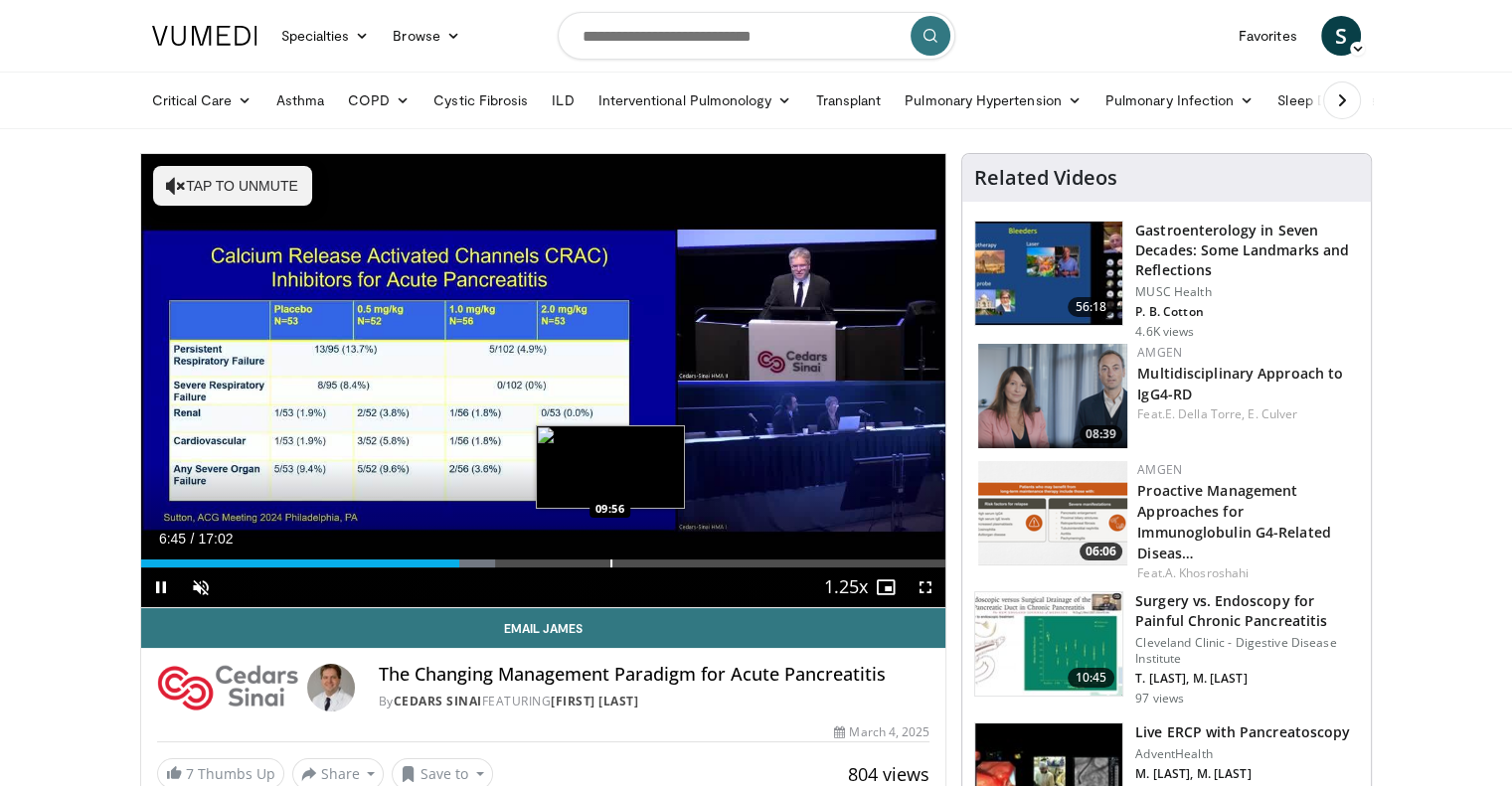 click on "Loaded :  43.99% 06:45 09:56" at bounding box center (544, 557) 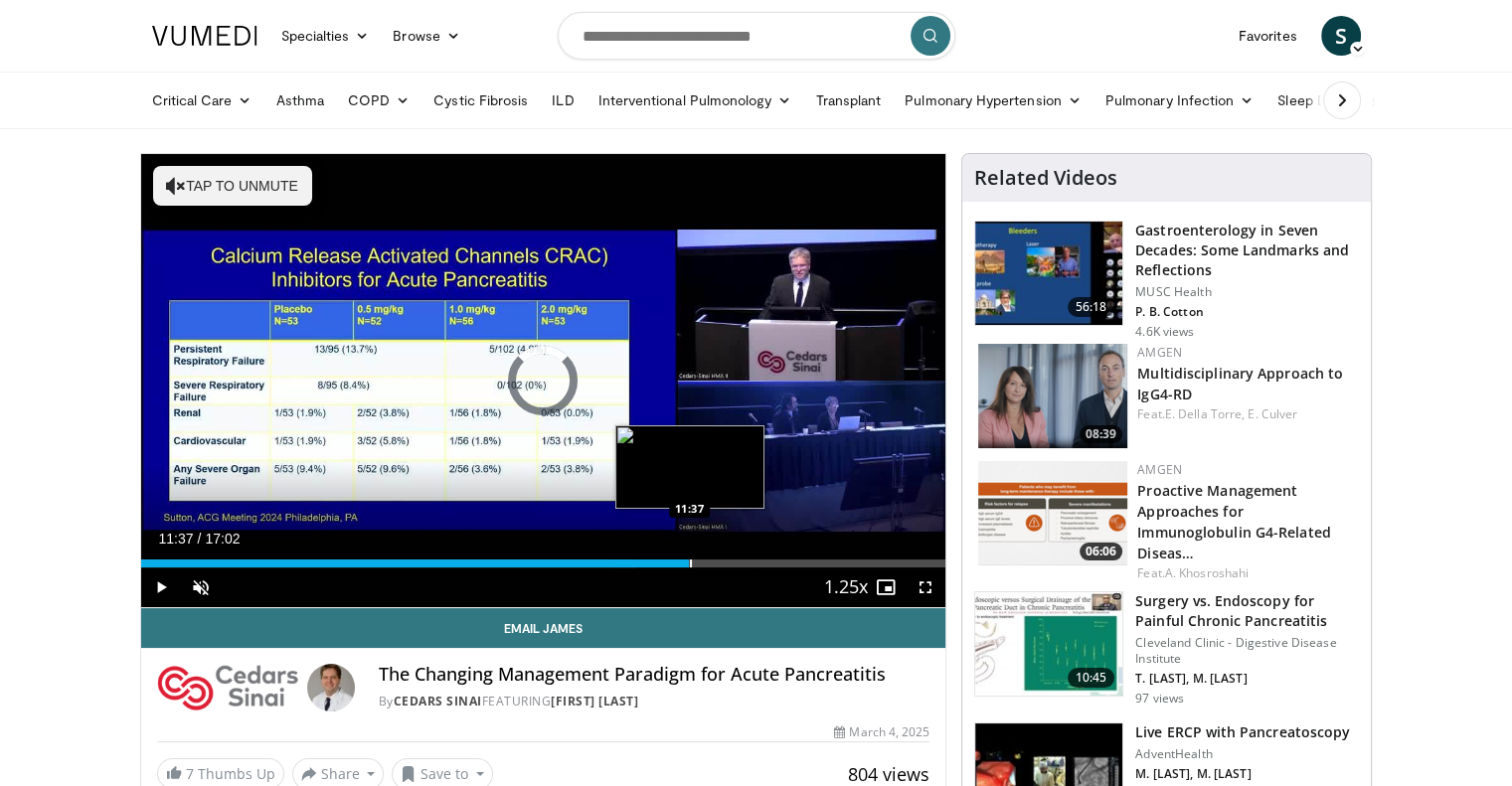 click at bounding box center [691, 563] 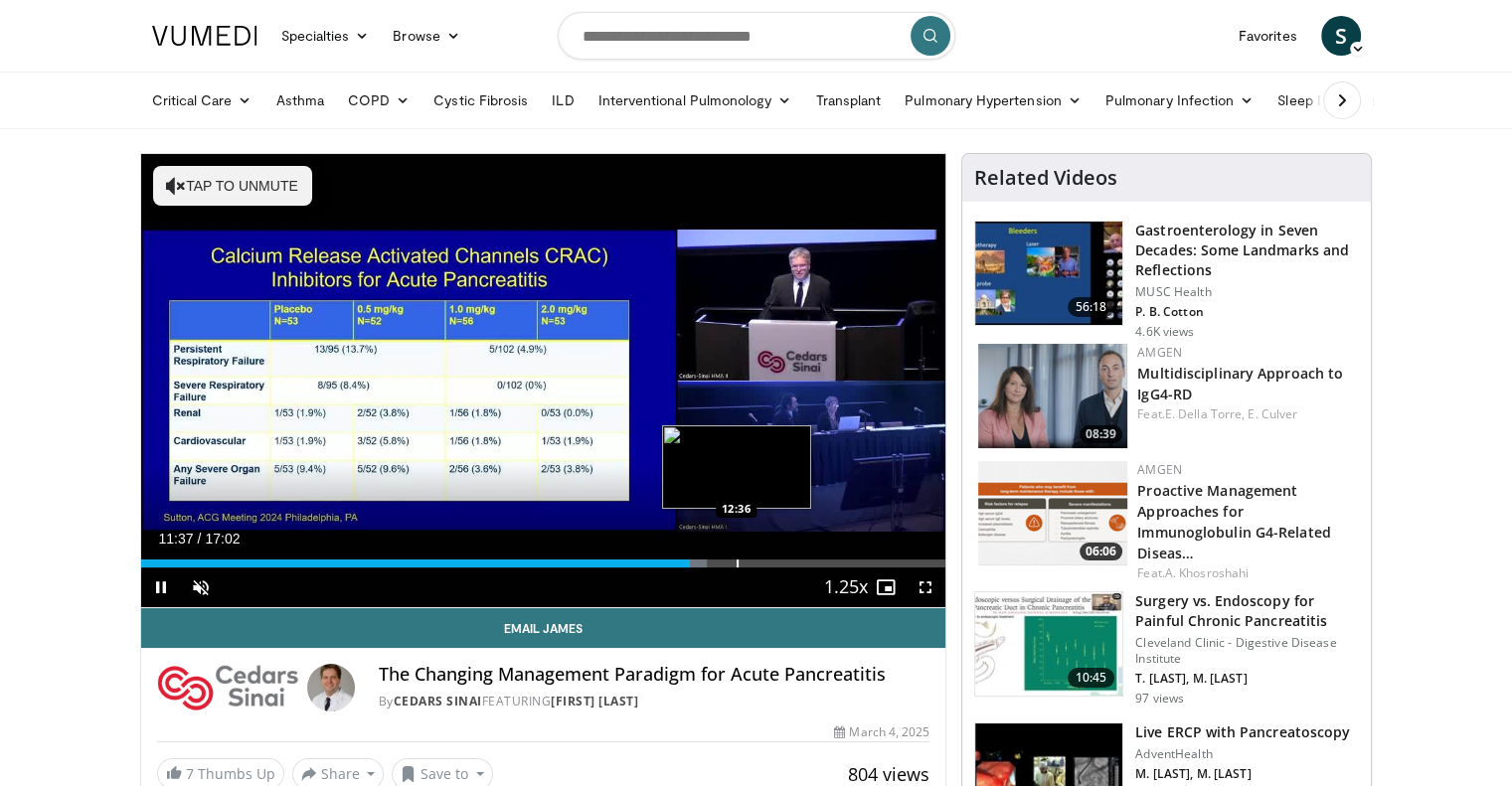 click at bounding box center [738, 563] 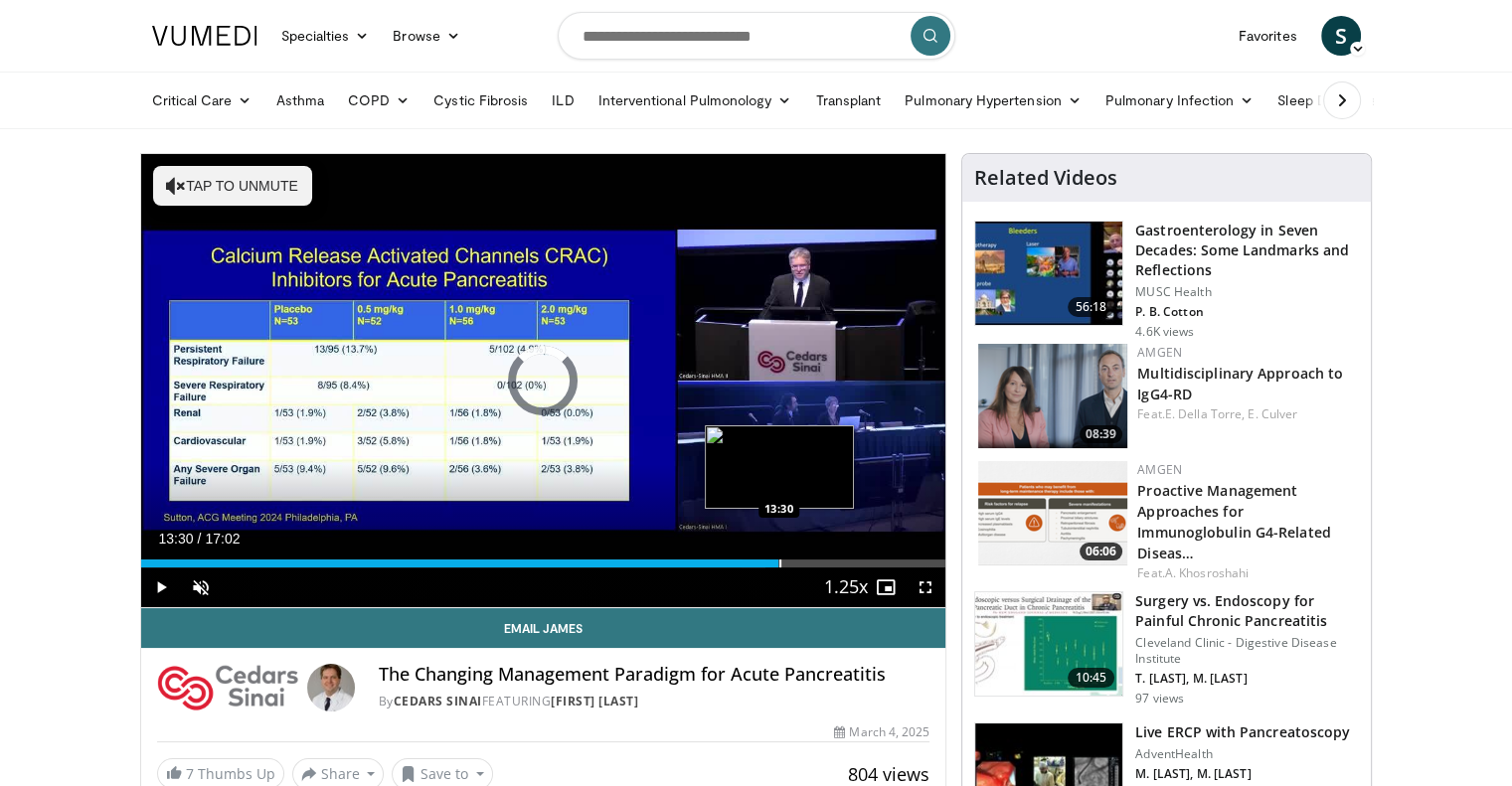 click at bounding box center (780, 563) 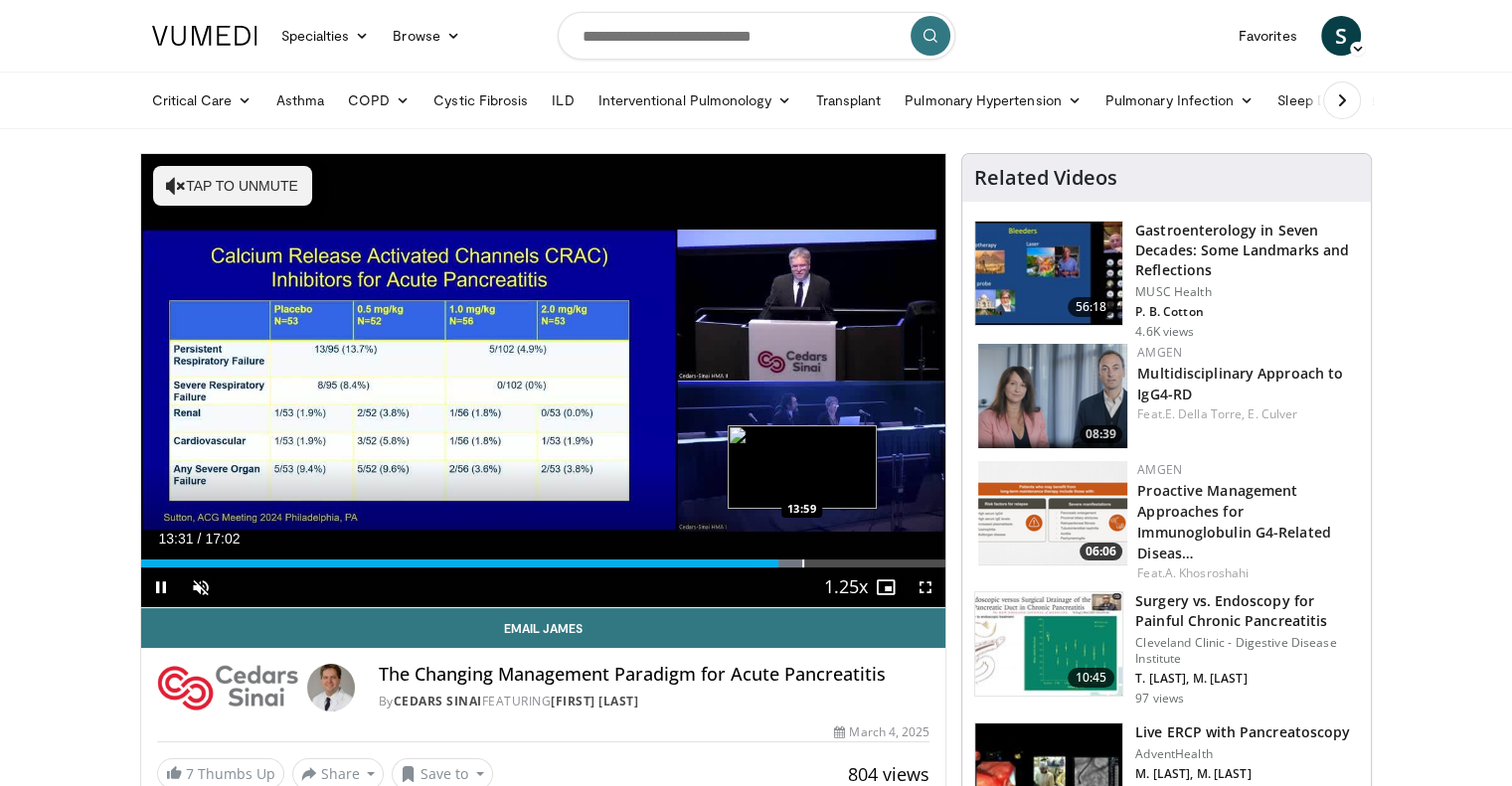 click at bounding box center [803, 563] 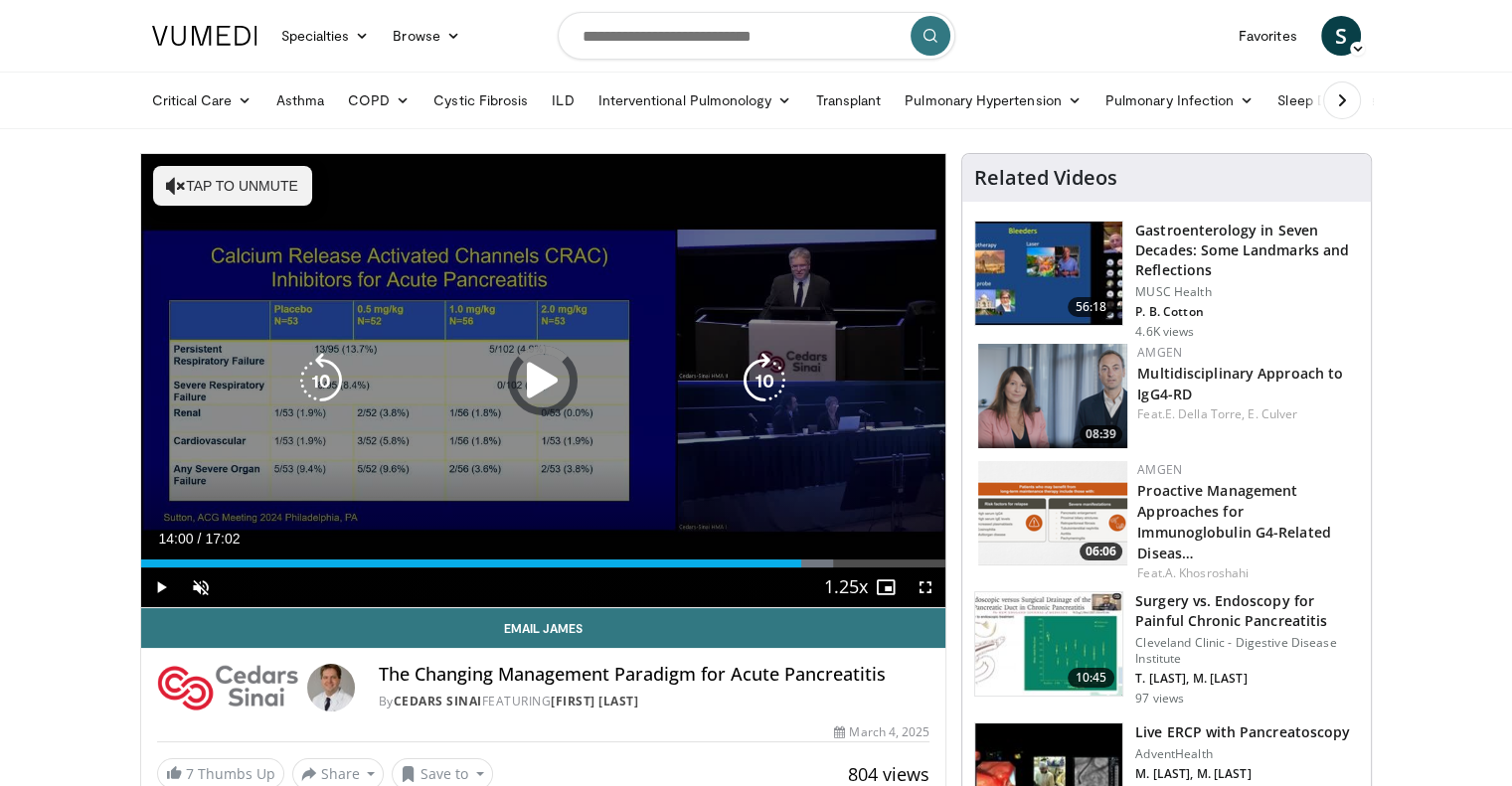 click on "12:50" at bounding box center (471, 563) 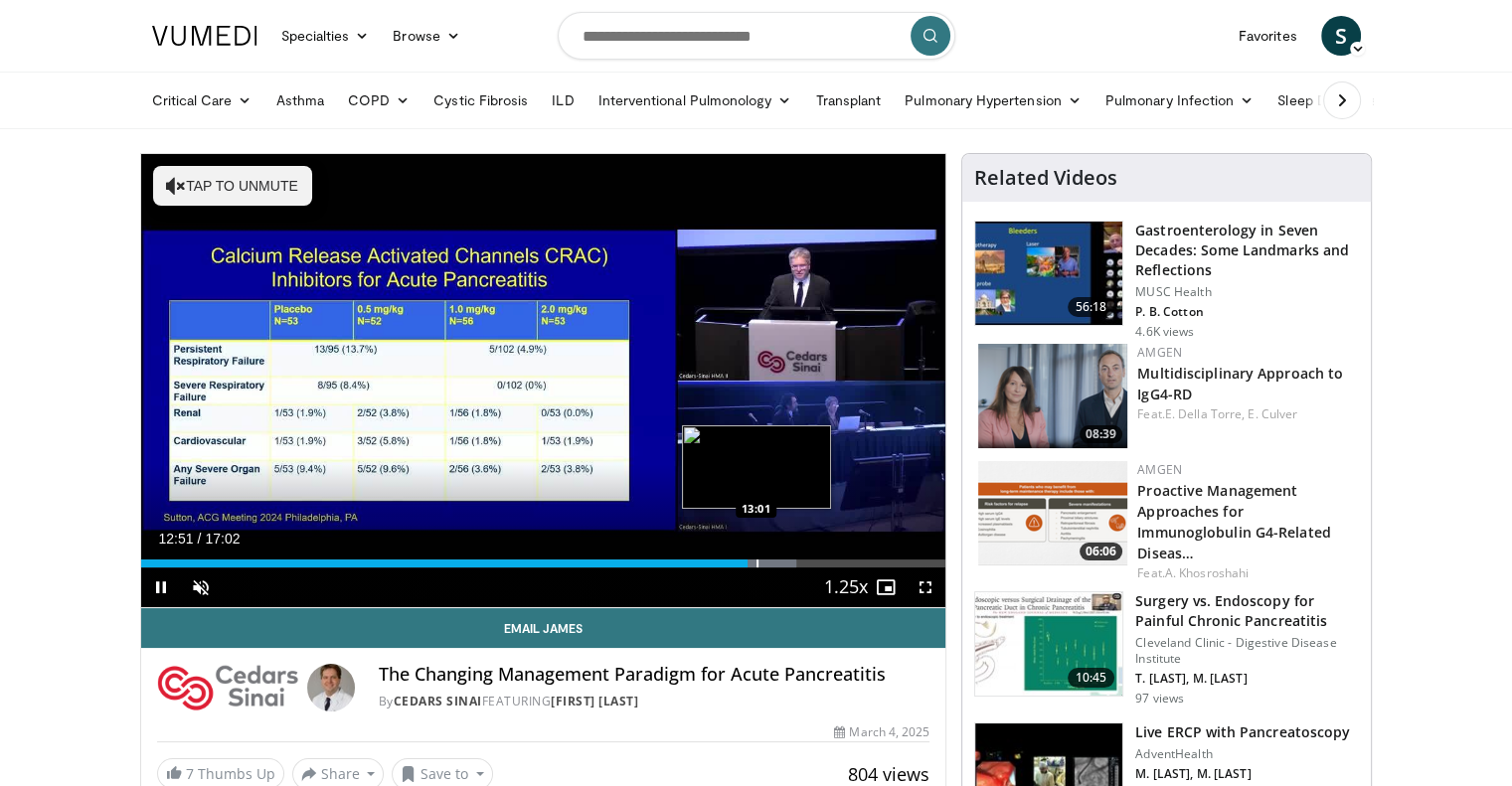 click on "Loaded :  81.45% 12:51 13:01" at bounding box center (544, 563) 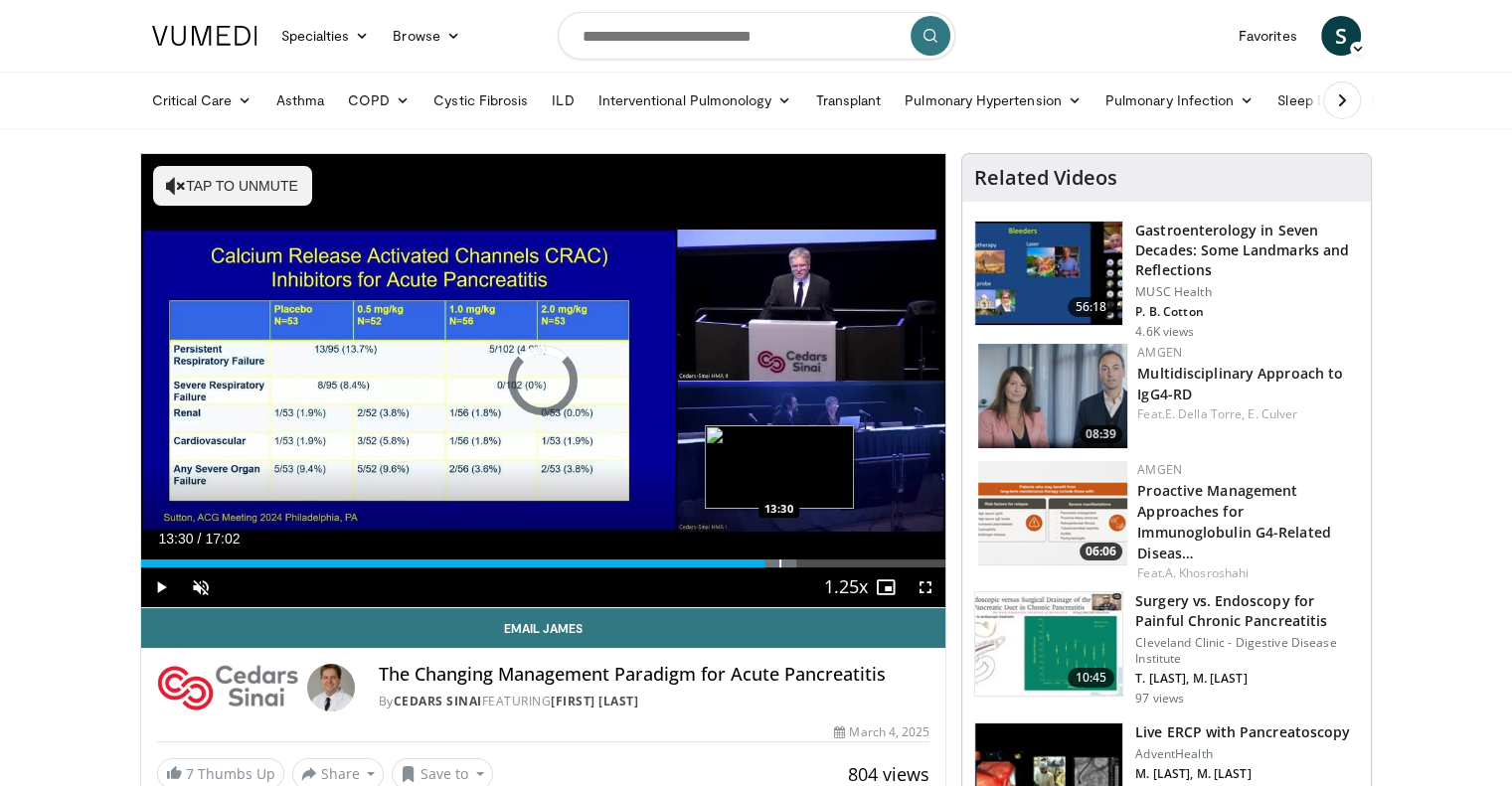 click on "Loaded :  81.45% 13:13 13:30" at bounding box center (544, 563) 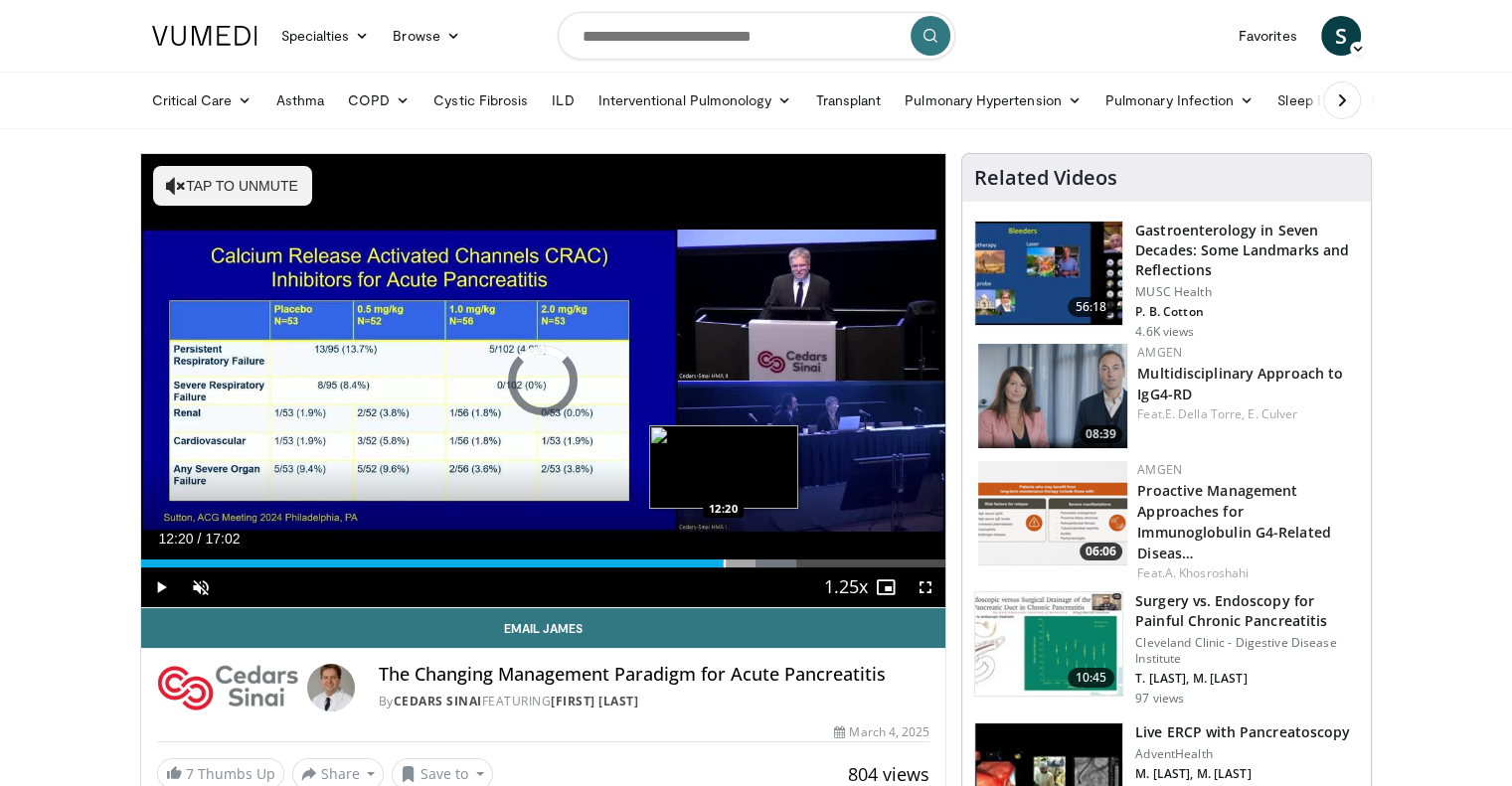 click on "Loaded :  81.45% 12:21 12:20" at bounding box center [544, 563] 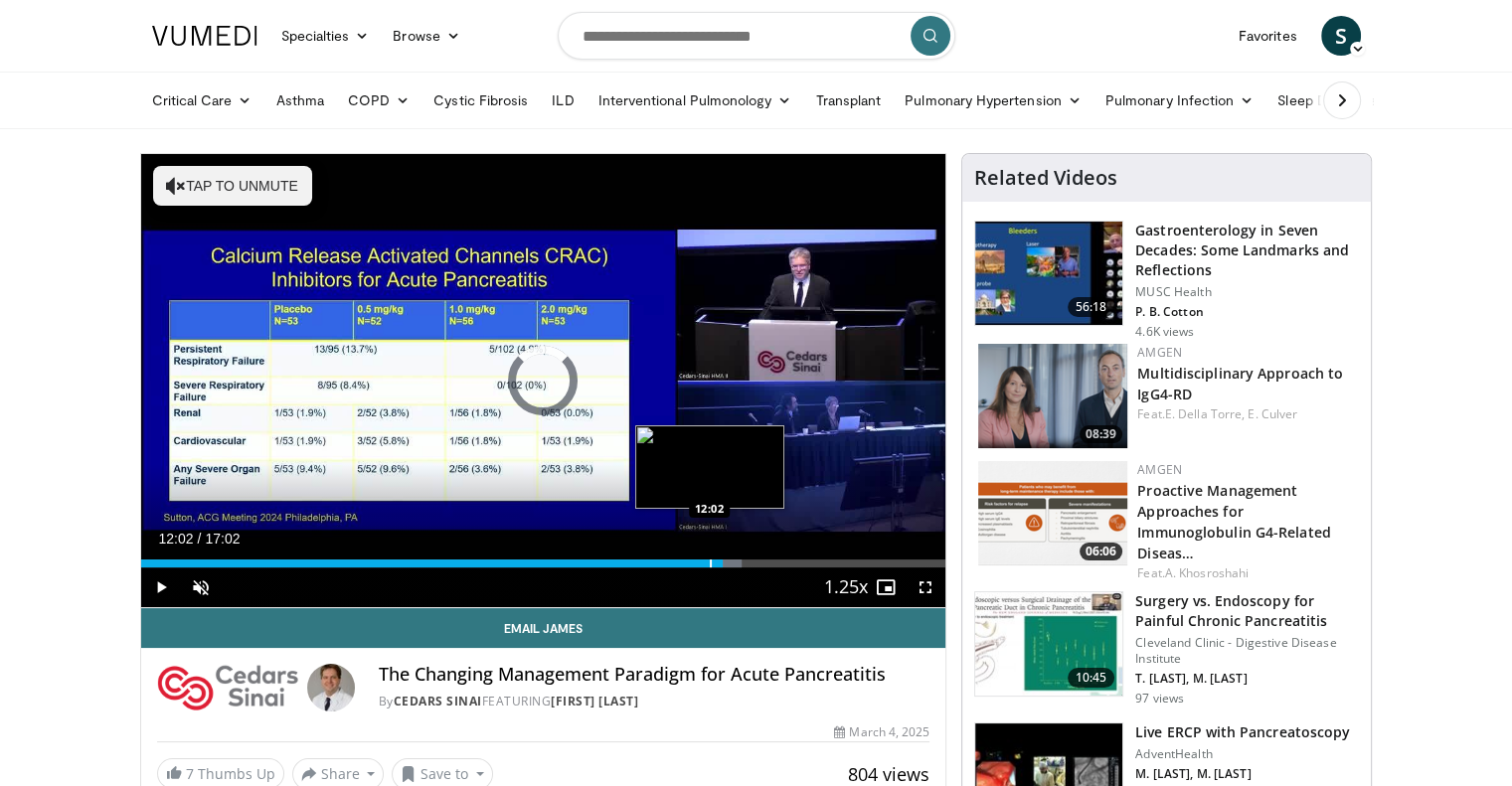 click at bounding box center (711, 563) 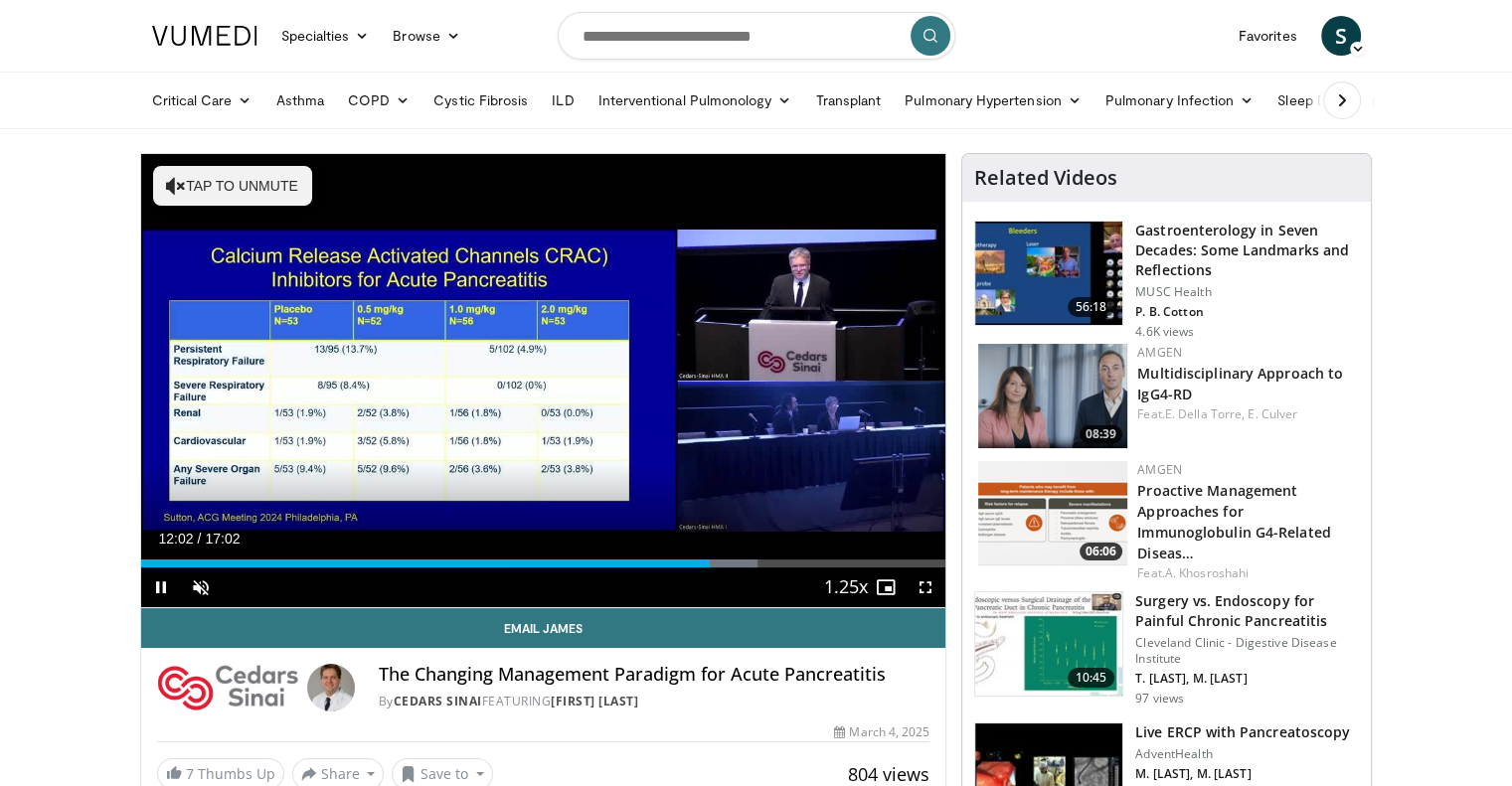 drag, startPoint x: 694, startPoint y: 559, endPoint x: 667, endPoint y: 557, distance: 27.073973 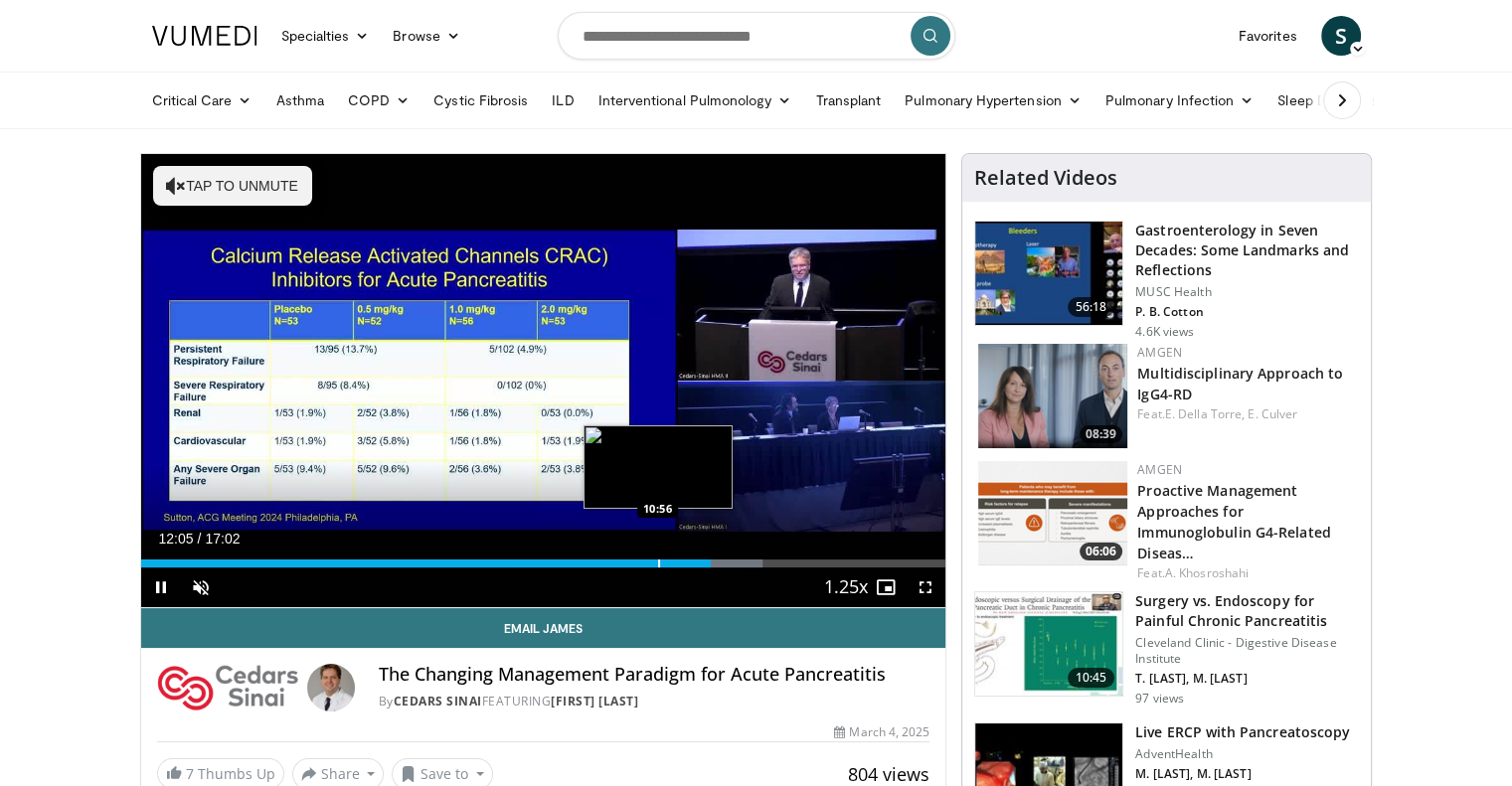 click on "Loaded :  77.23% 12:05 10:56" at bounding box center (544, 557) 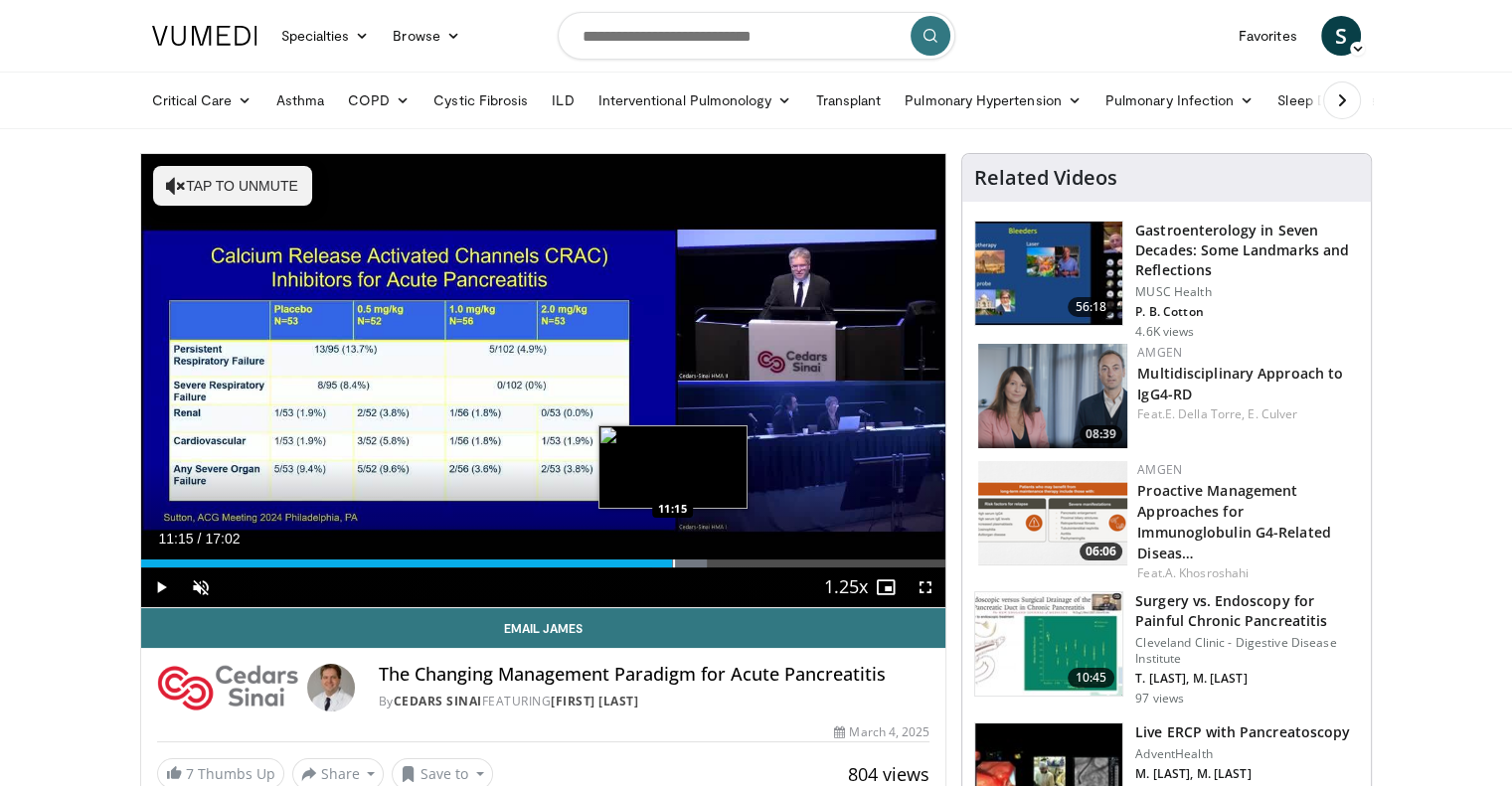 click on "Loaded :  70.38% 10:56 11:15" at bounding box center (544, 557) 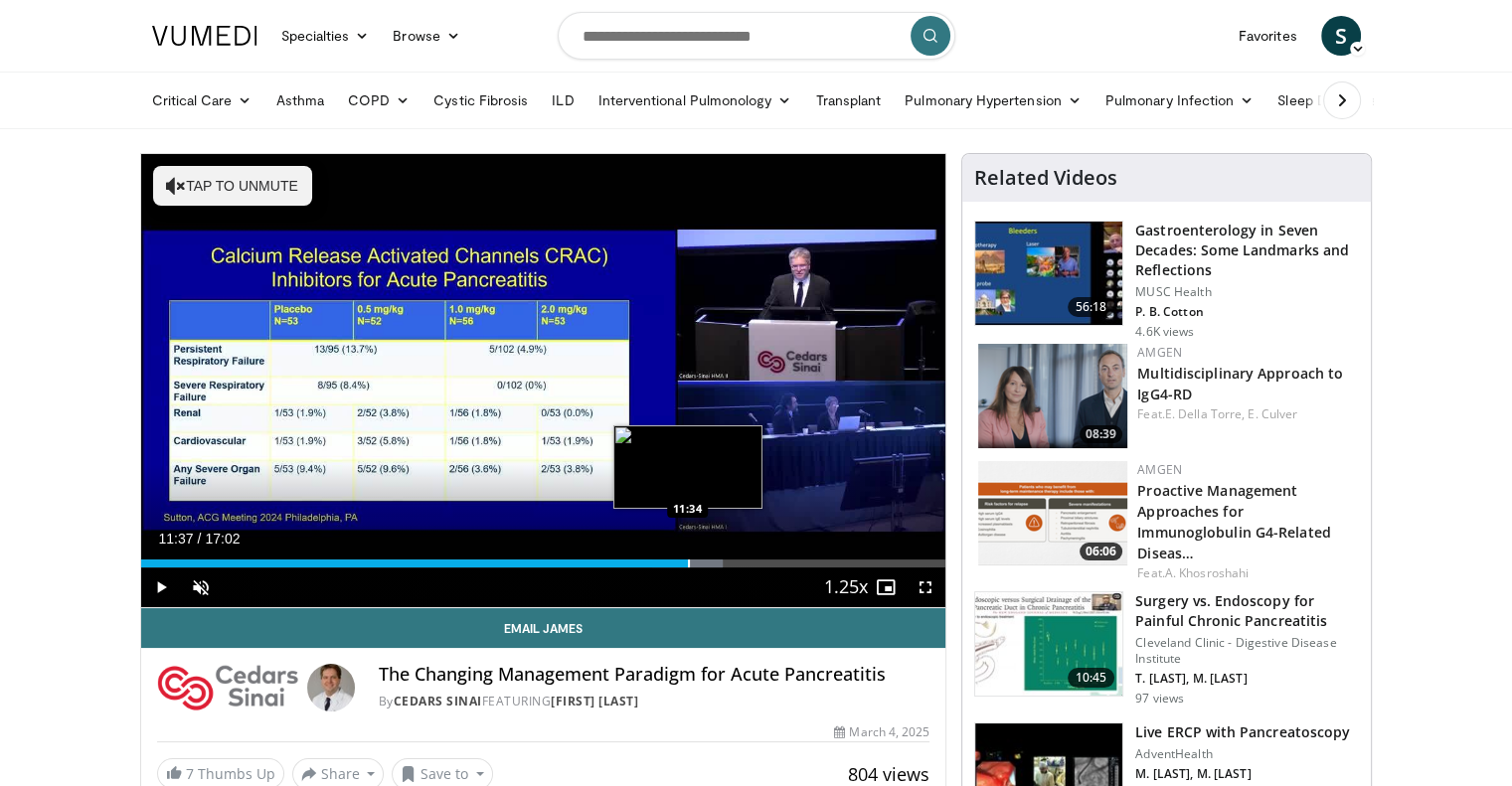 click on "Loaded :  72.34% 11:37 11:34" at bounding box center [544, 557] 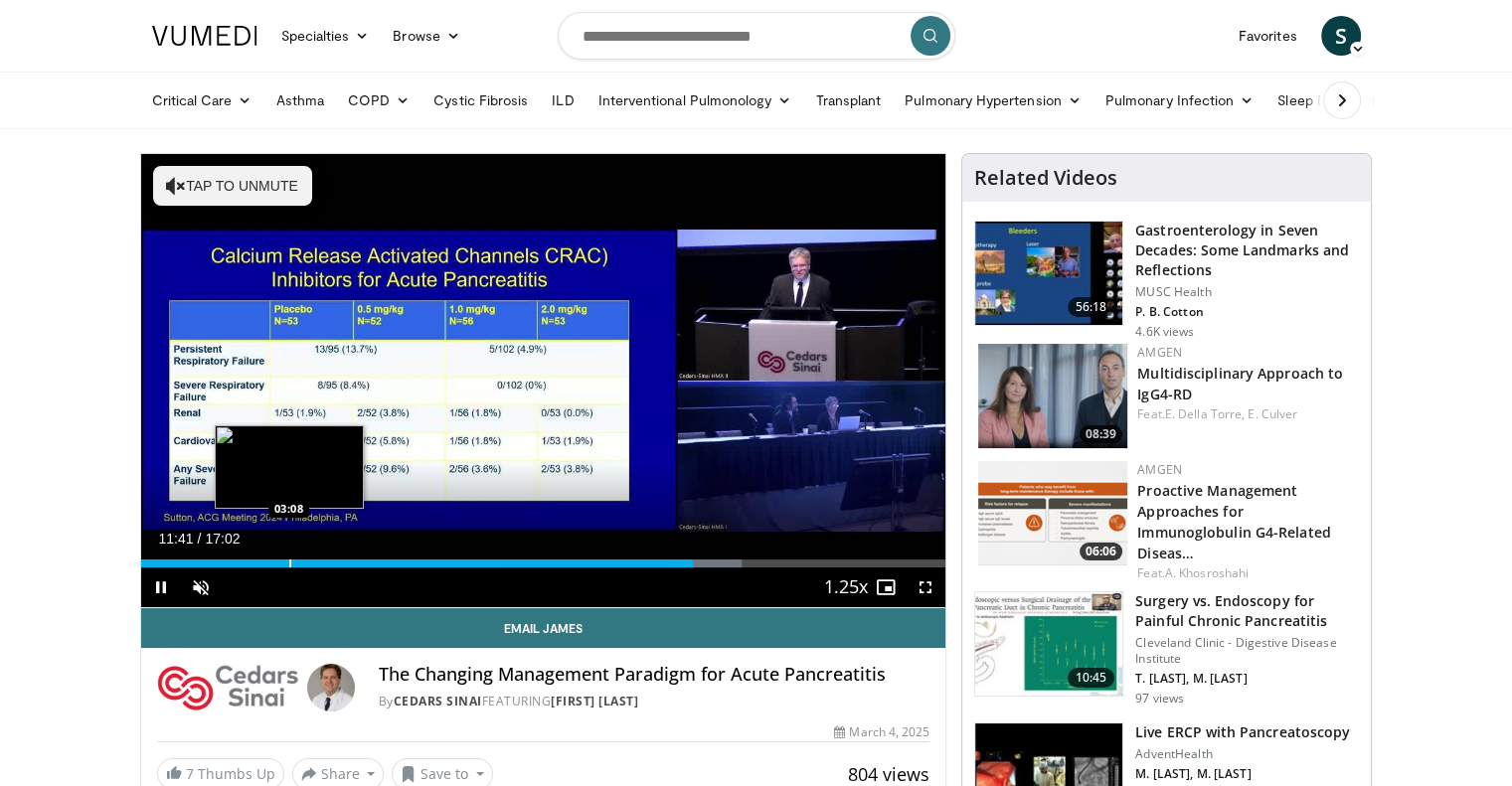 click on "Loaded :  74.66% 11:41 03:08" at bounding box center (544, 557) 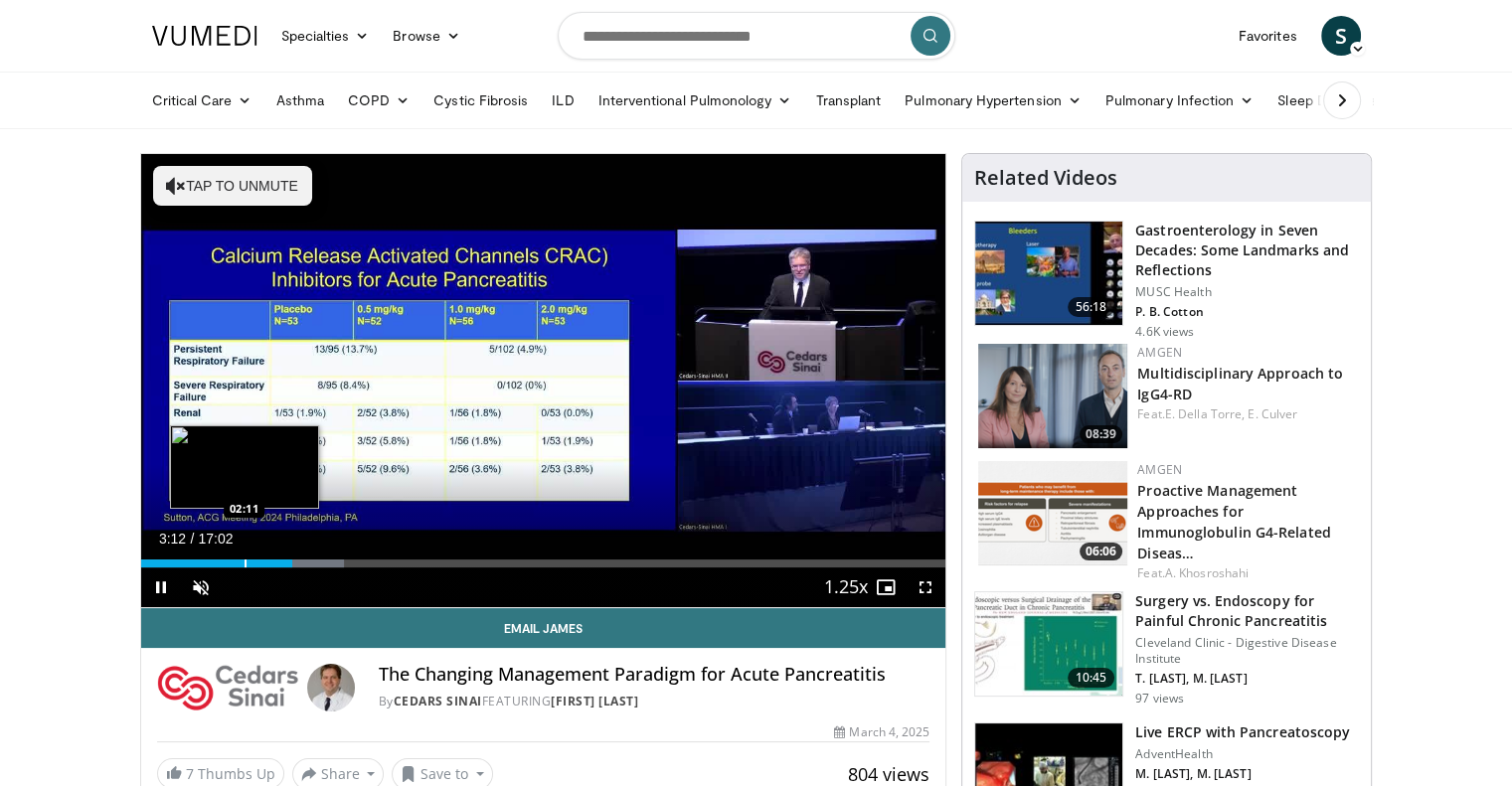 click on "Loaded :  25.21% 03:12 02:11" at bounding box center [544, 563] 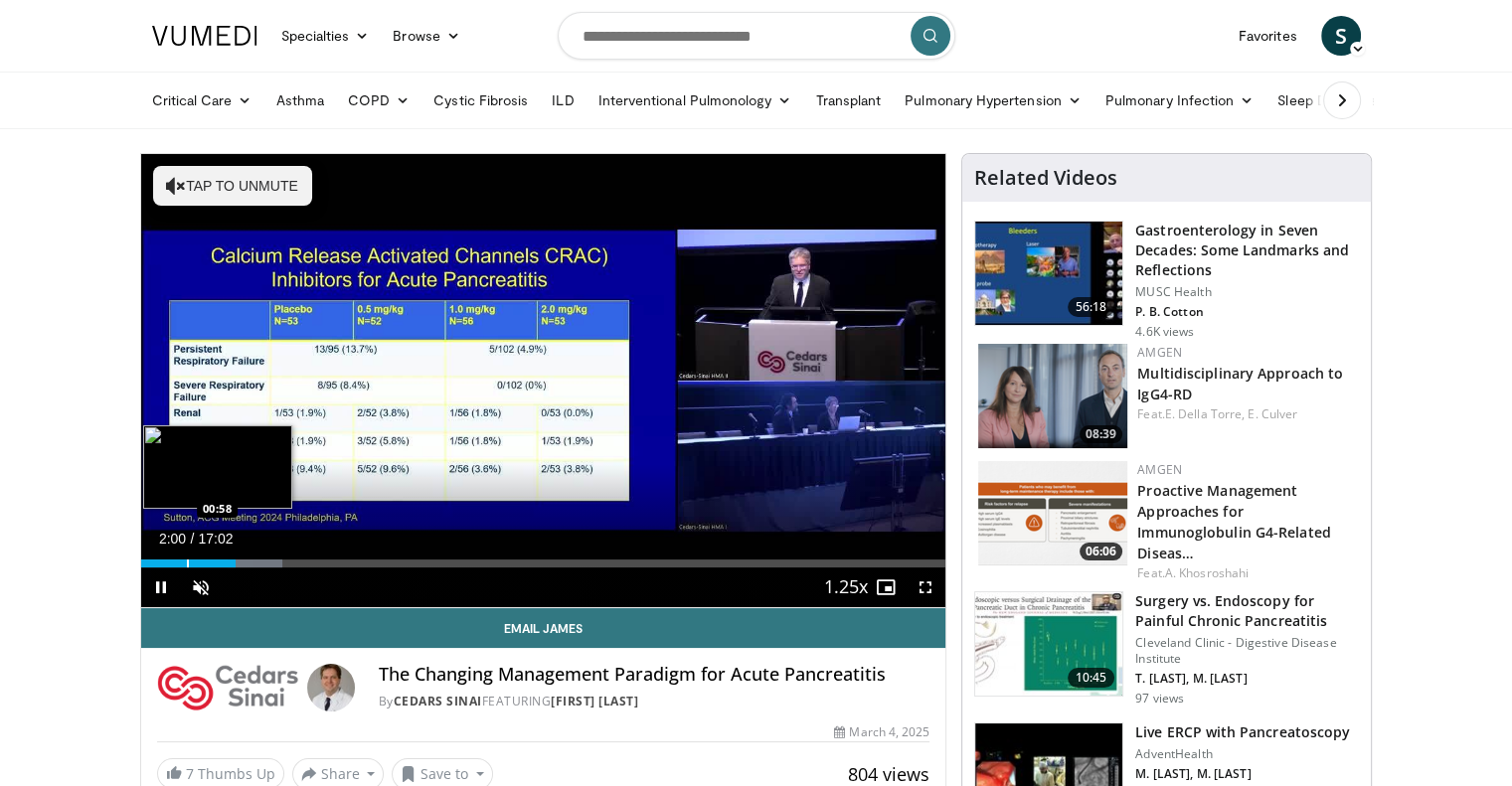 click at bounding box center (188, 563) 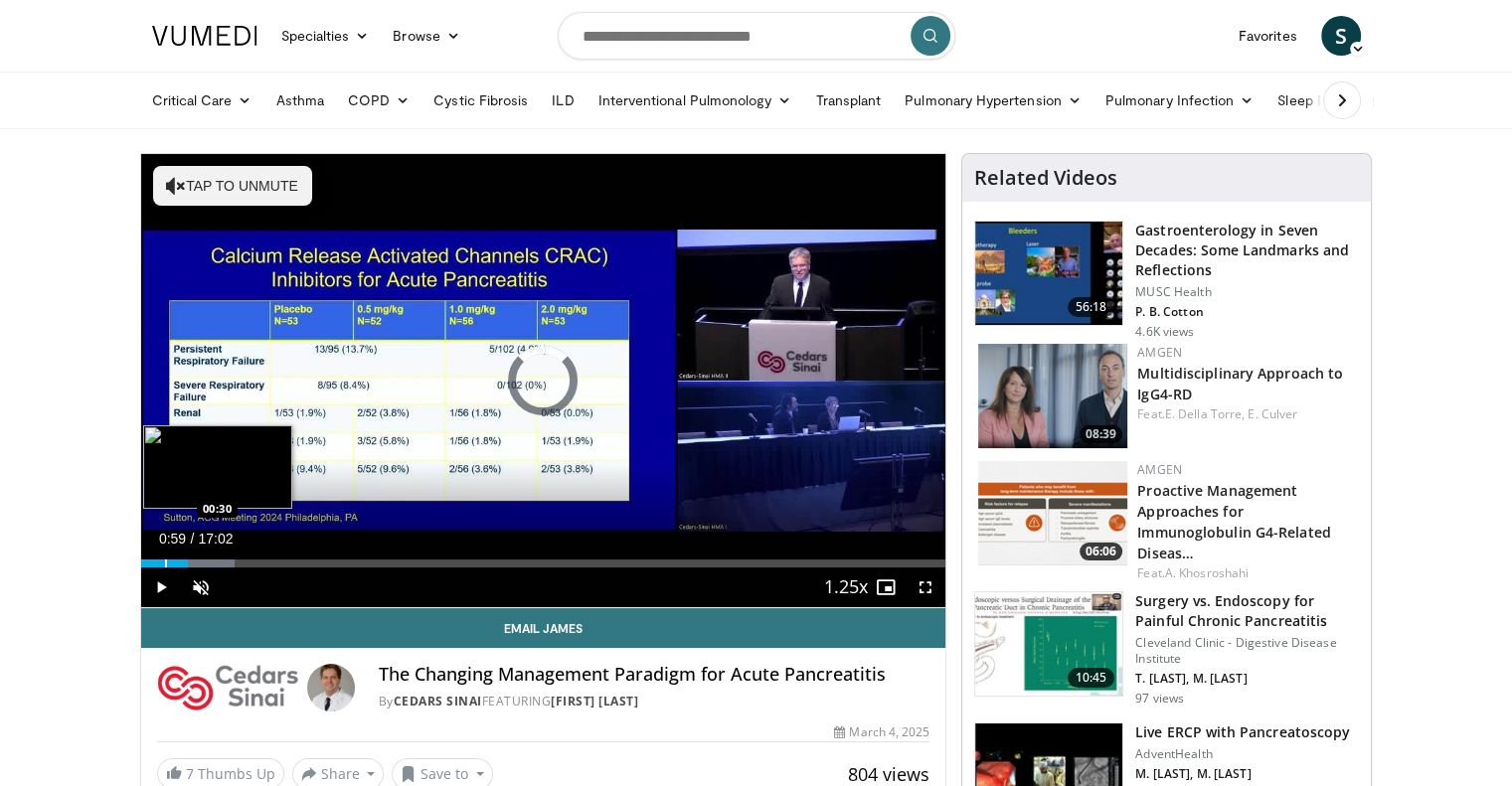 click on "Loaded :  11.73% 00:59 00:30" at bounding box center (544, 557) 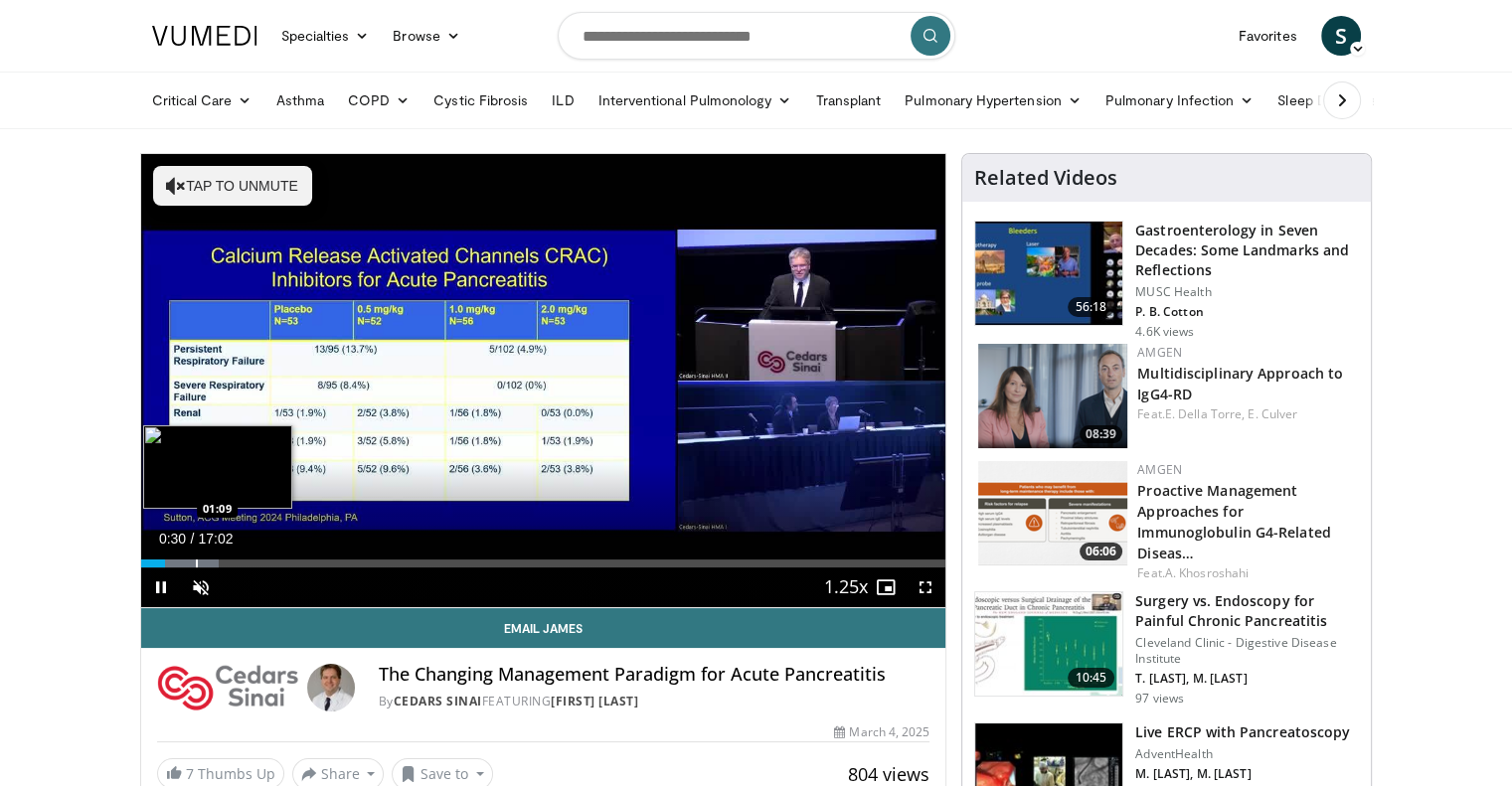 click on "Loaded :  9.69% 00:30 01:09" at bounding box center [544, 557] 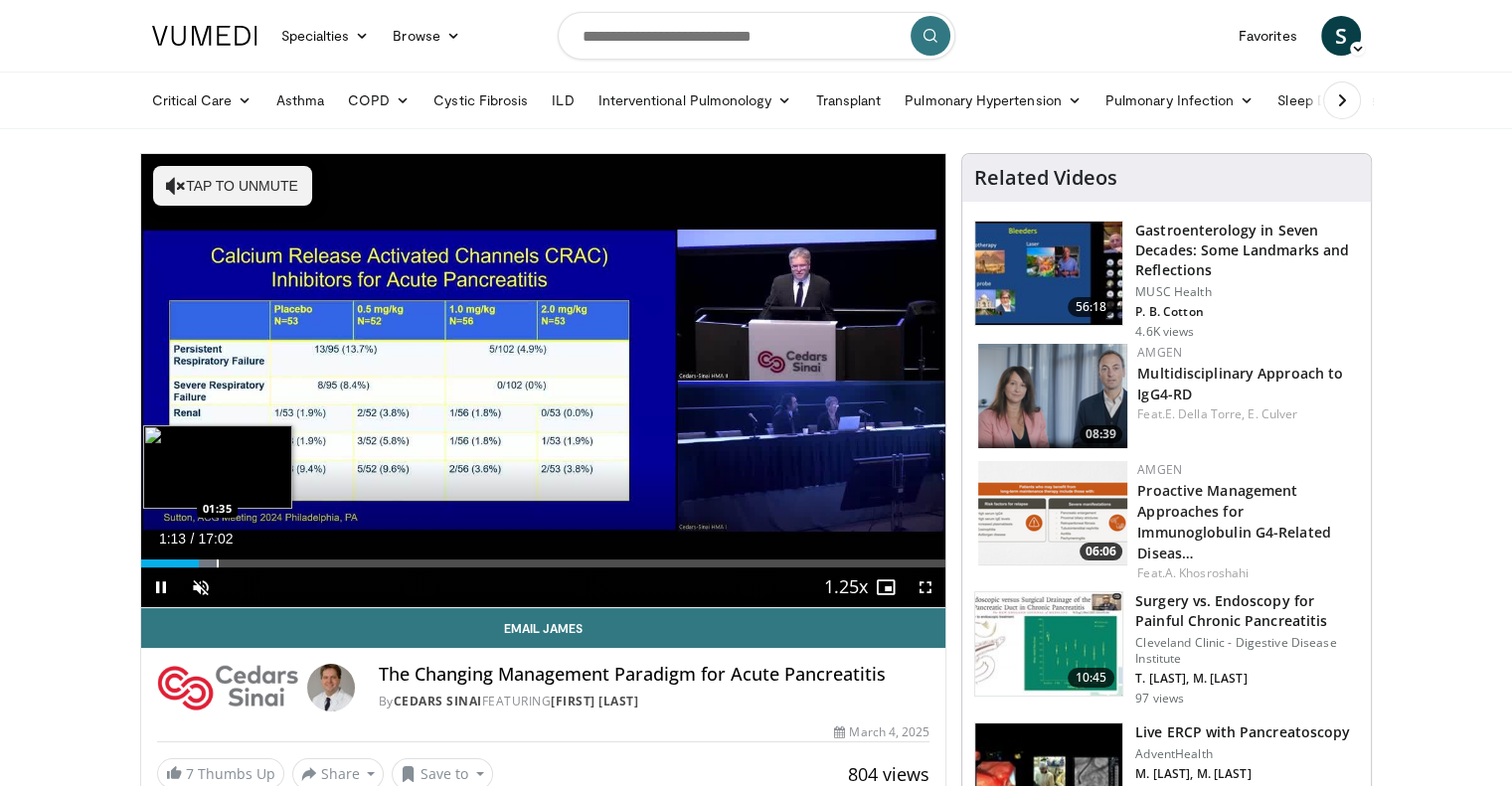 click on "Loaded :  9.69% 01:13 01:35" at bounding box center [544, 557] 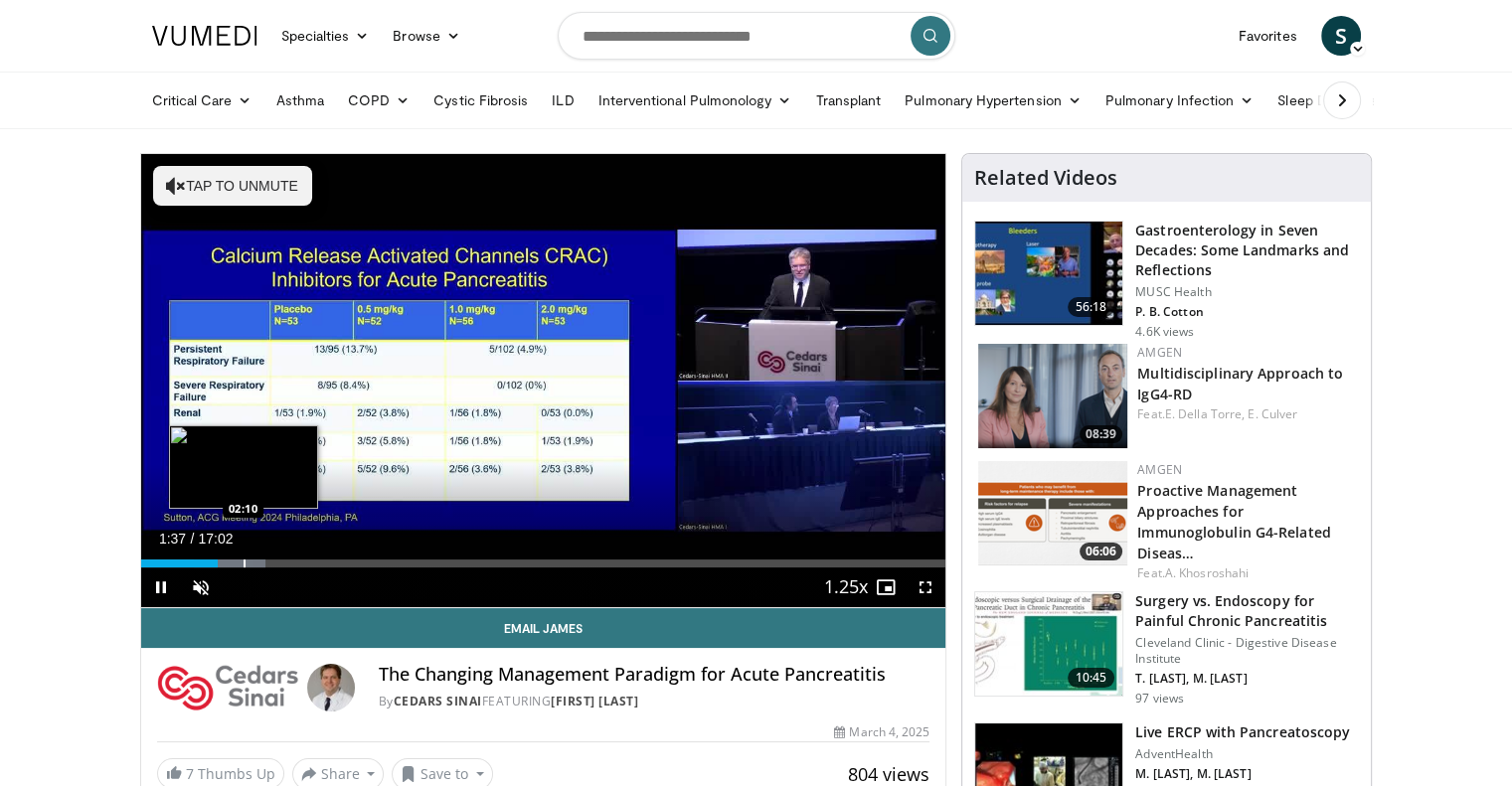 click on "Loaded :  15.51% 01:37 02:10" at bounding box center (544, 557) 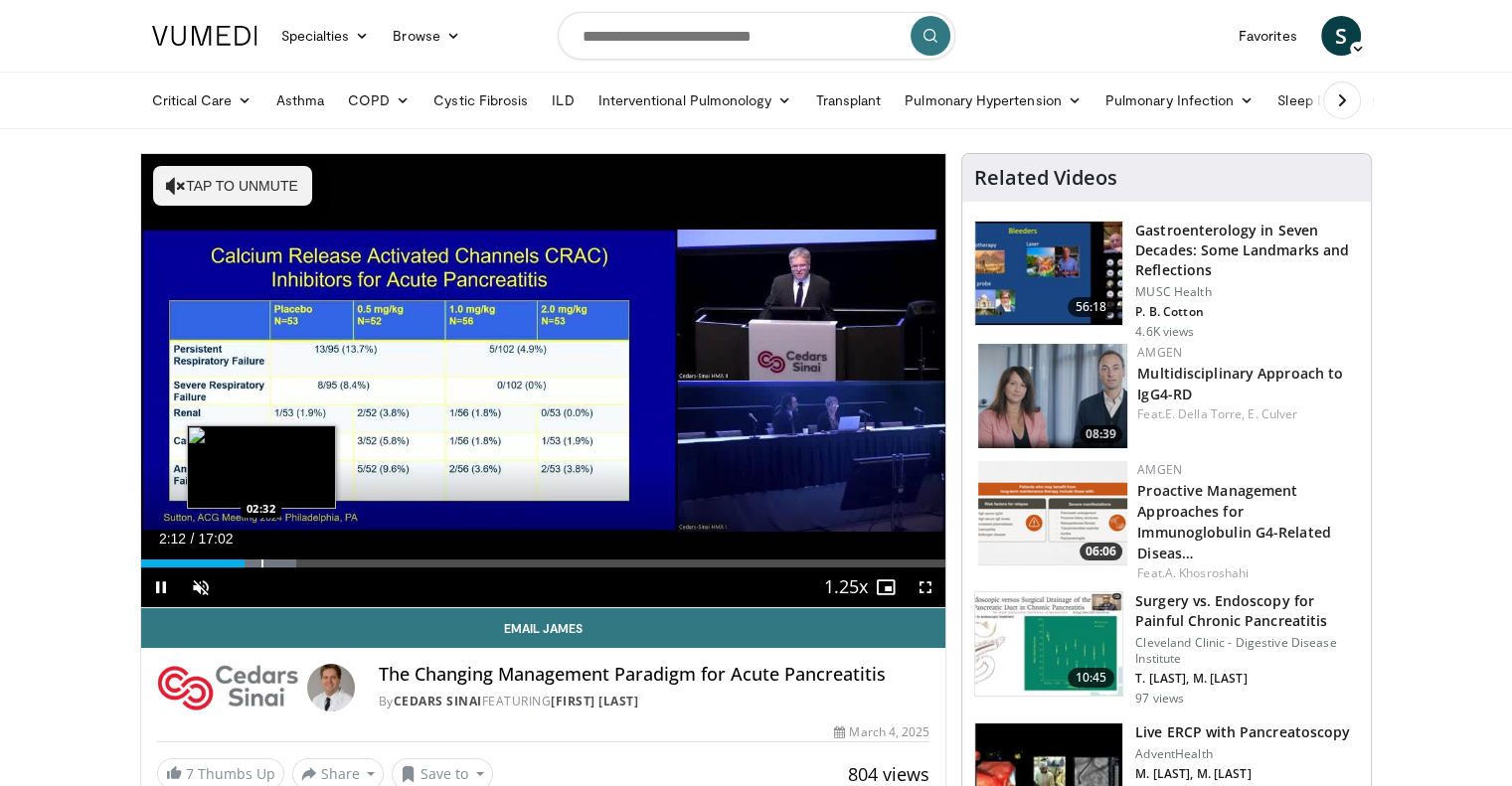 click at bounding box center (262, 563) 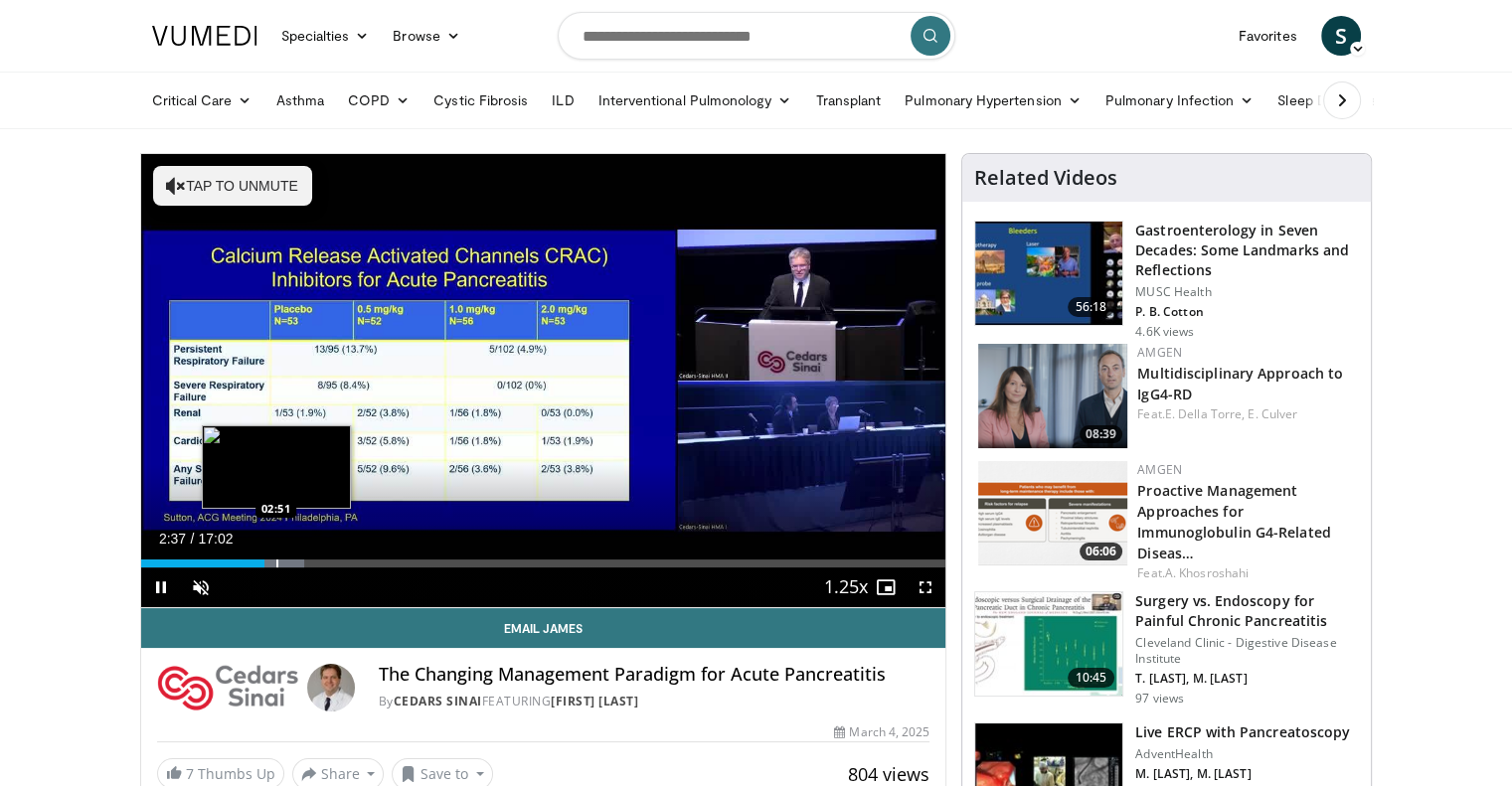 click at bounding box center [277, 563] 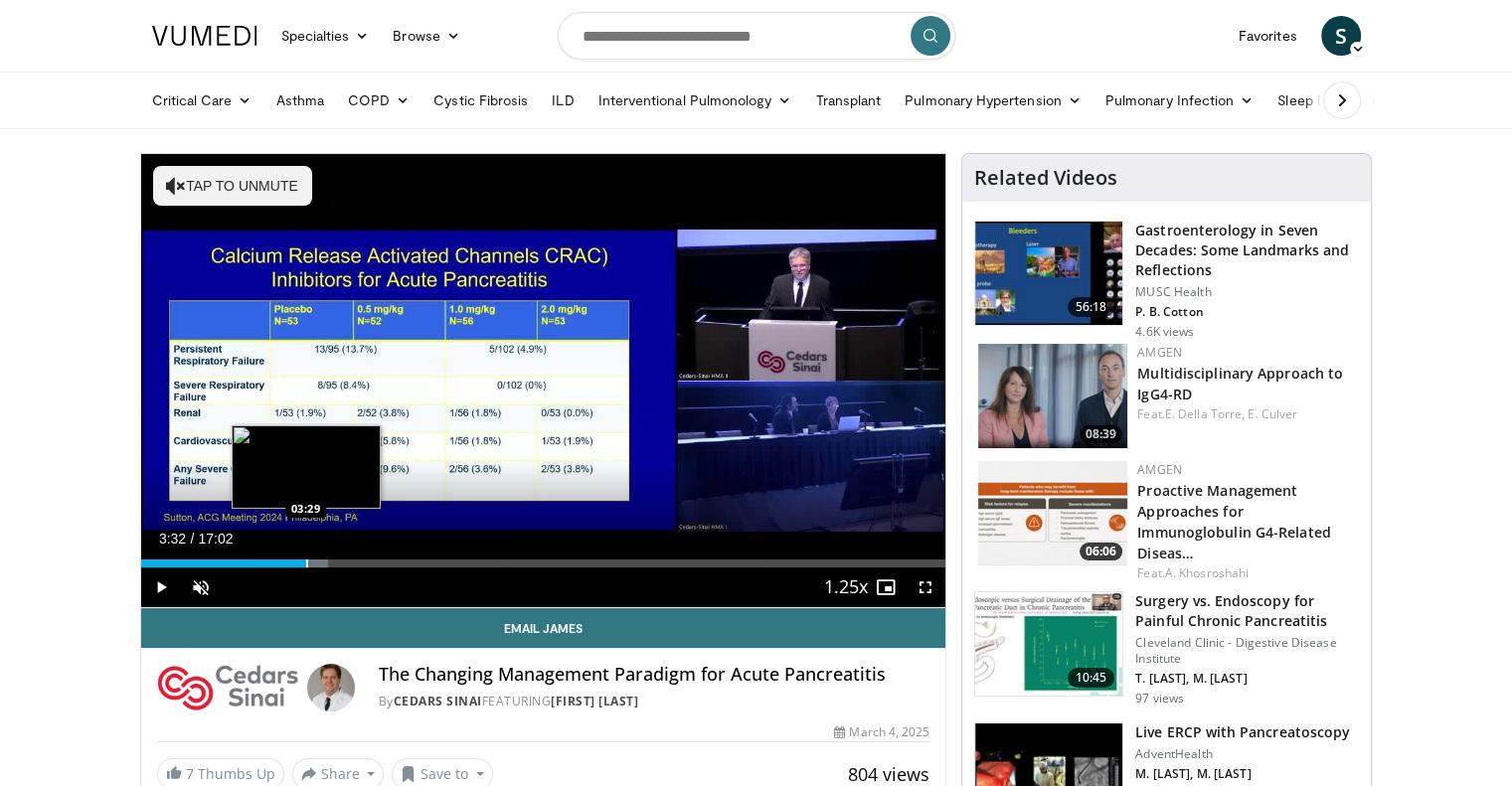 click on "Loaded :  23.27% 03:32 03:29" at bounding box center [544, 557] 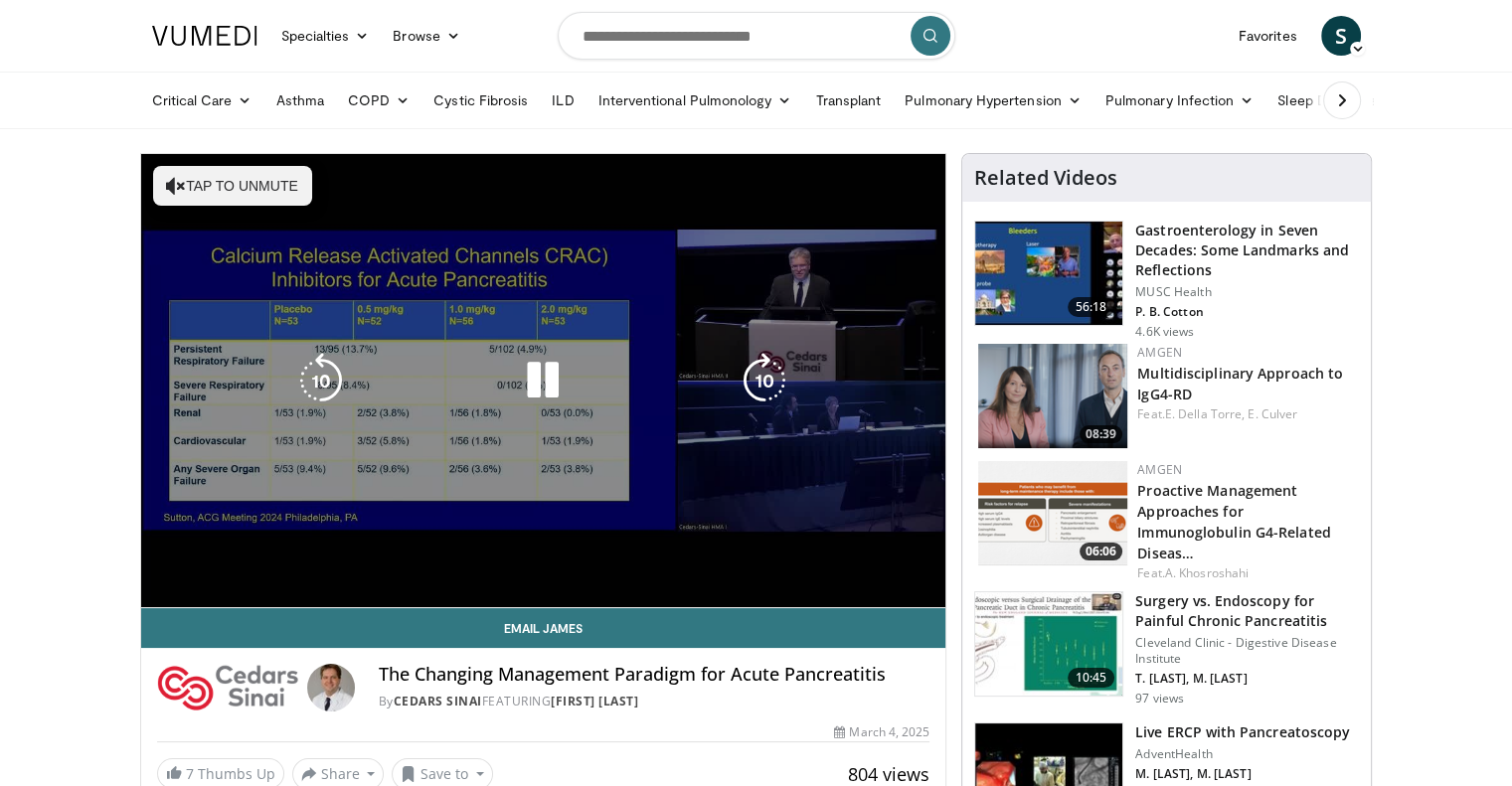 click on "10 seconds
Tap to unmute" at bounding box center (544, 381) 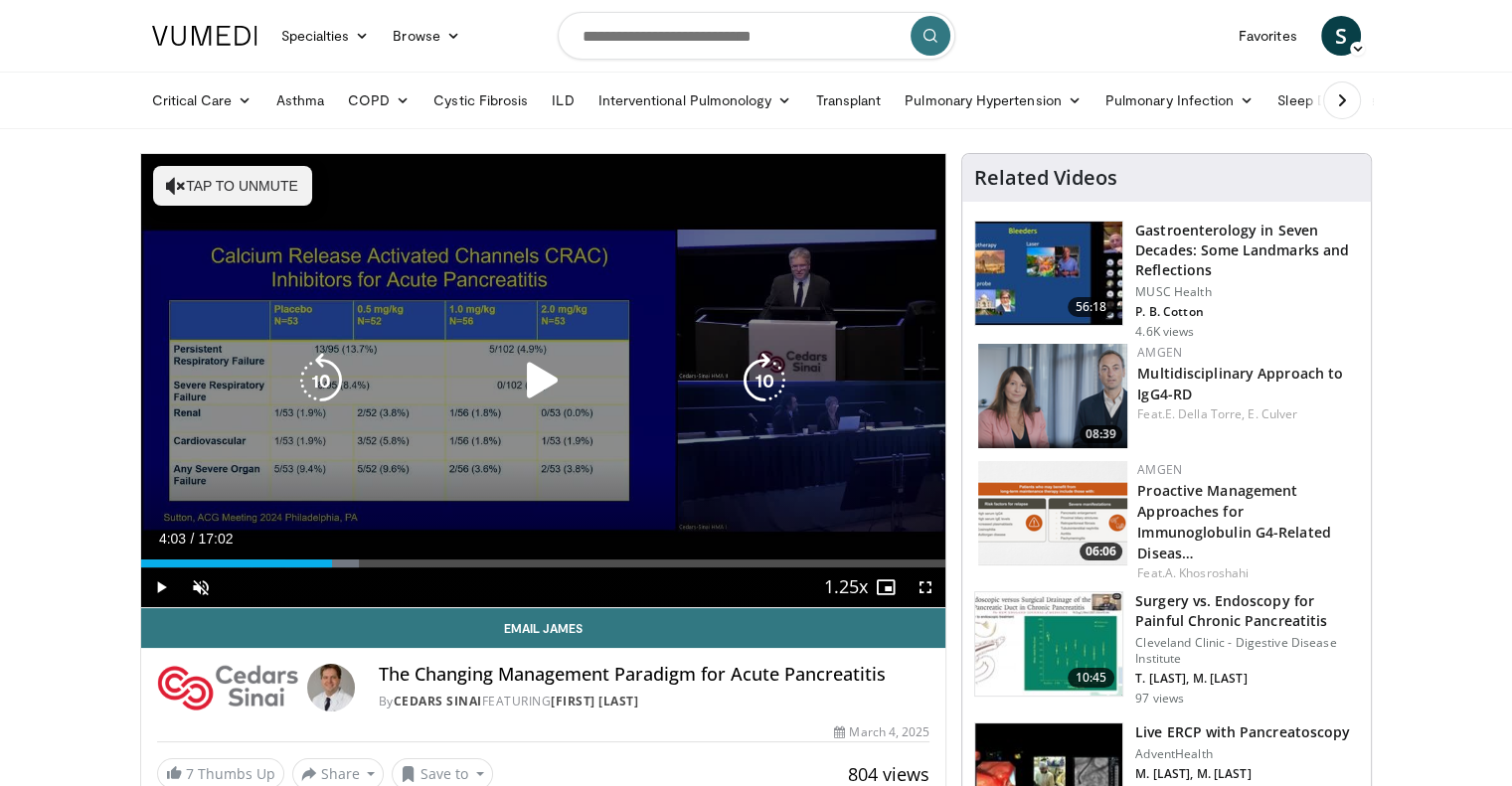 click at bounding box center (0, 0) 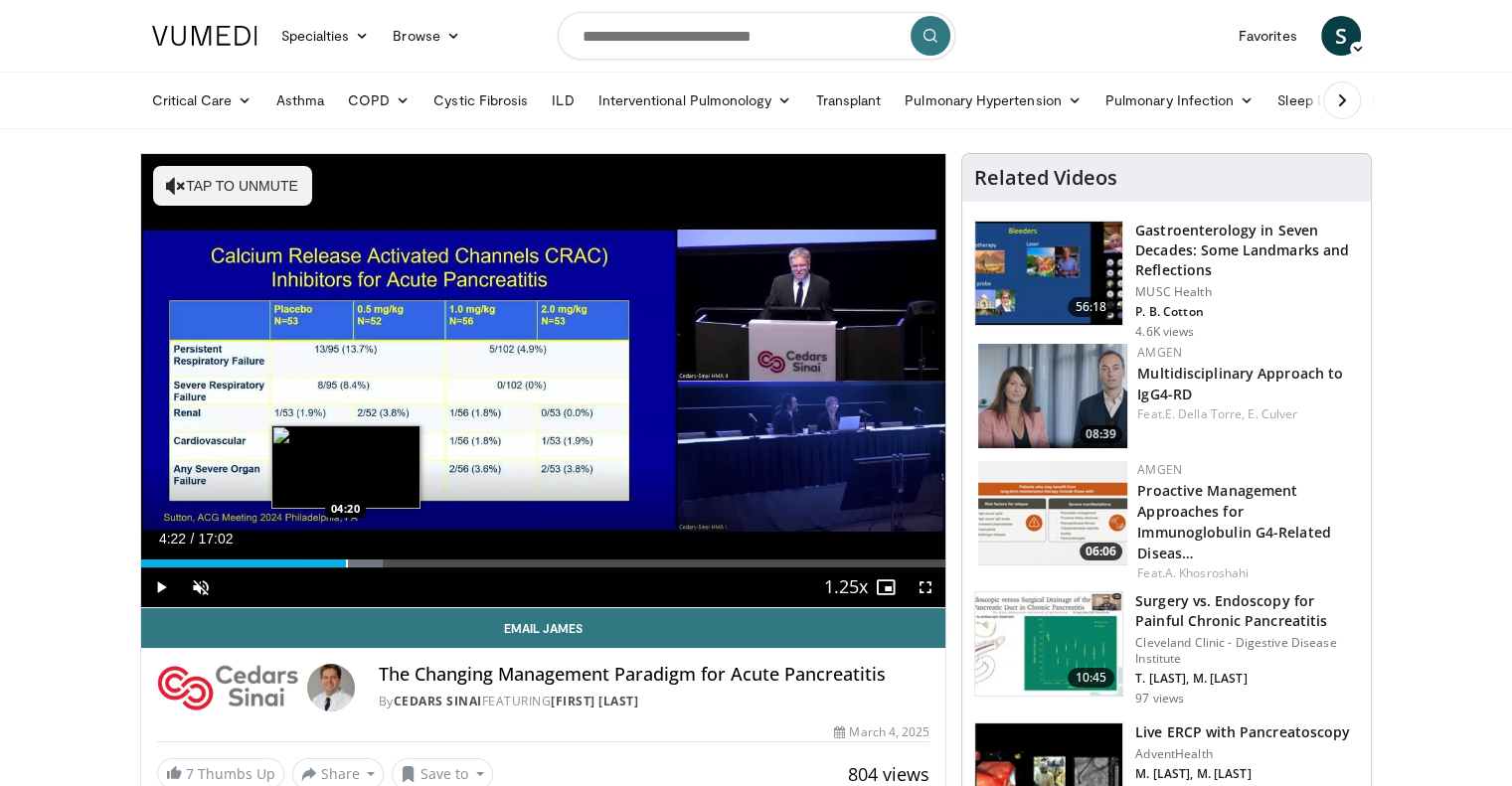 click at bounding box center (347, 563) 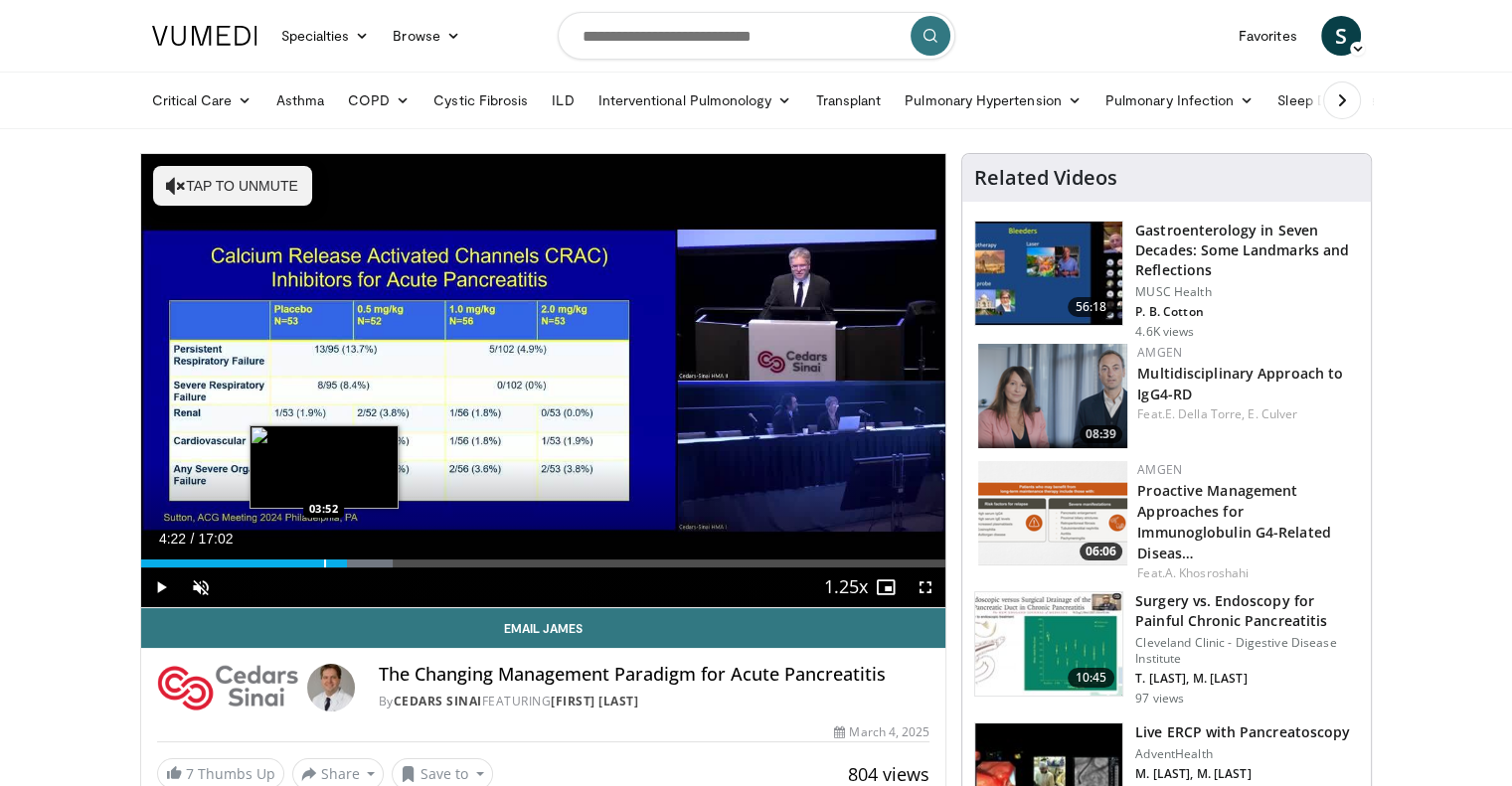 click on "Loaded :  31.28% 04:22 03:52" at bounding box center [544, 557] 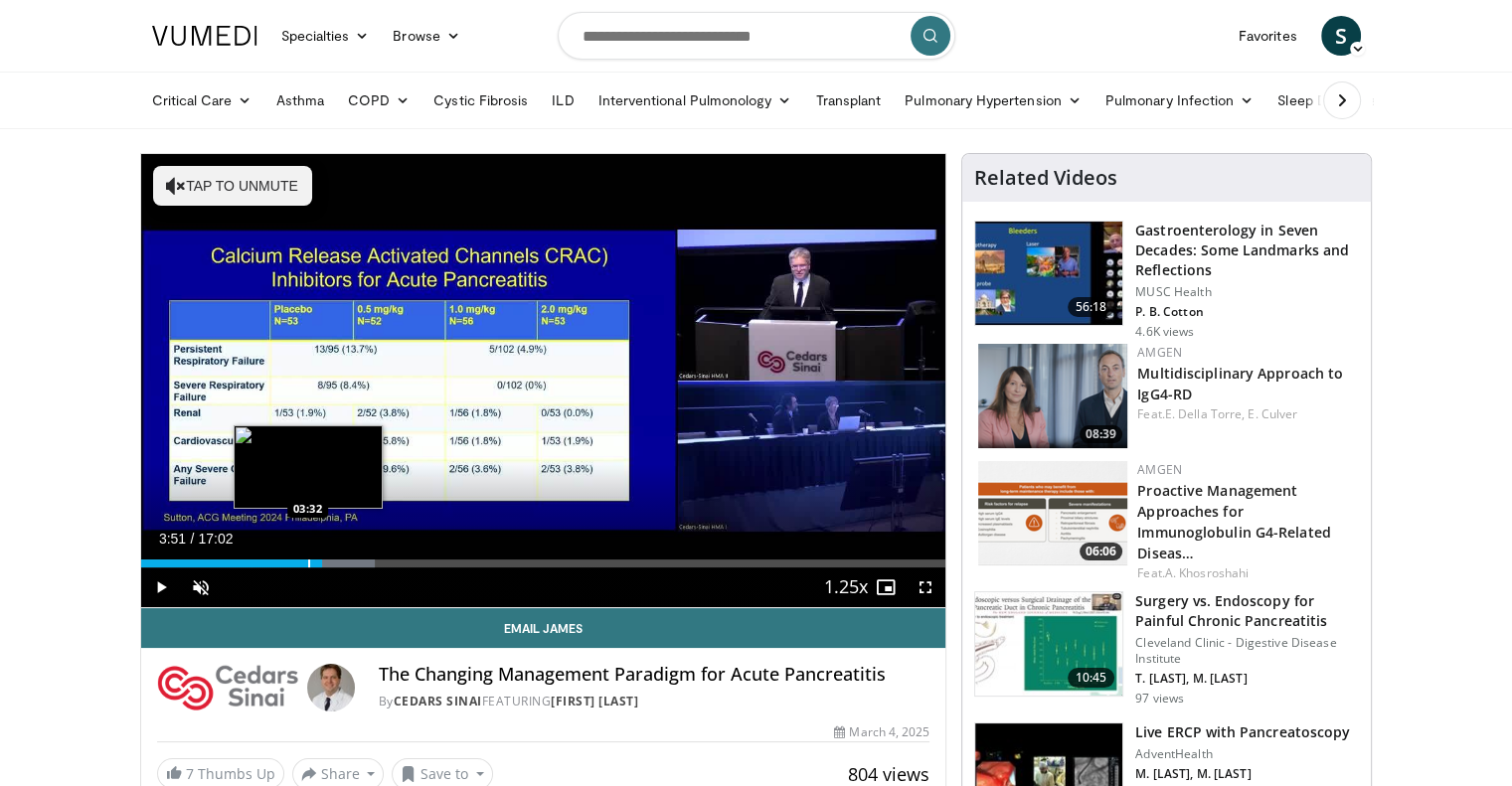 click on "03:51" at bounding box center (232, 563) 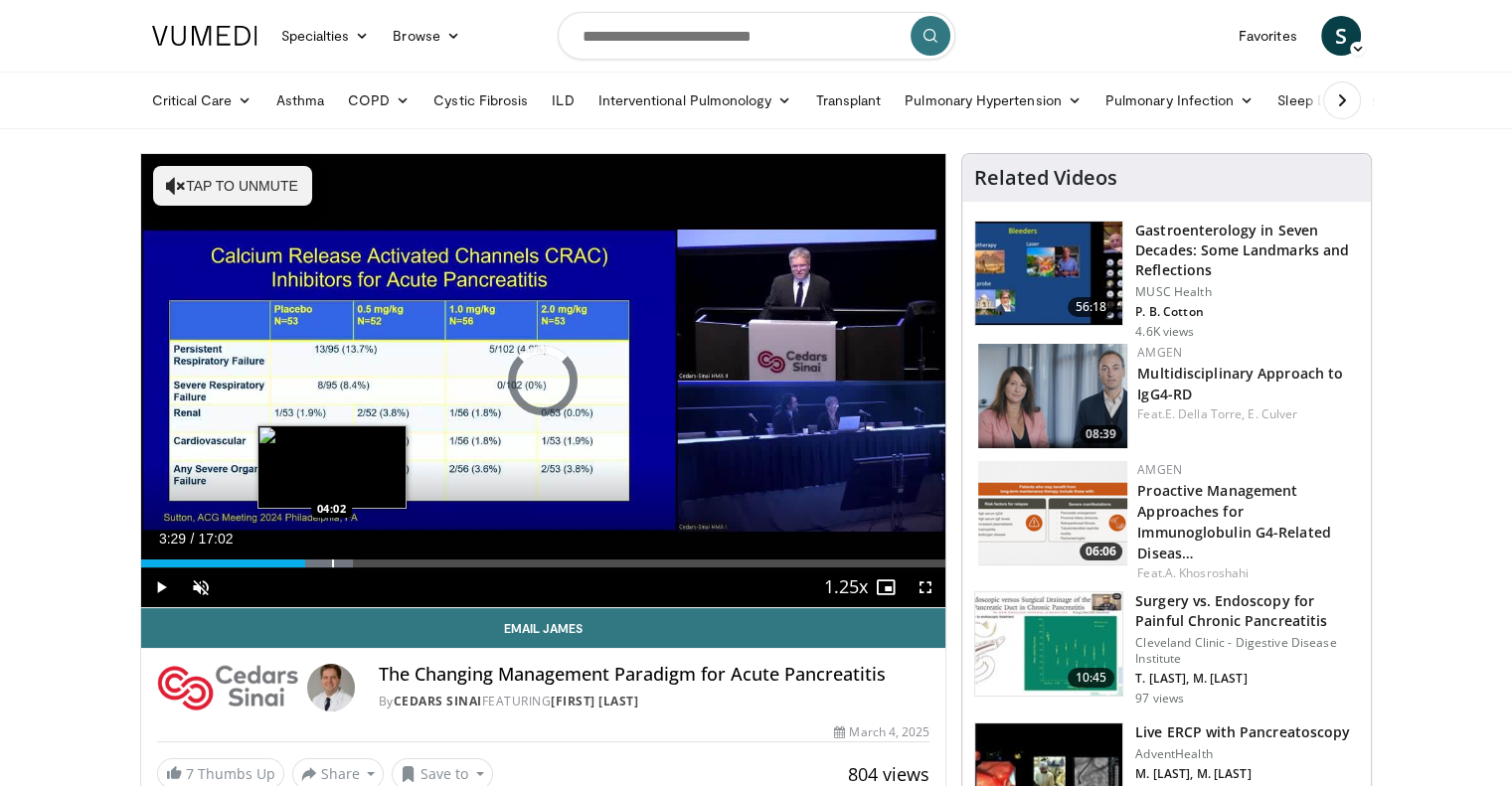 click at bounding box center [333, 563] 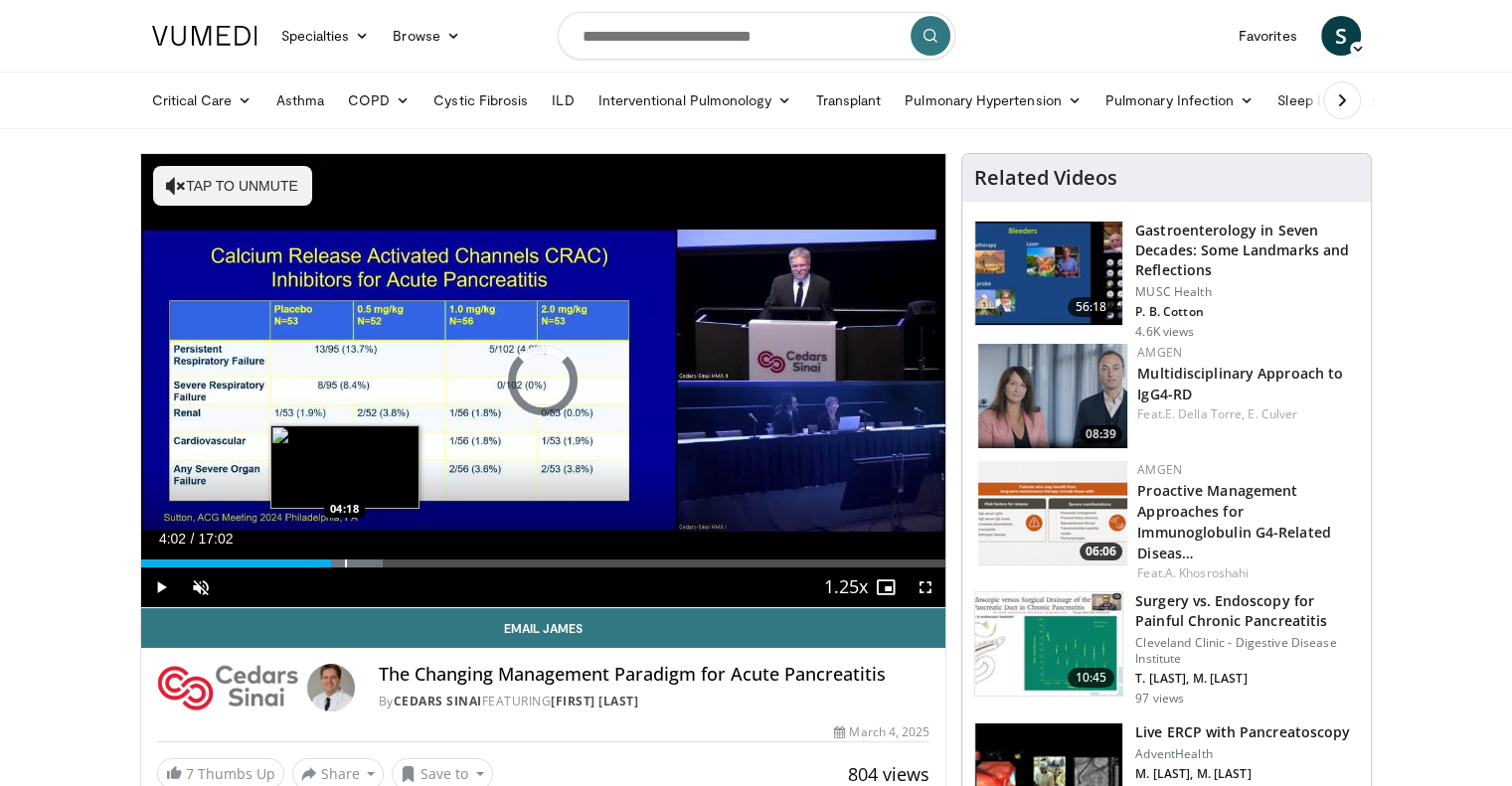 click at bounding box center (346, 563) 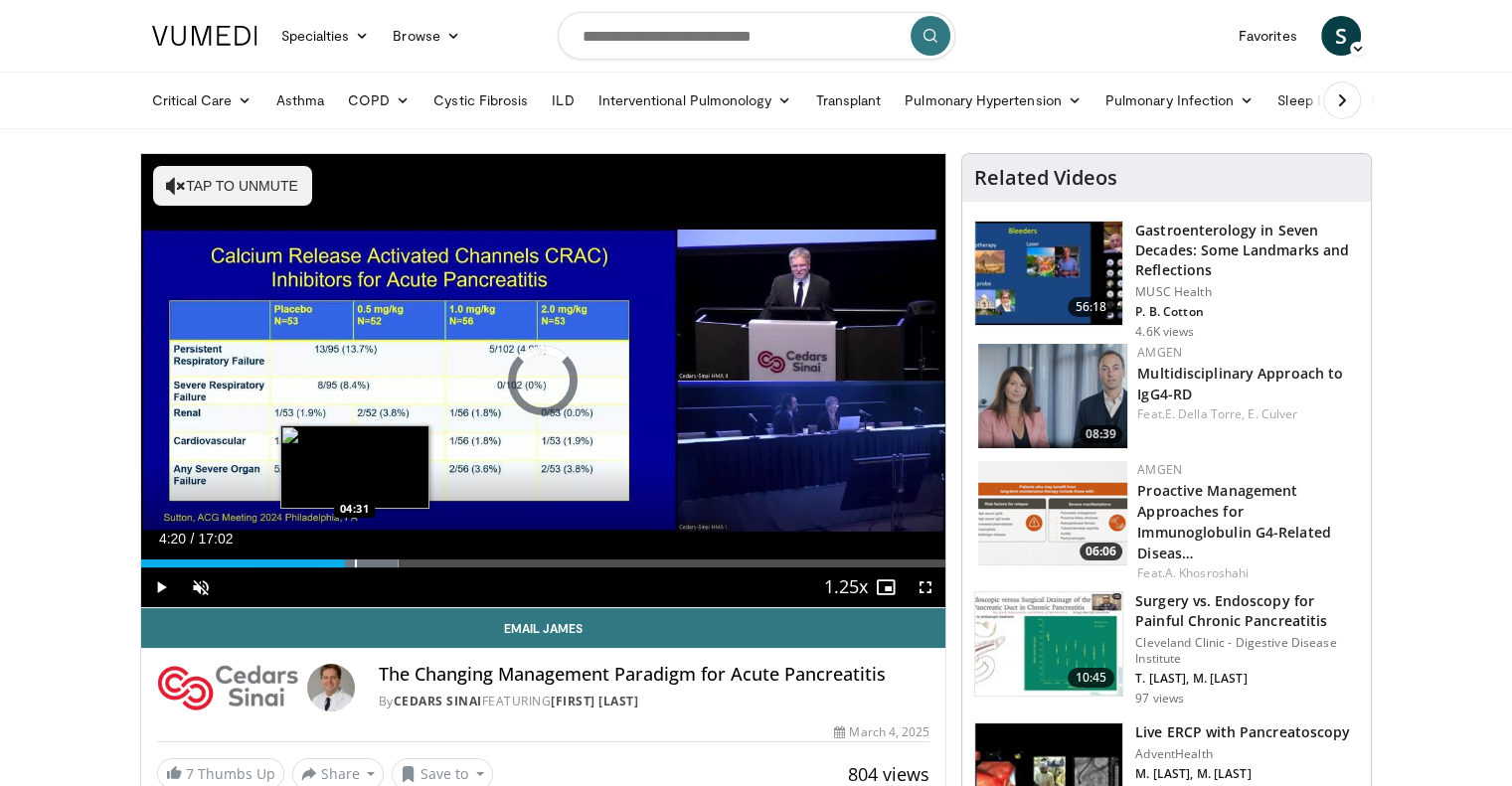 click on "Loaded :  31.99% 04:20 04:31" at bounding box center (544, 563) 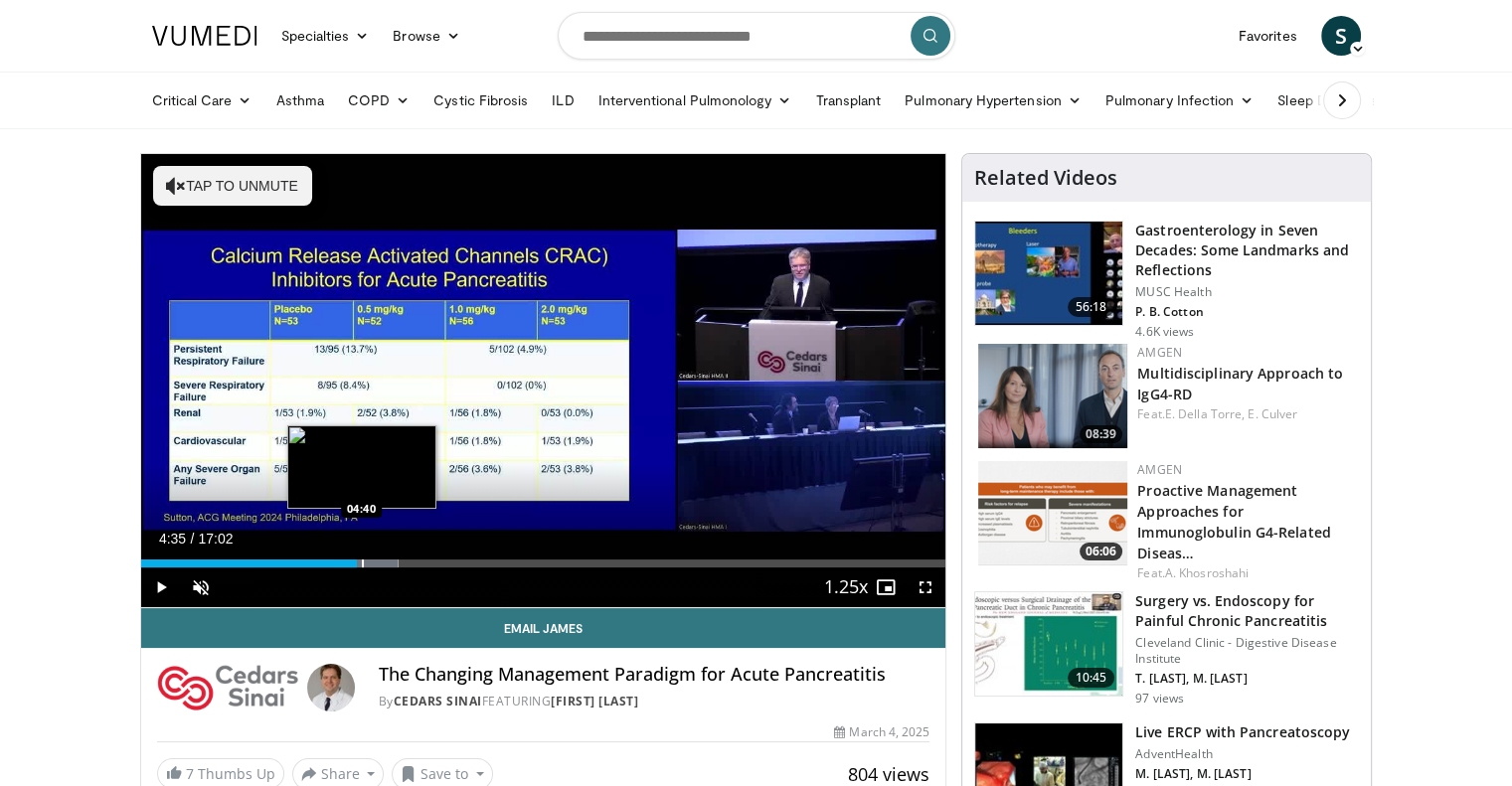 click at bounding box center [363, 563] 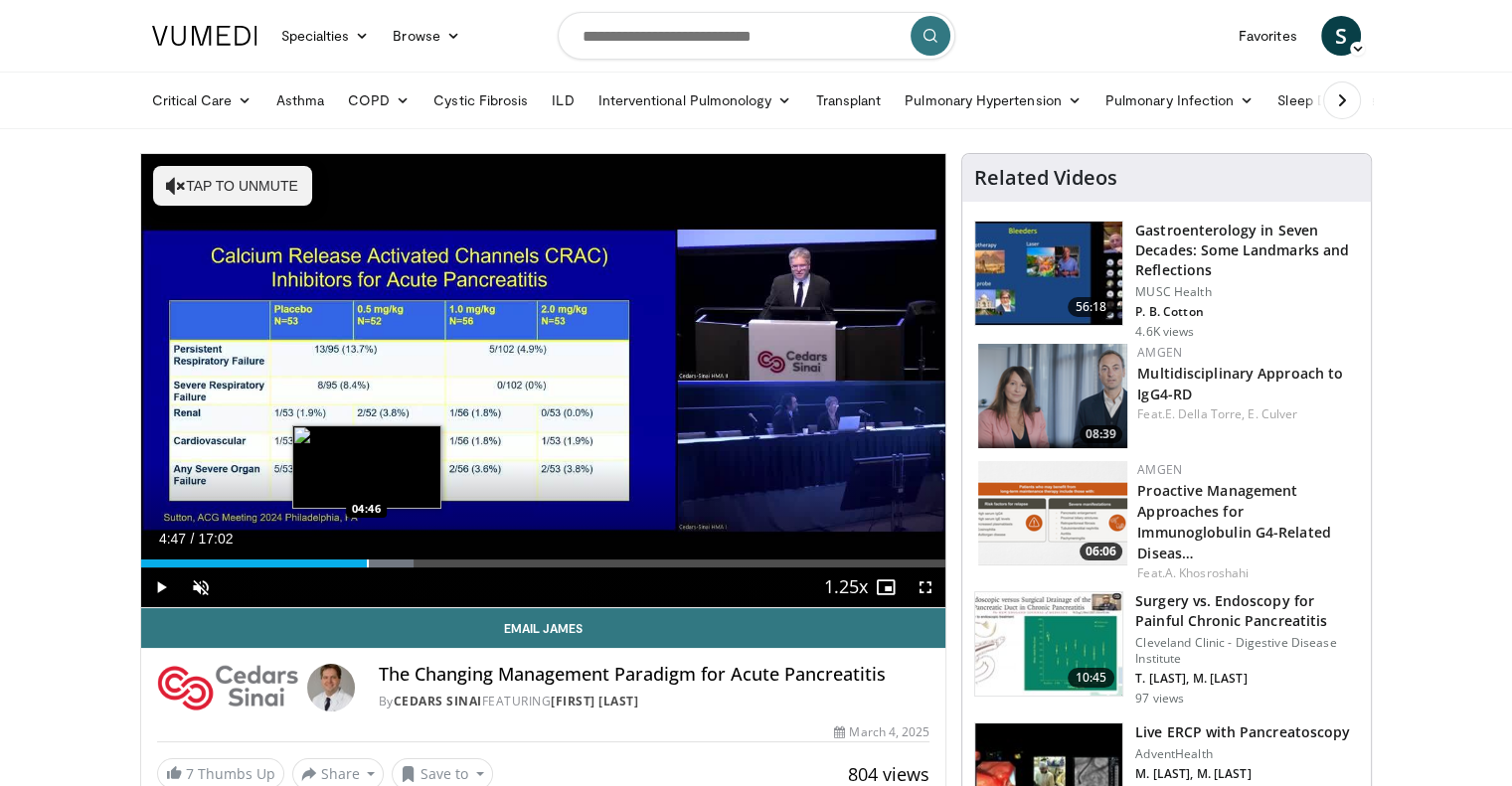 click at bounding box center (368, 563) 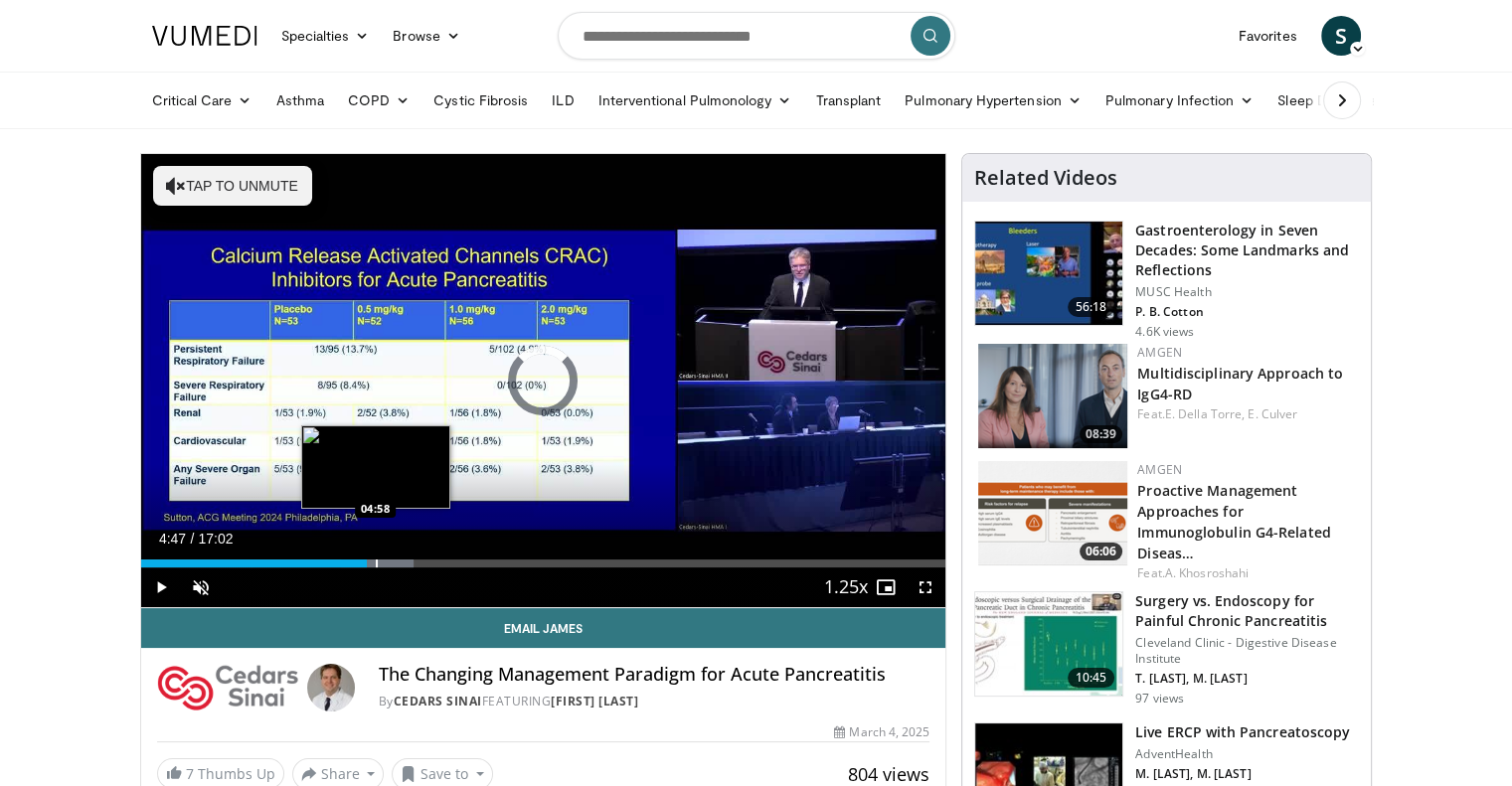 click at bounding box center [377, 563] 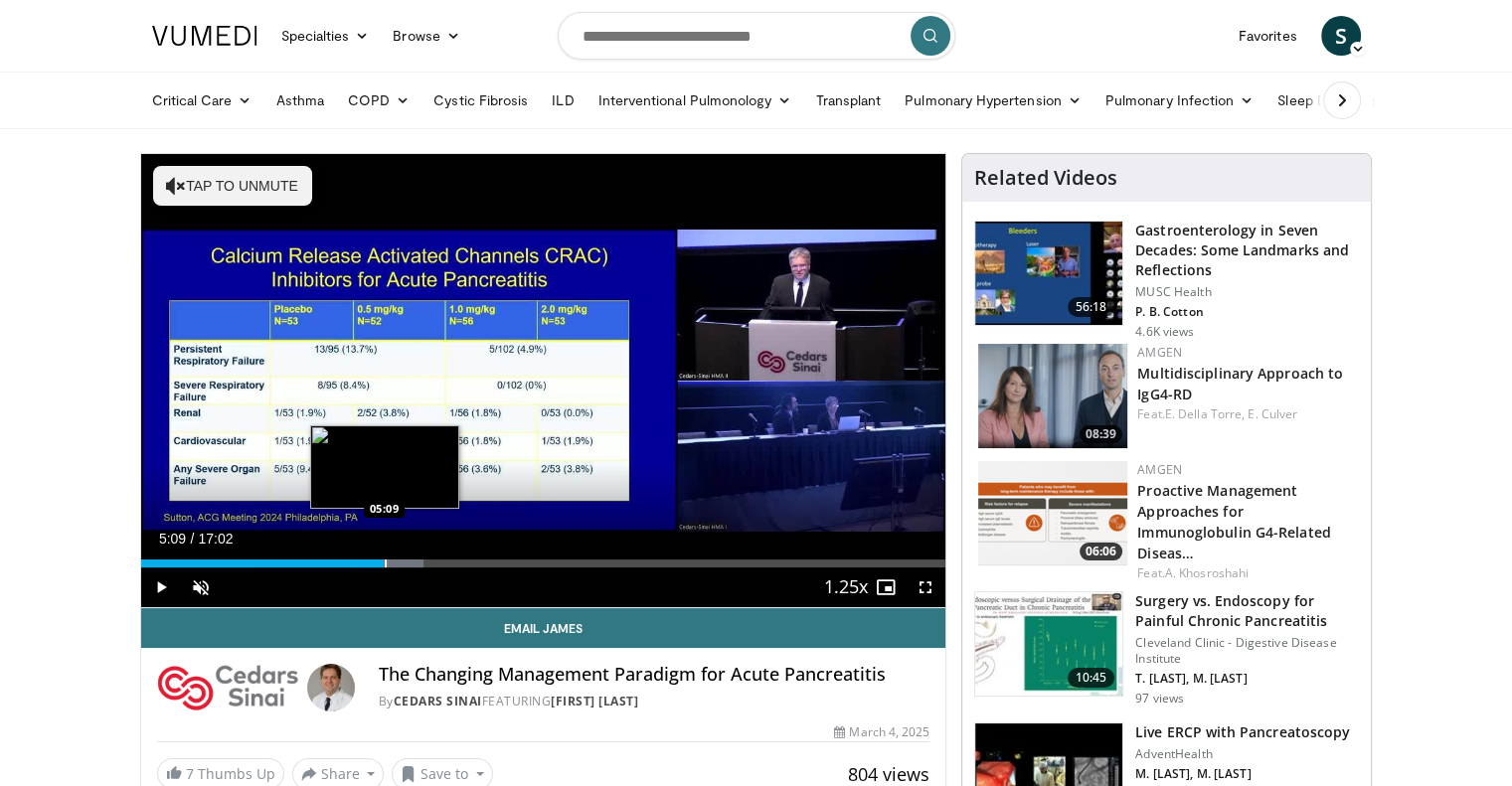 click at bounding box center (386, 563) 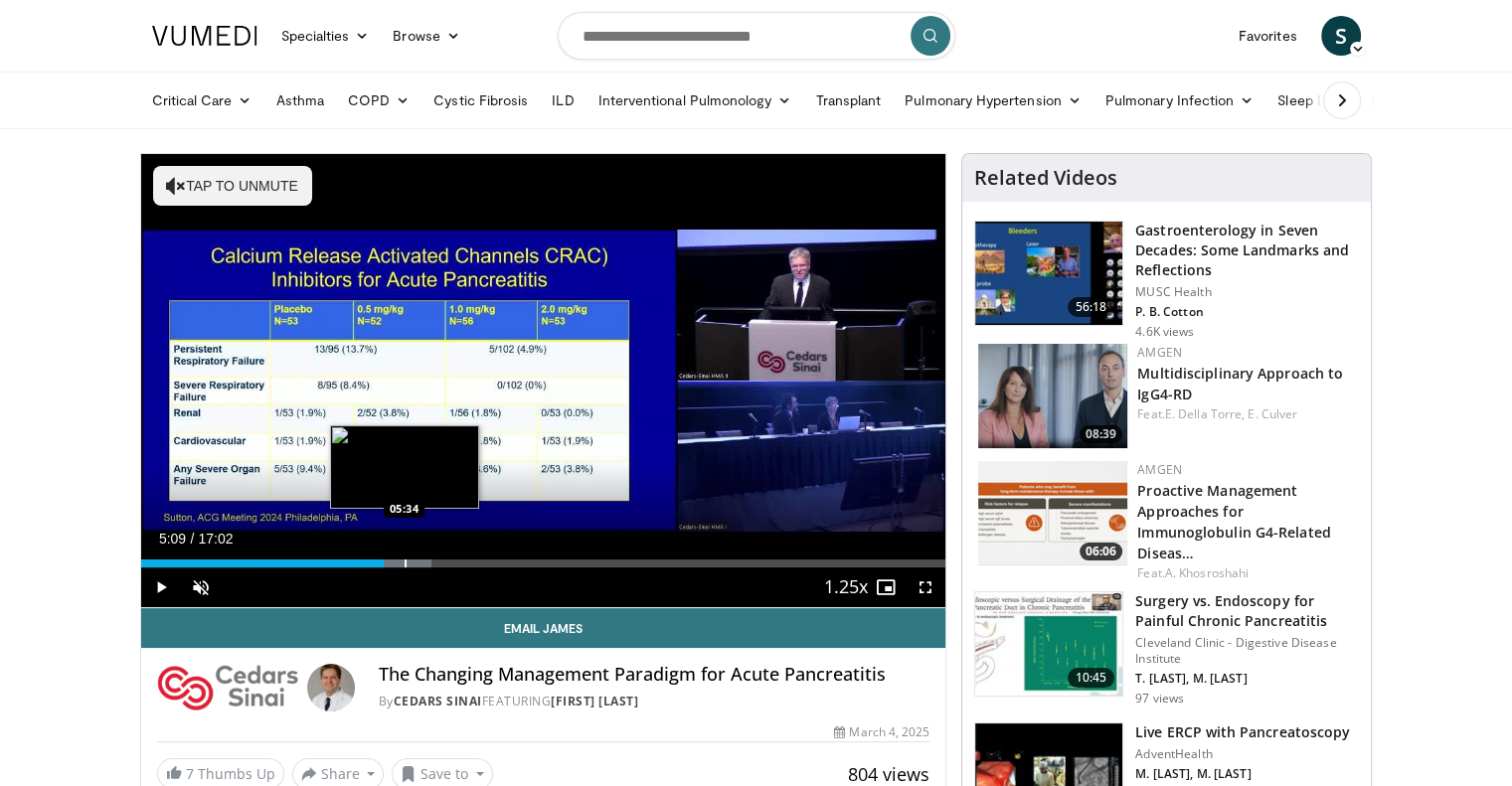 click on "Loaded :  36.17% 05:09 05:34" at bounding box center (544, 557) 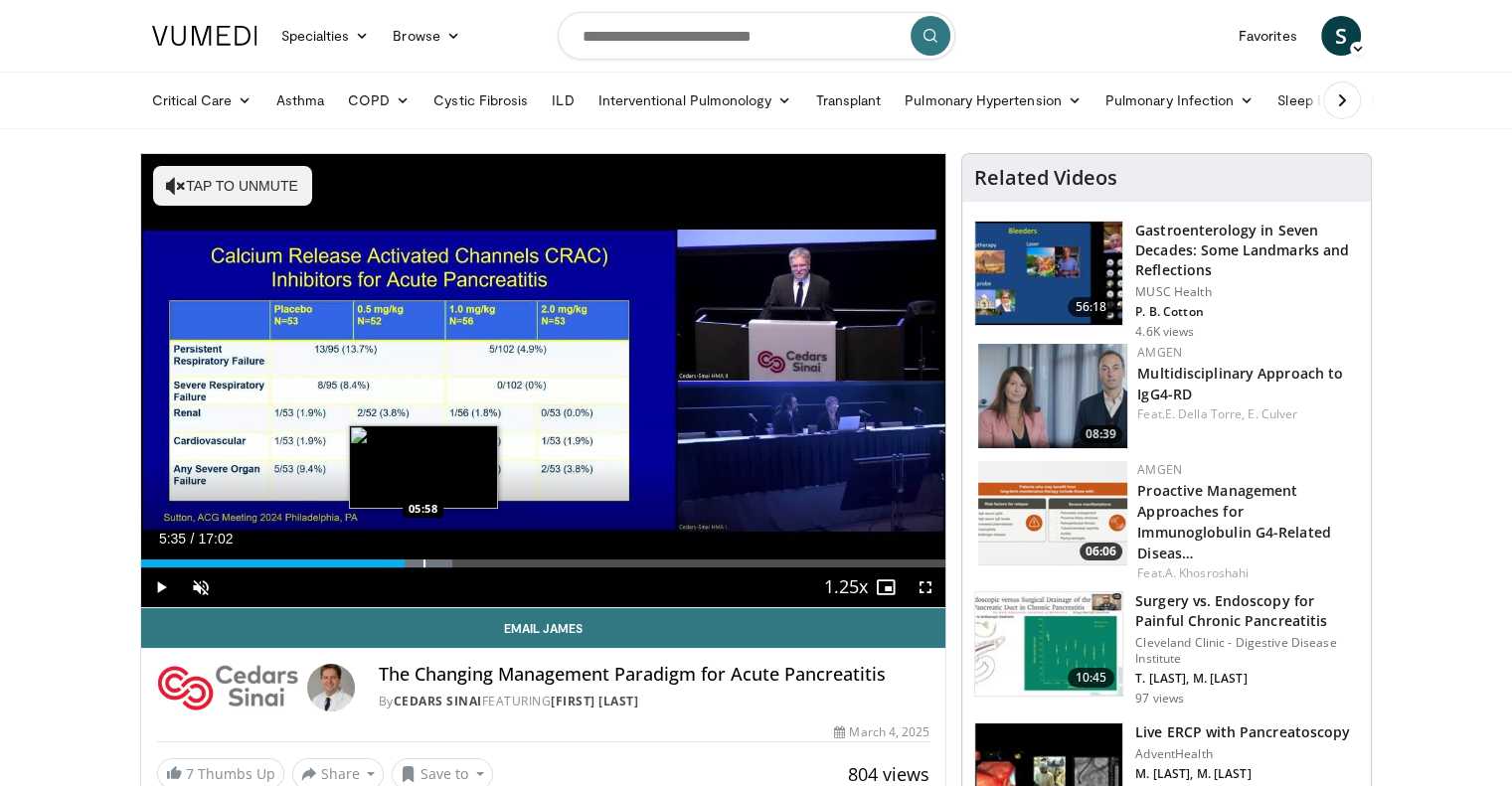 click on "Loaded :  38.78% 05:35 05:58" at bounding box center (544, 557) 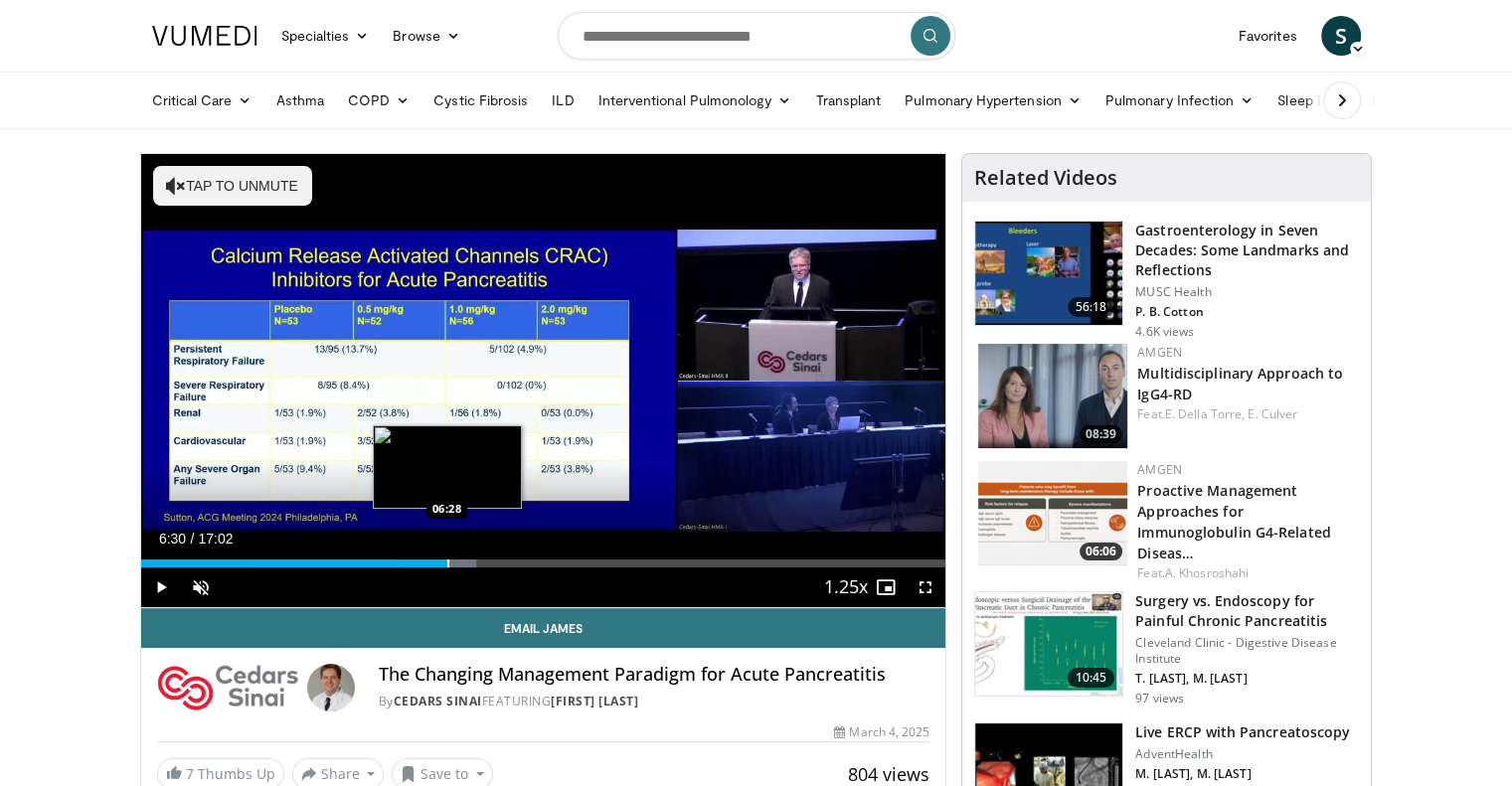 click on "Loaded :  41.69% 06:01 06:28" at bounding box center [544, 557] 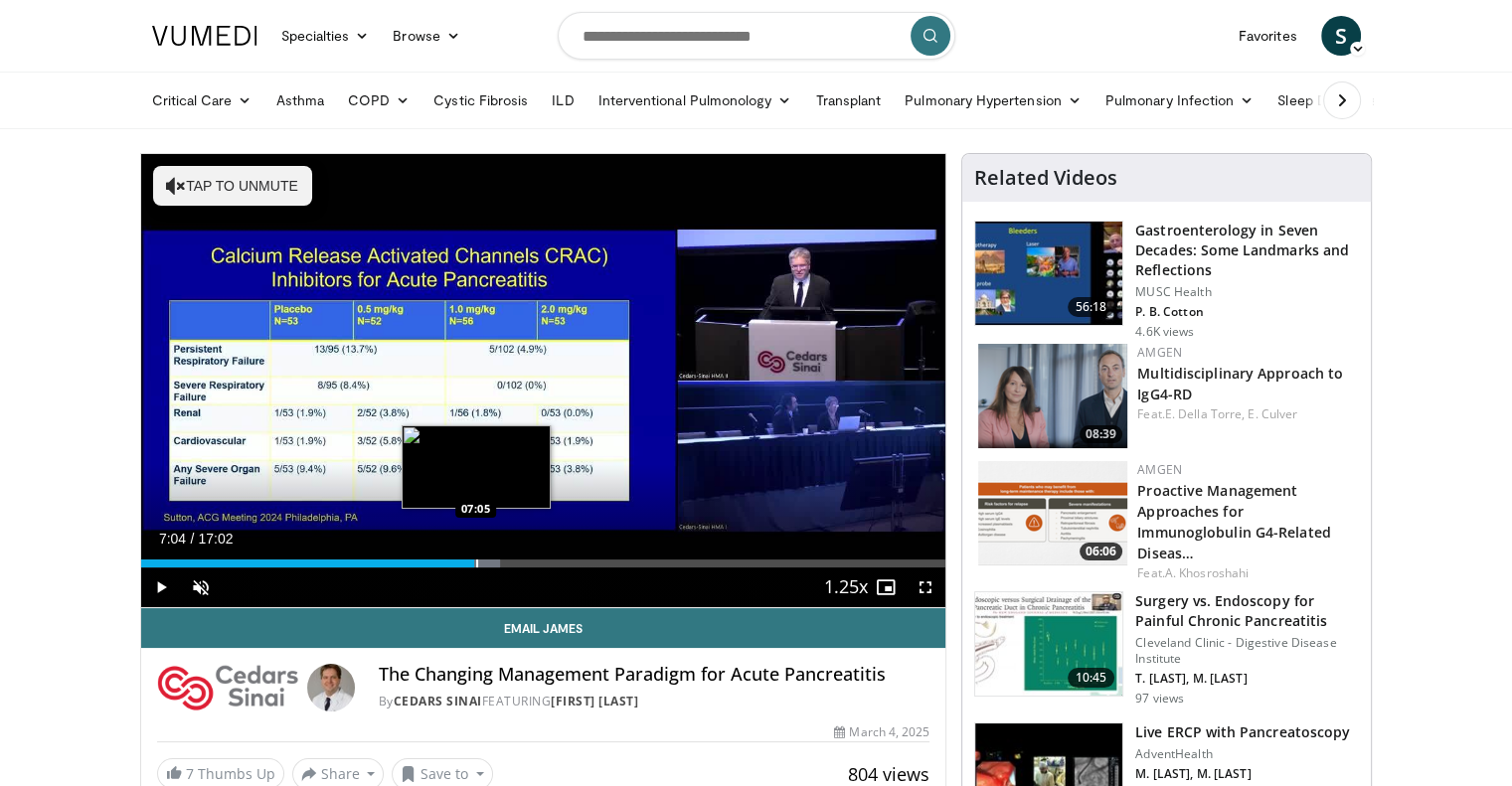 drag, startPoint x: 464, startPoint y: 555, endPoint x: 477, endPoint y: 555, distance: 13 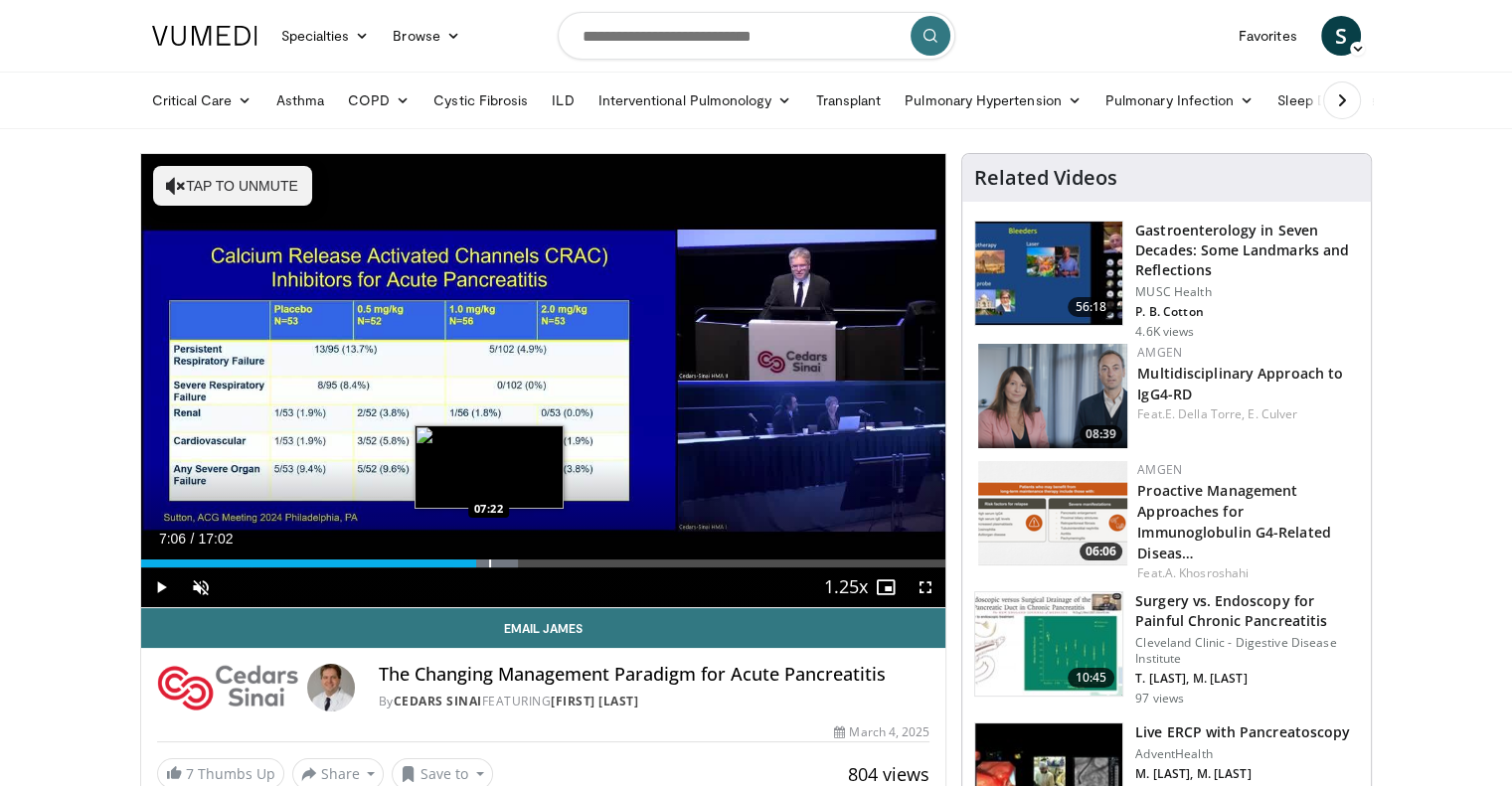 click on "Loaded :  46.92% 07:06 07:22" at bounding box center (544, 557) 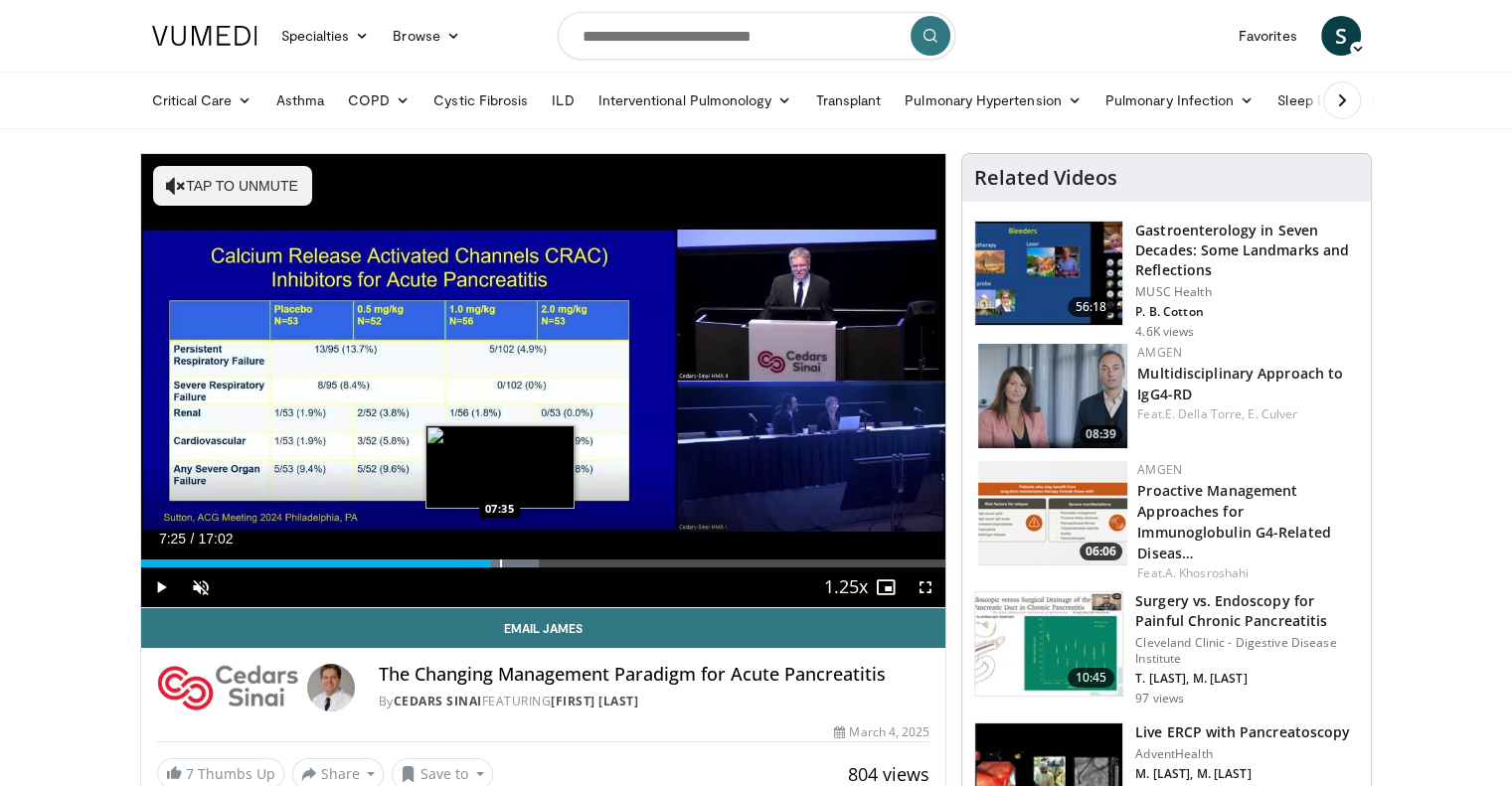 click on "Loaded :  49.45% 07:25 07:35" at bounding box center [544, 557] 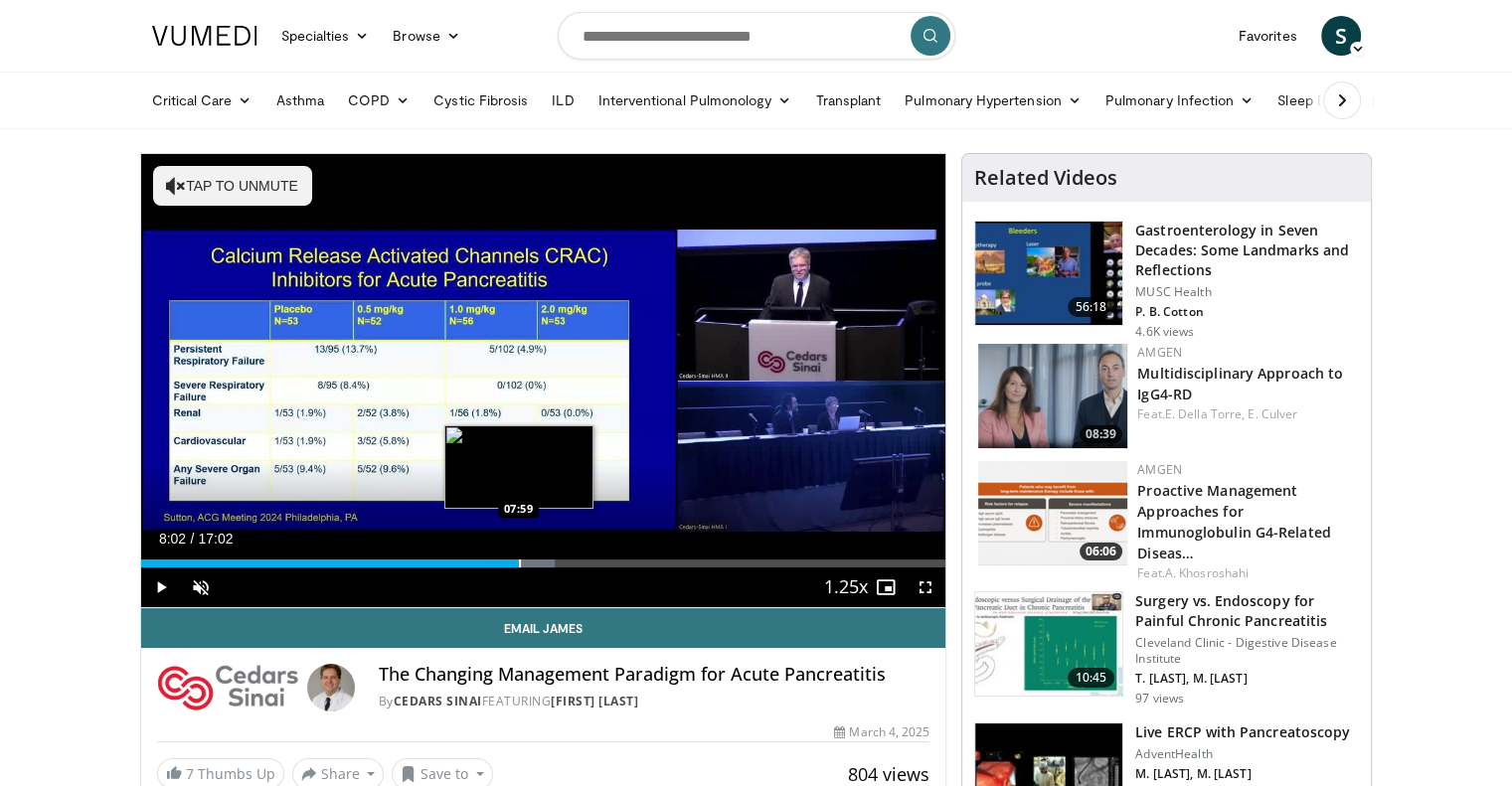 click on "Loaded :  51.39% 08:02 07:59" at bounding box center (544, 557) 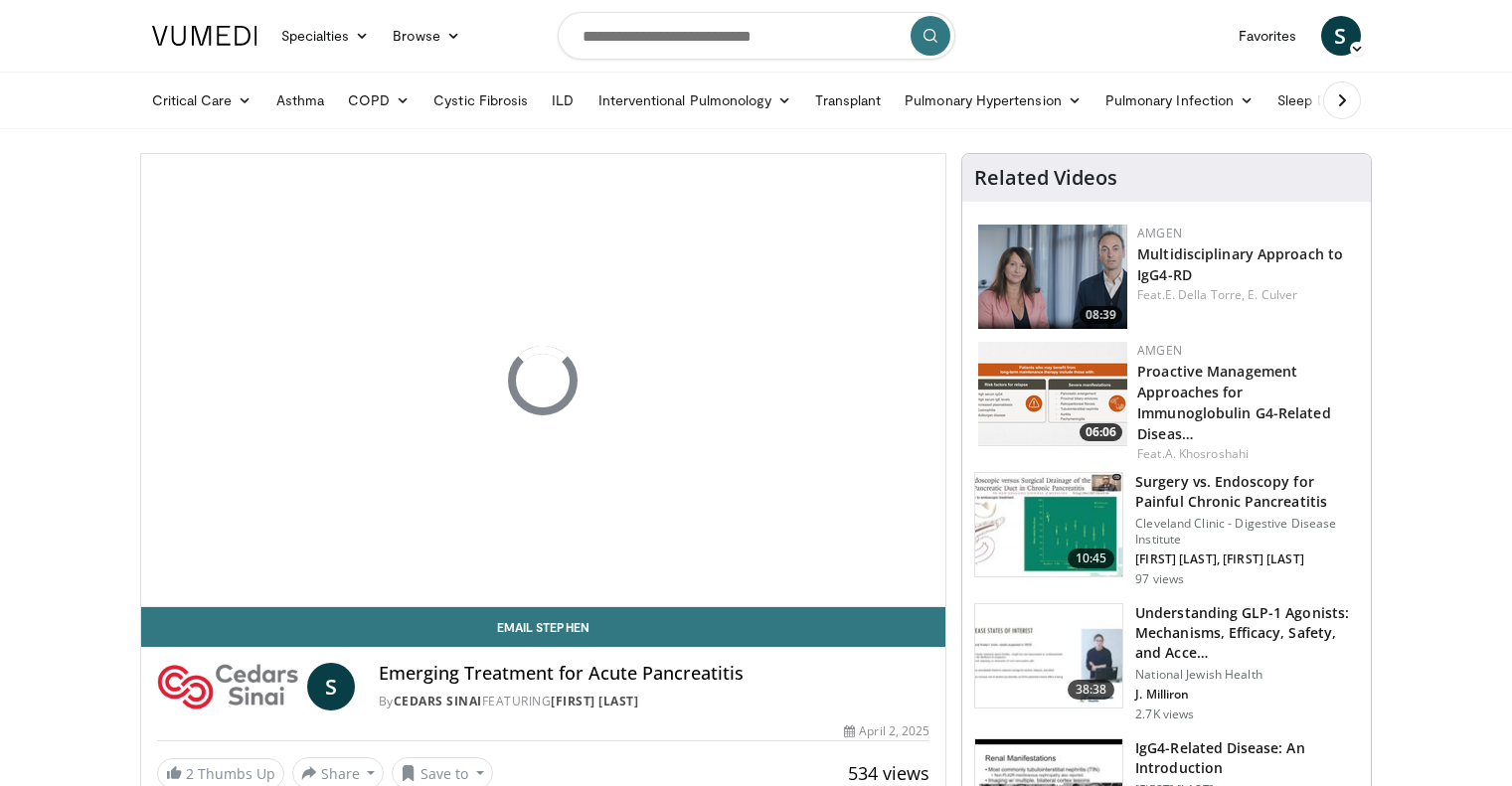 scroll, scrollTop: 0, scrollLeft: 0, axis: both 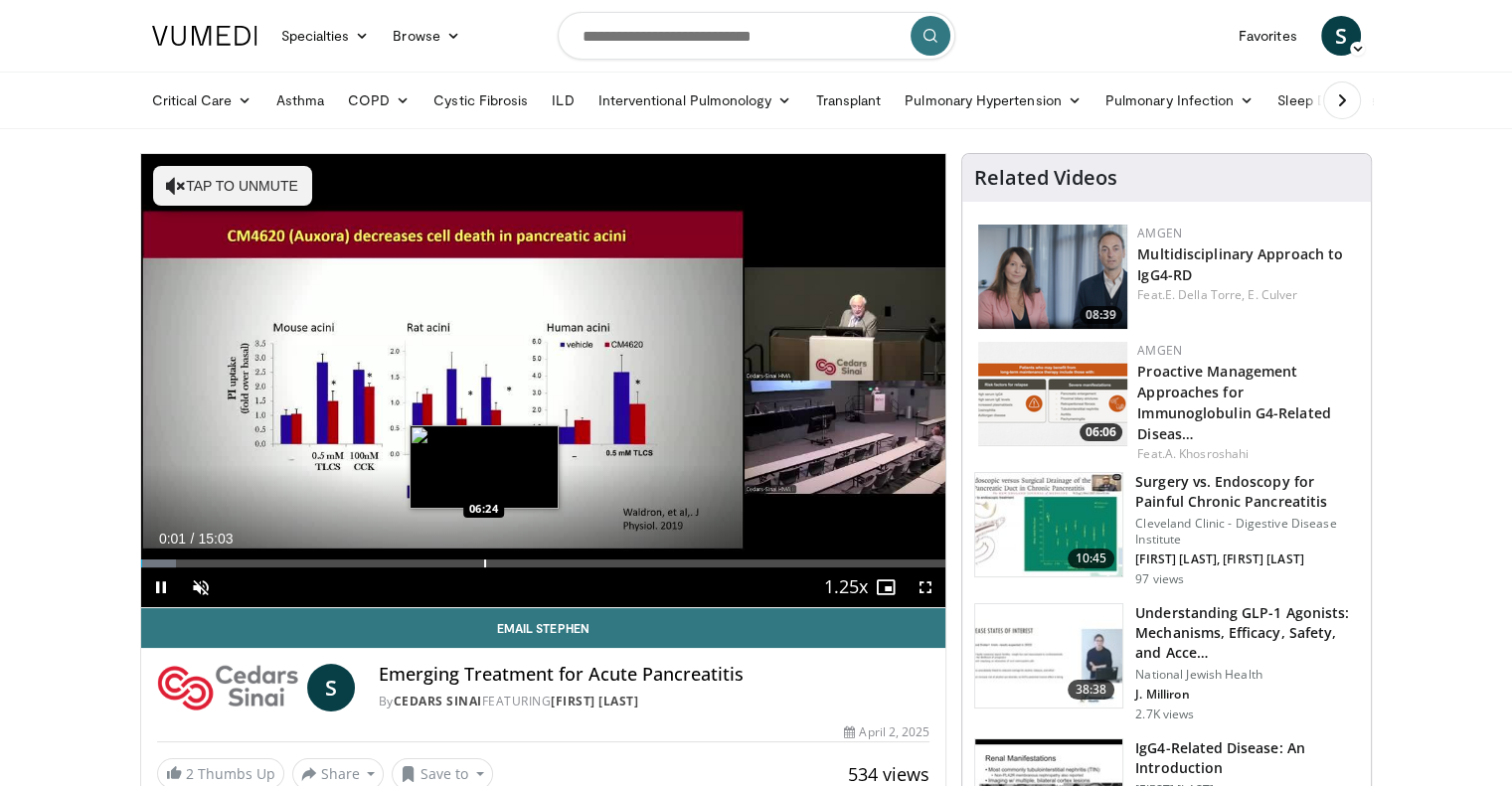 click at bounding box center [485, 563] 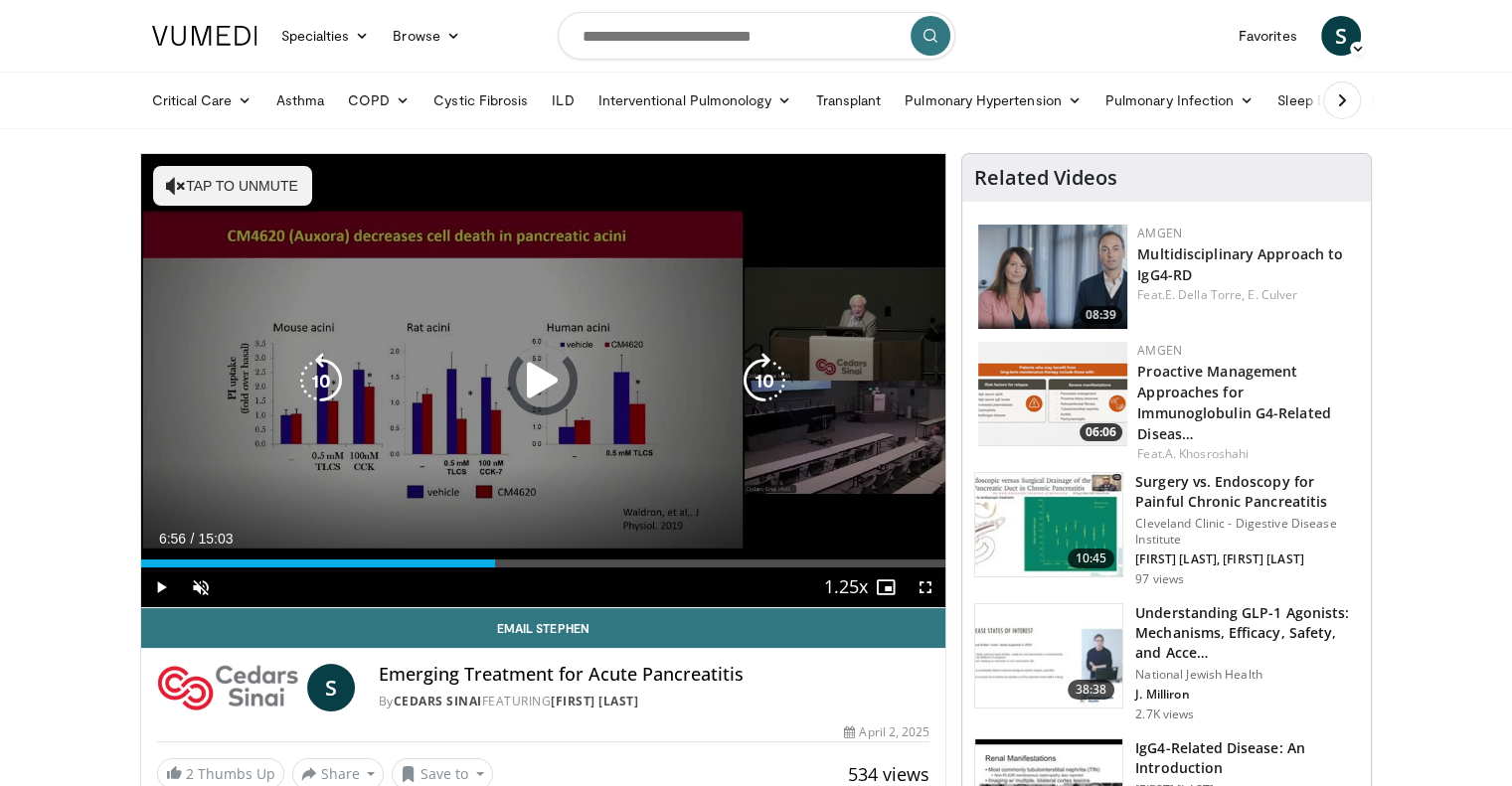 drag, startPoint x: 482, startPoint y: 565, endPoint x: 628, endPoint y: 566, distance: 146.0034 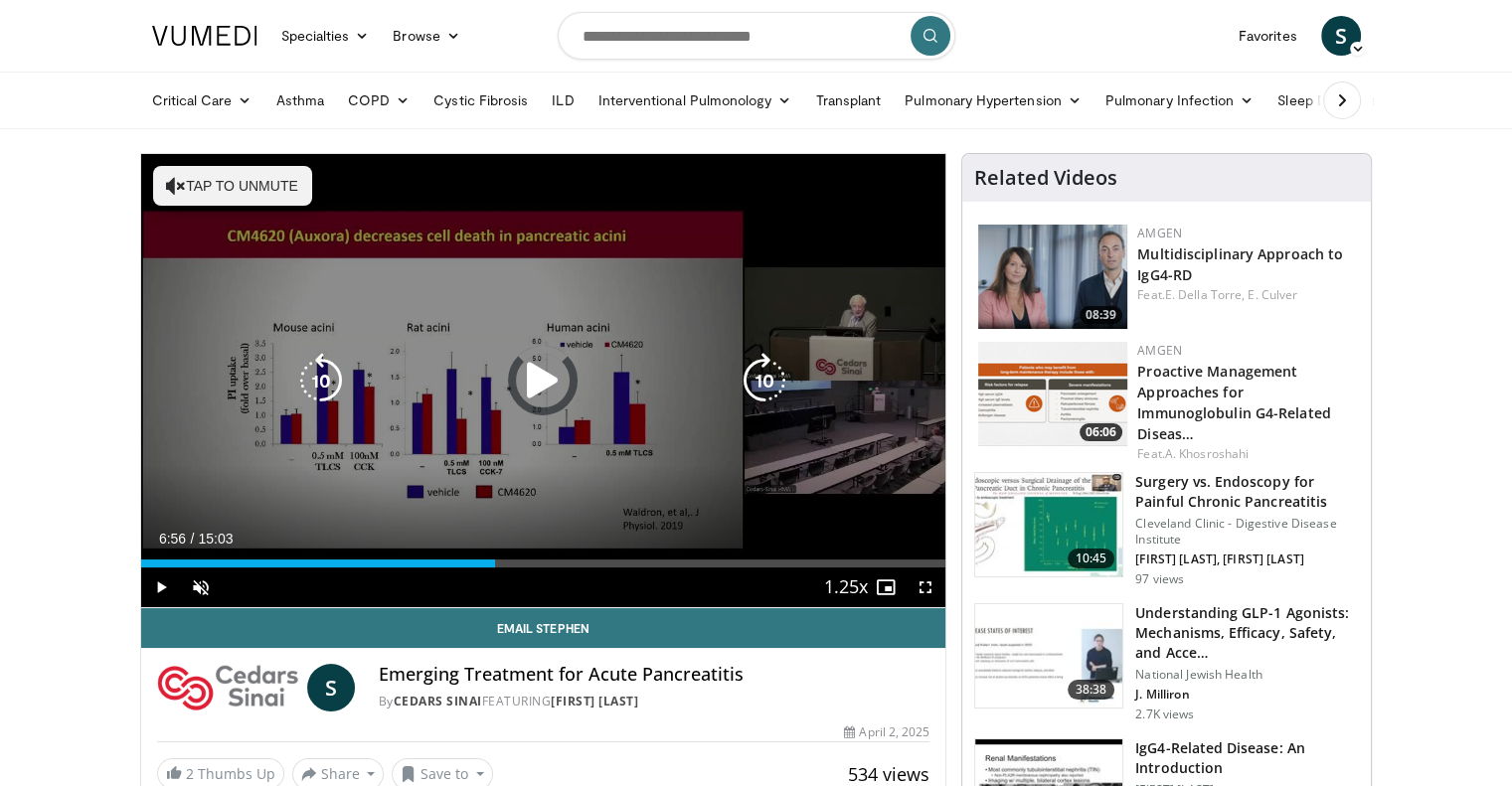 click on "Current Time  6:56 / Duration  15:03 Play Skip Backward Skip Forward Unmute Loaded :  0.00% 07:24 07:29 Stream Type  LIVE Seek to live, currently behind live LIVE   1.25x Playback Rate 0.5x 0.75x 1x 1.25x , selected 1.5x 1.75x 2x Chapters Chapters Descriptions descriptions off , selected Captions captions settings , opens captions settings dialog captions off , selected Audio Track en (Main) , selected Fullscreen Enable picture-in-picture mode" at bounding box center [544, 587] 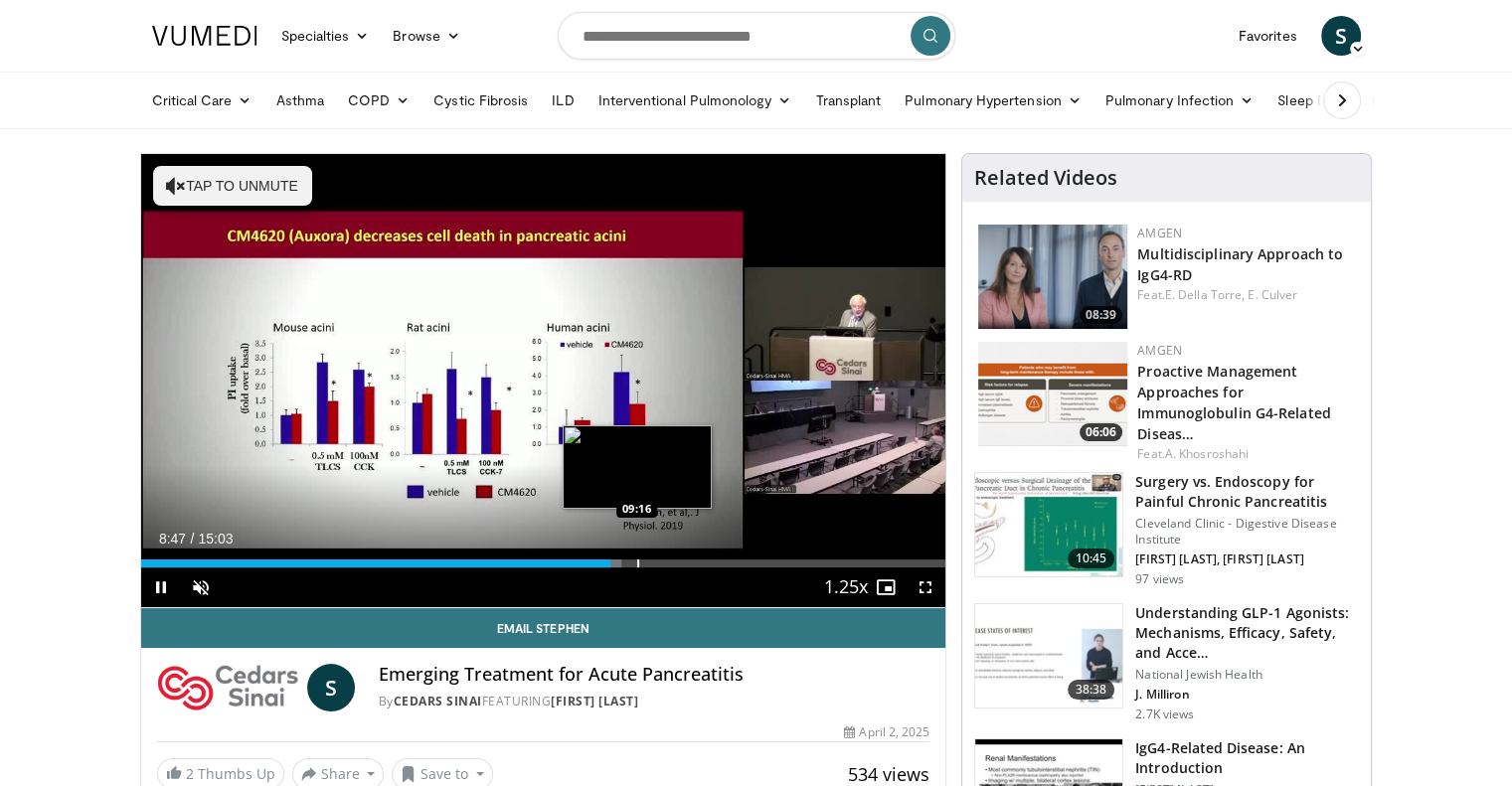 click at bounding box center [638, 563] 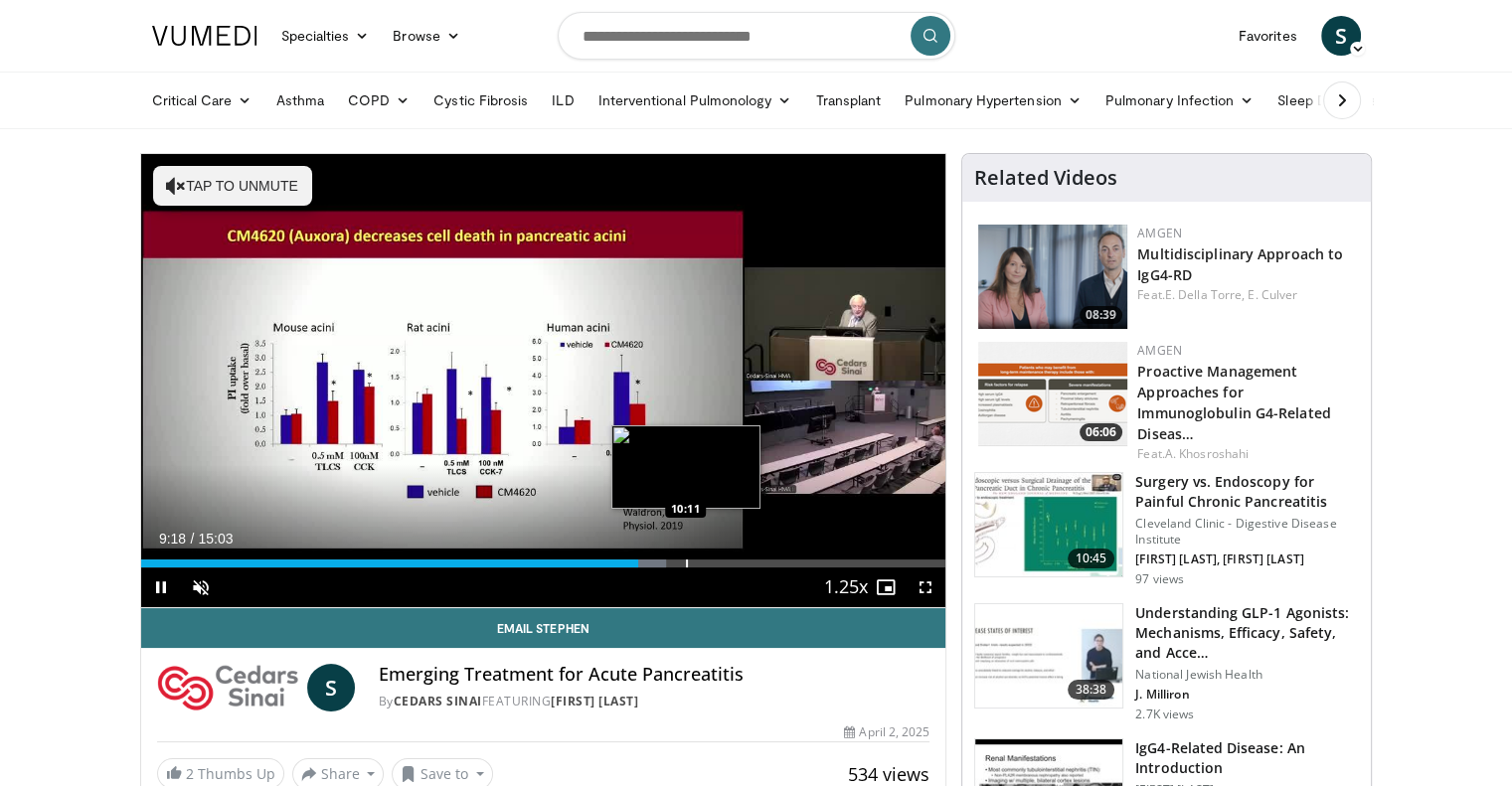 click at bounding box center (687, 563) 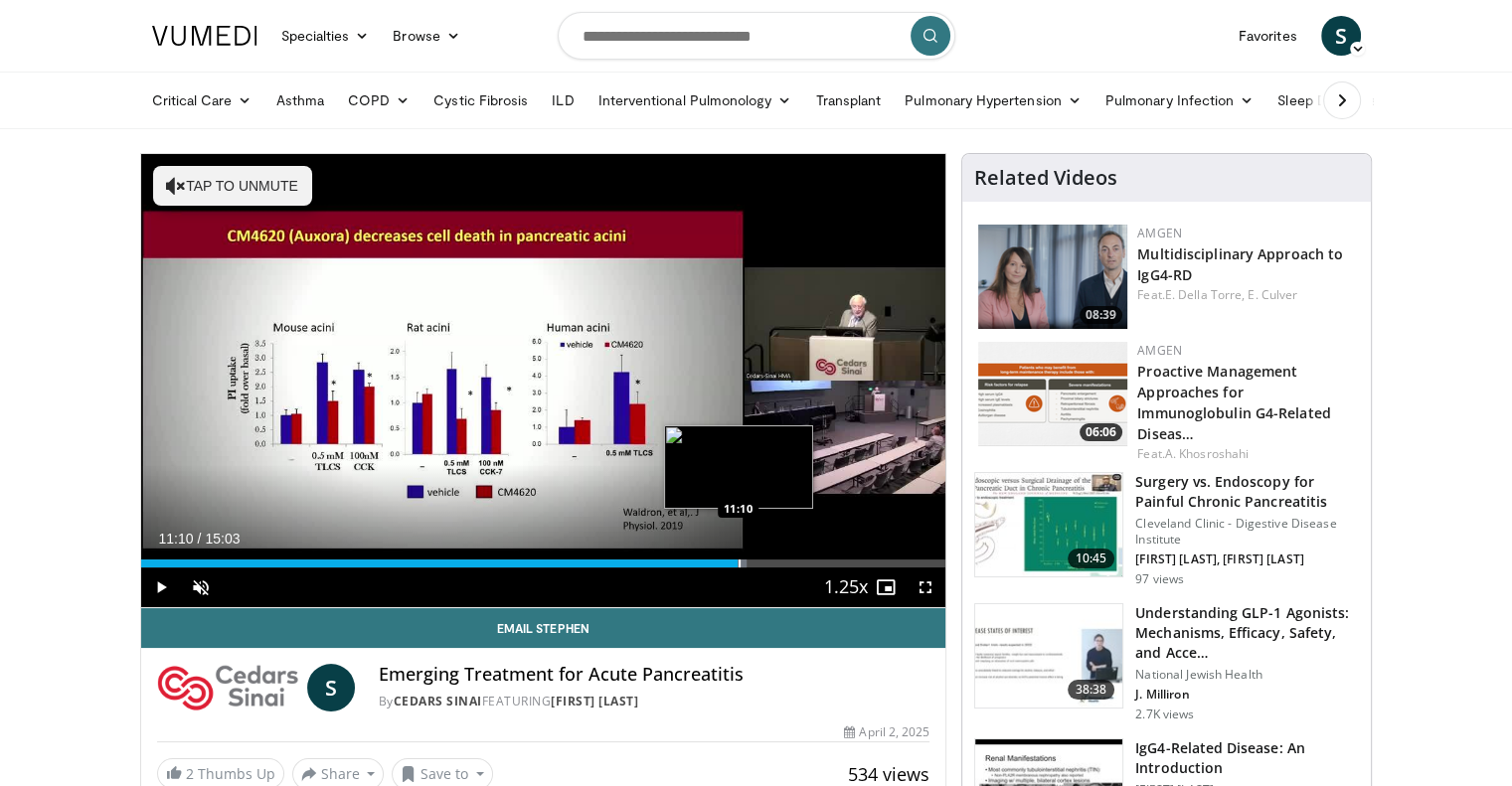 click at bounding box center (740, 563) 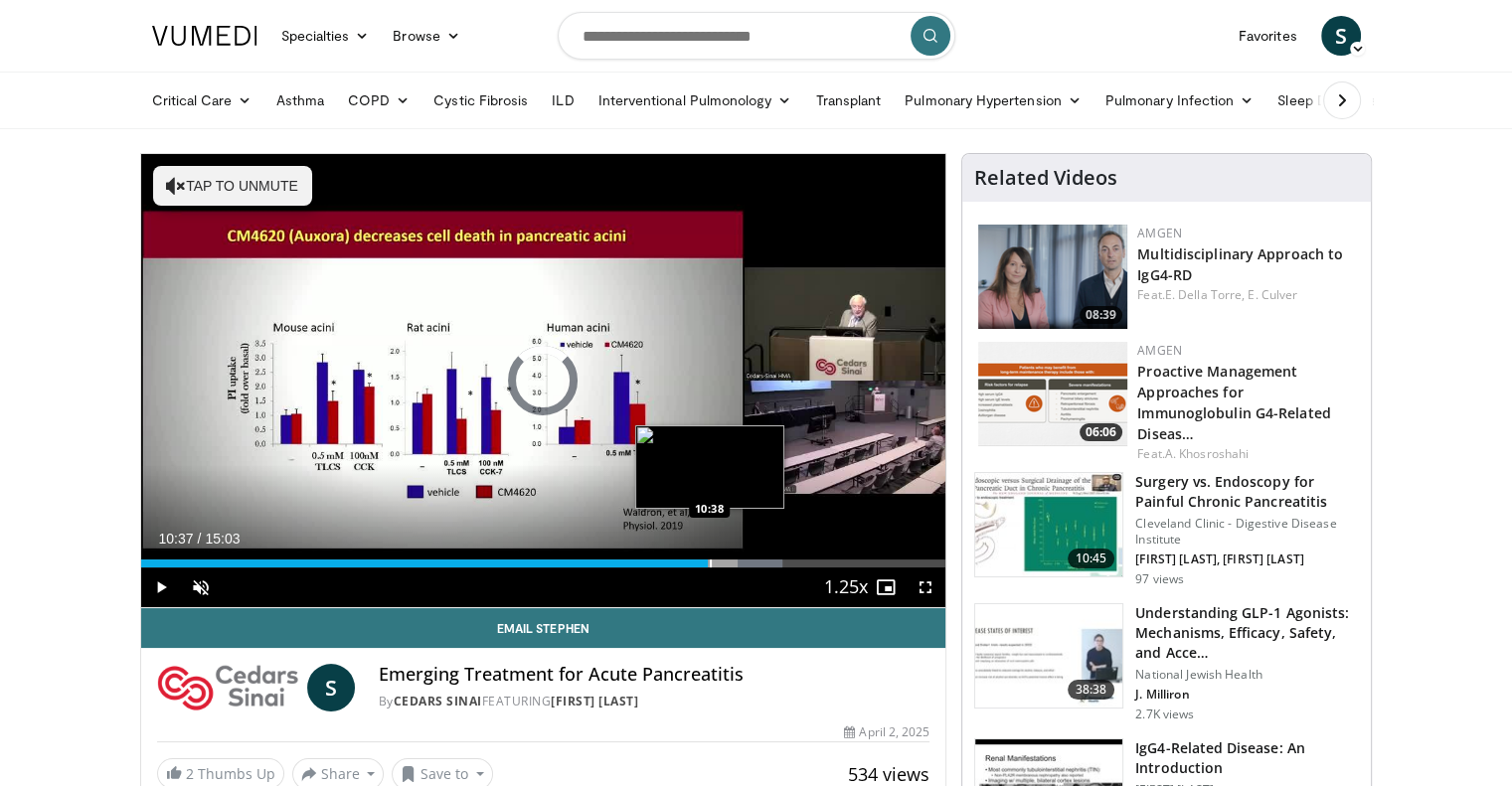 click on "11:11" at bounding box center [424, 563] 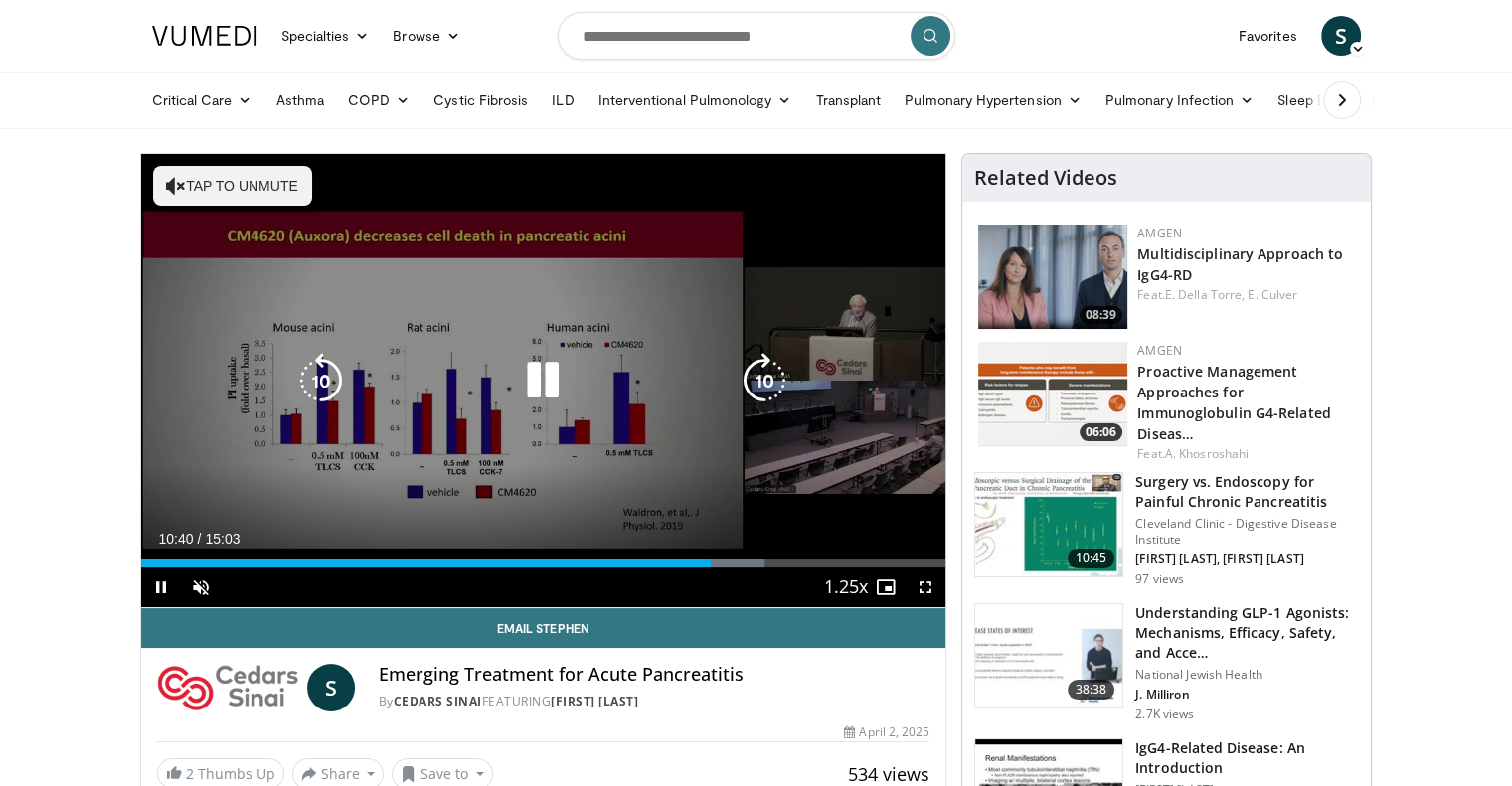 click at bounding box center [543, 381] 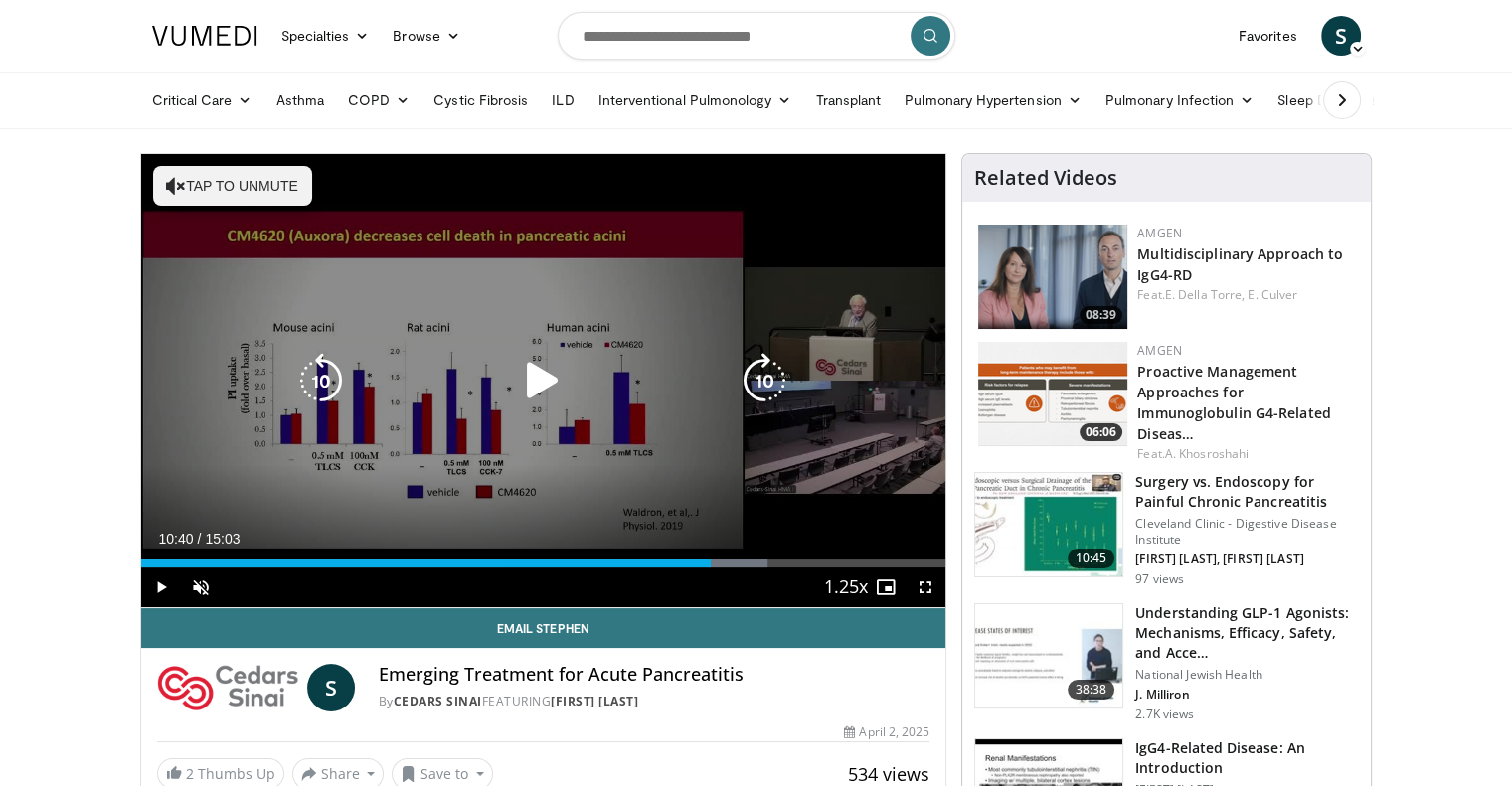 click on "Tap to unmute" at bounding box center [233, 186] 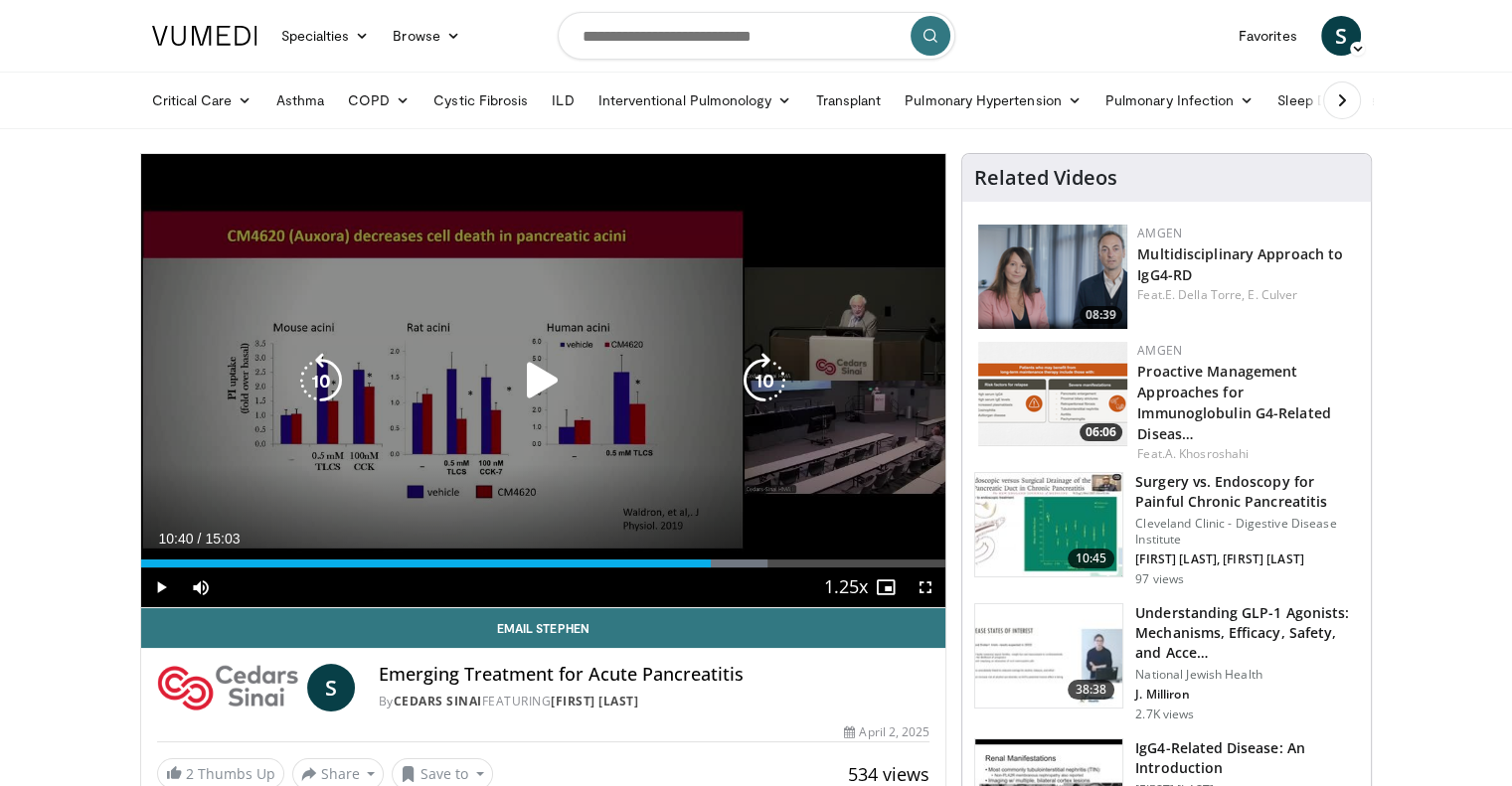click at bounding box center (543, 381) 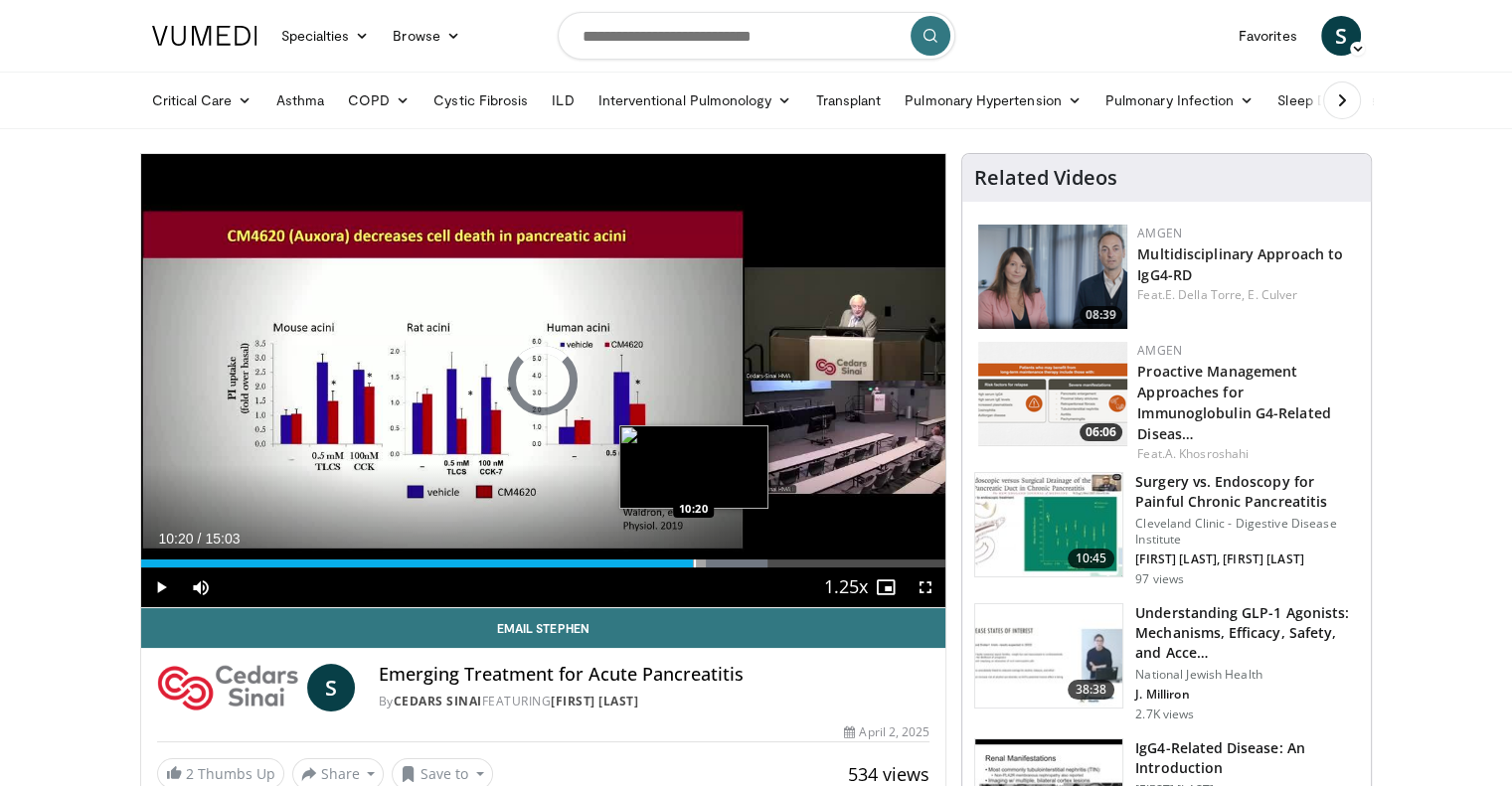 click at bounding box center [695, 563] 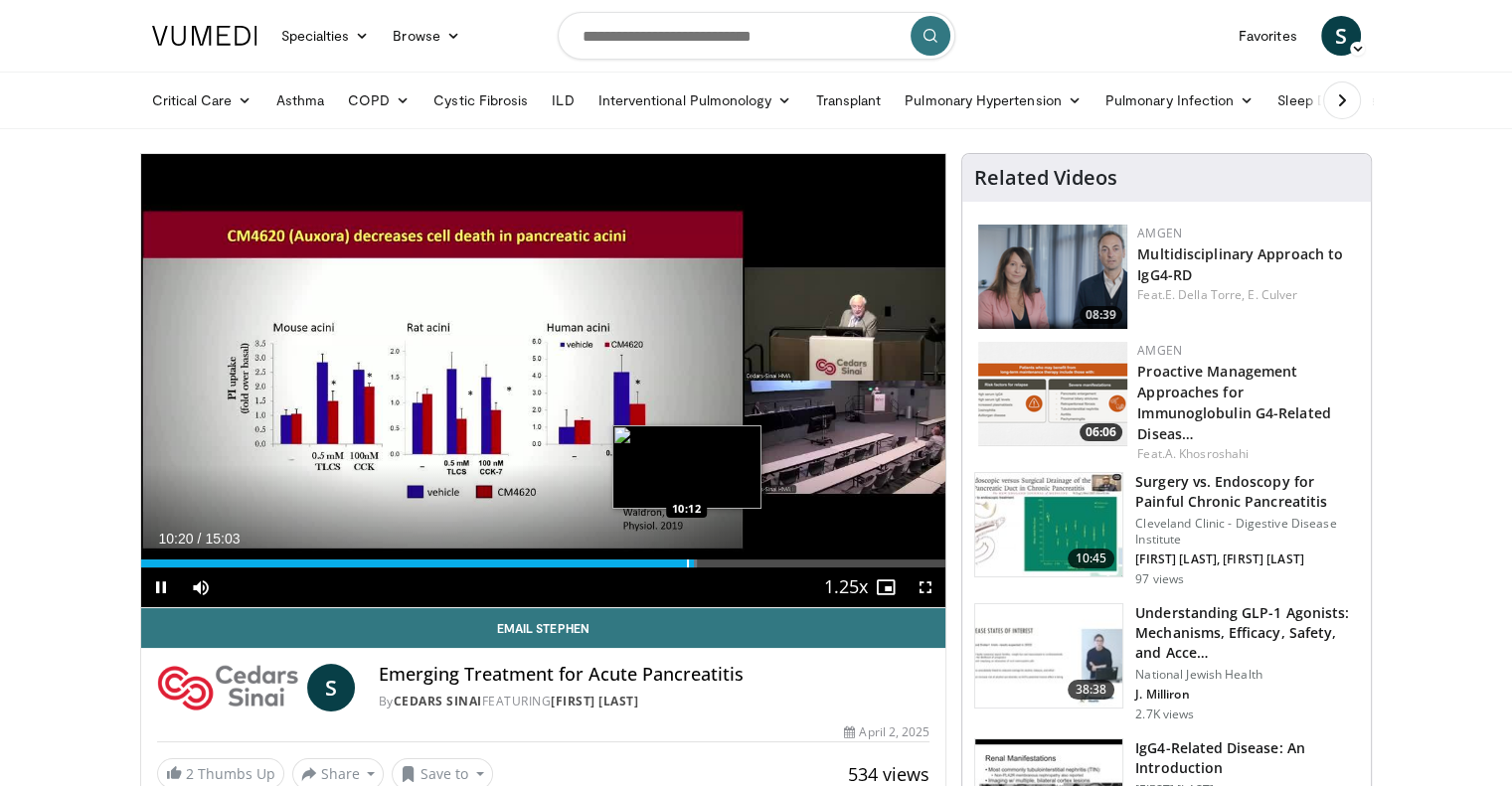 click at bounding box center [688, 563] 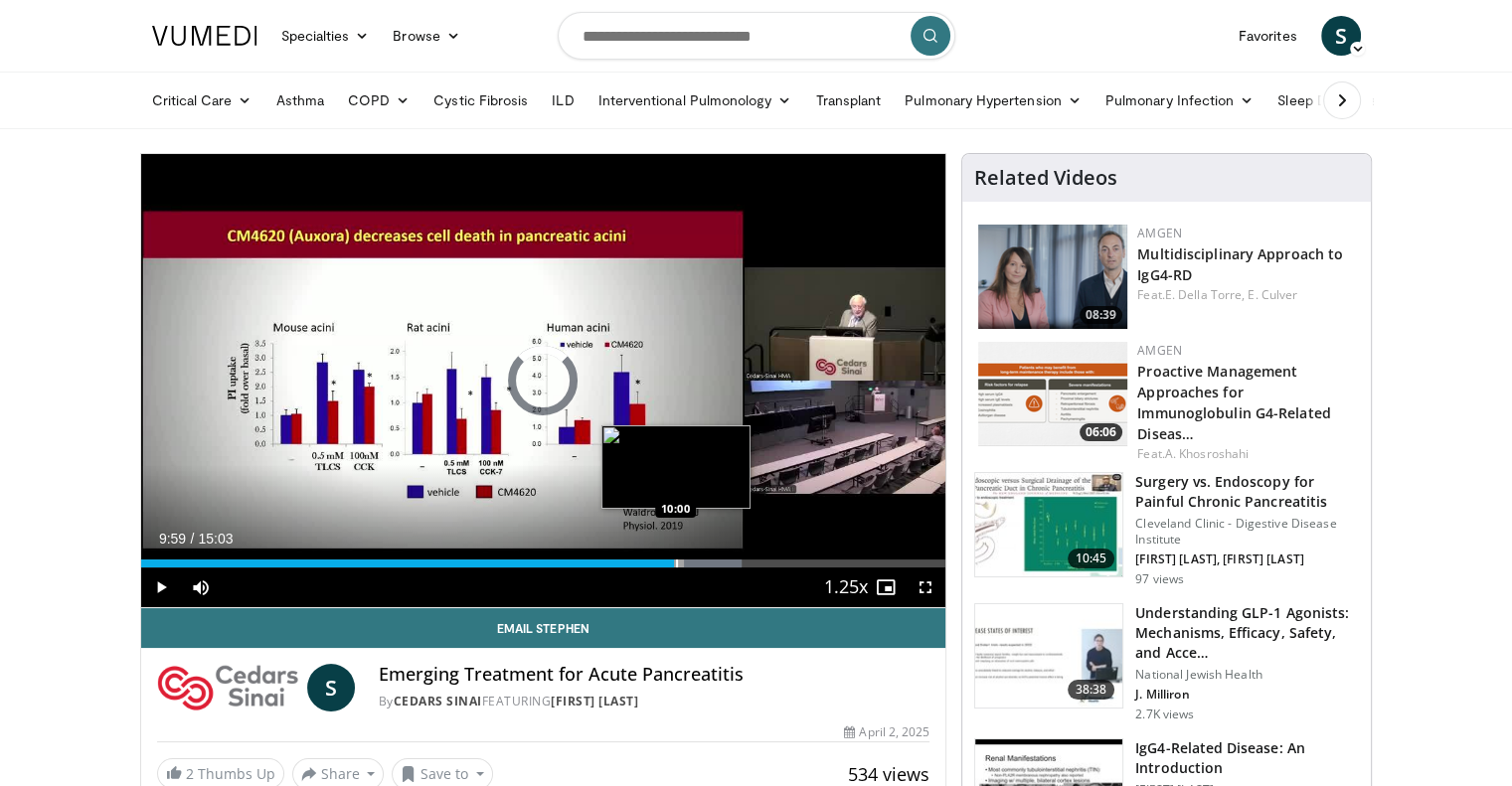 click on "Loaded :  74.63% 10:13 10:00" at bounding box center [544, 563] 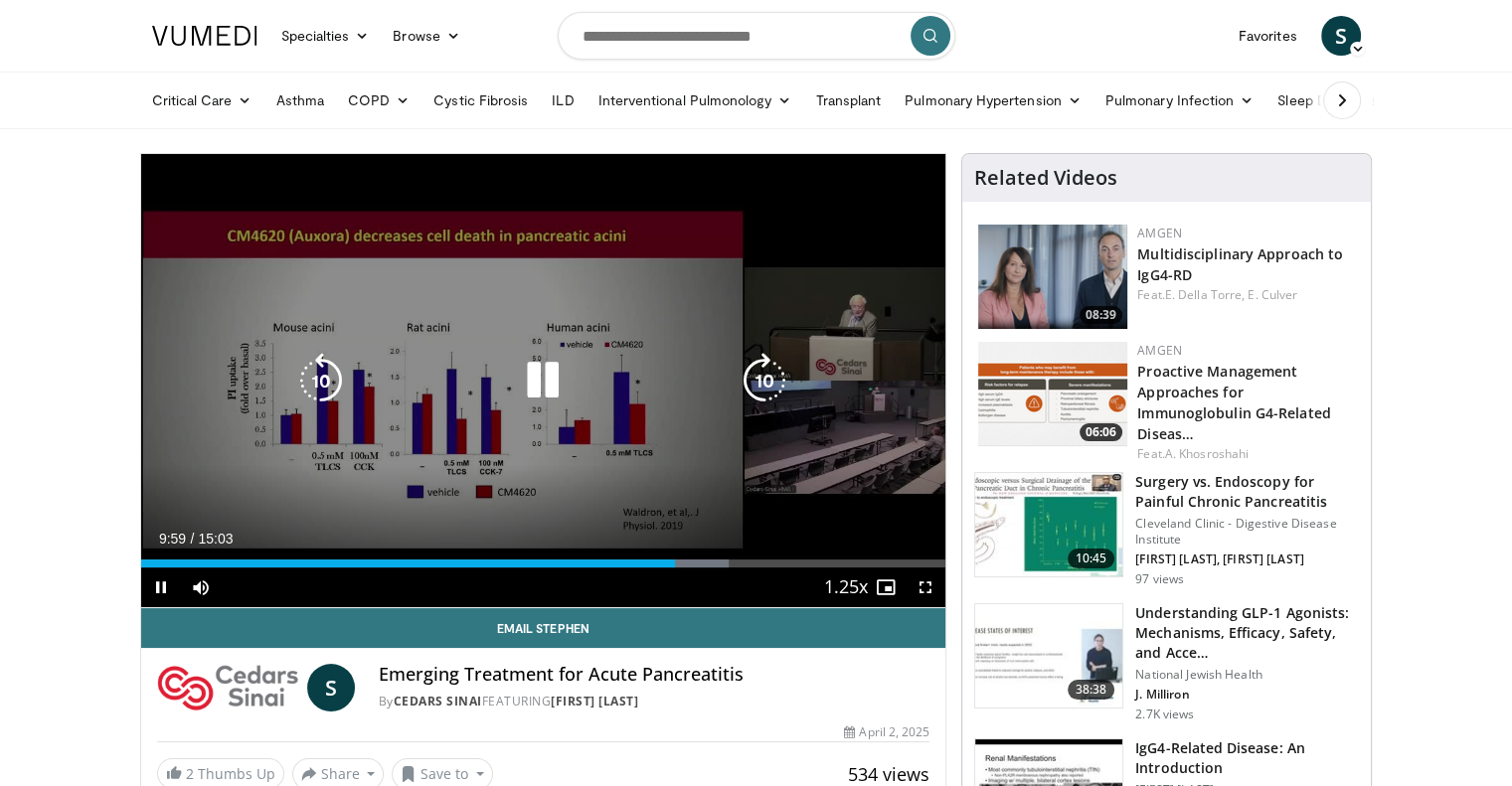 click at bounding box center [700, 563] 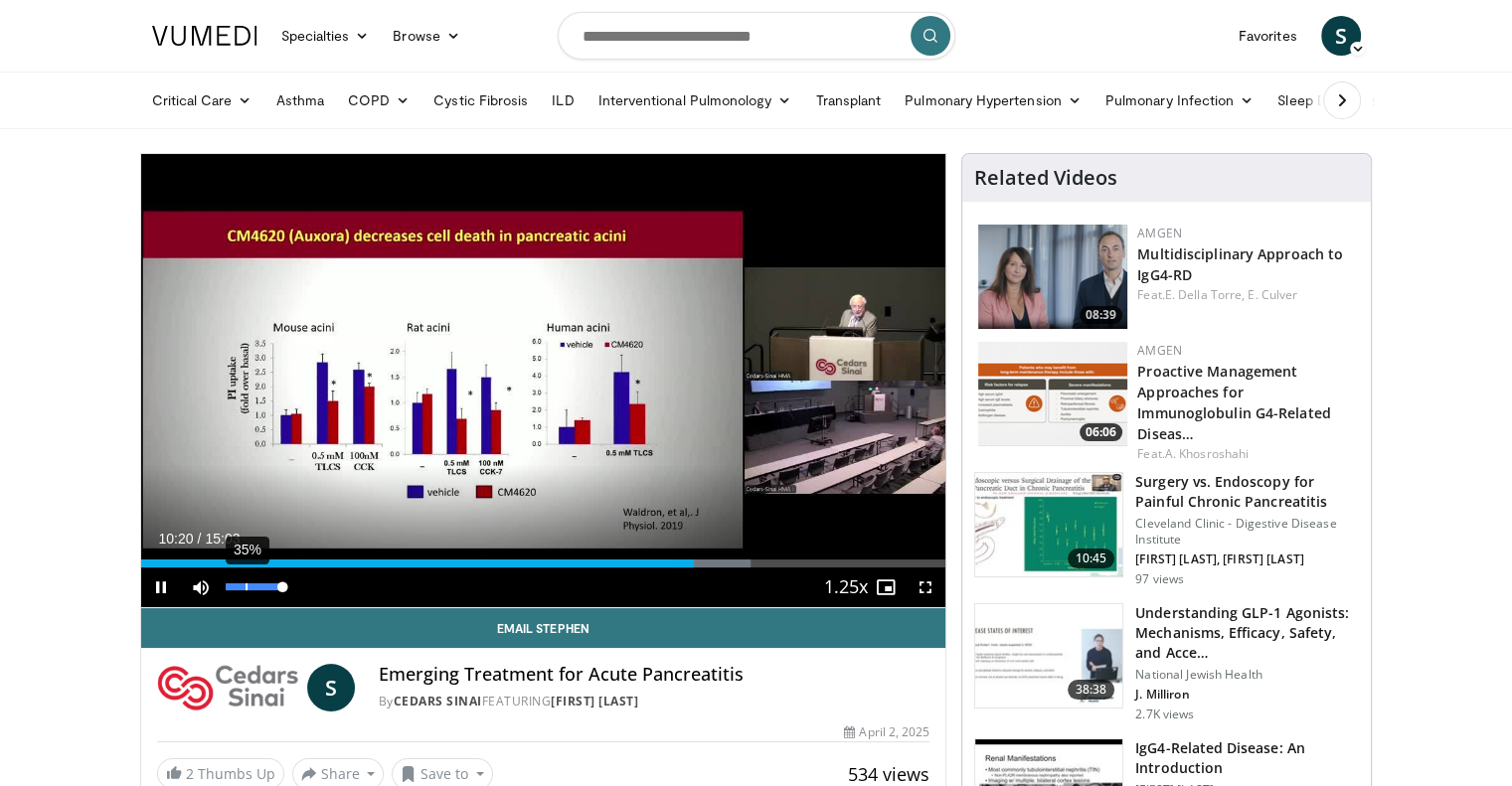 click at bounding box center [253, 586] 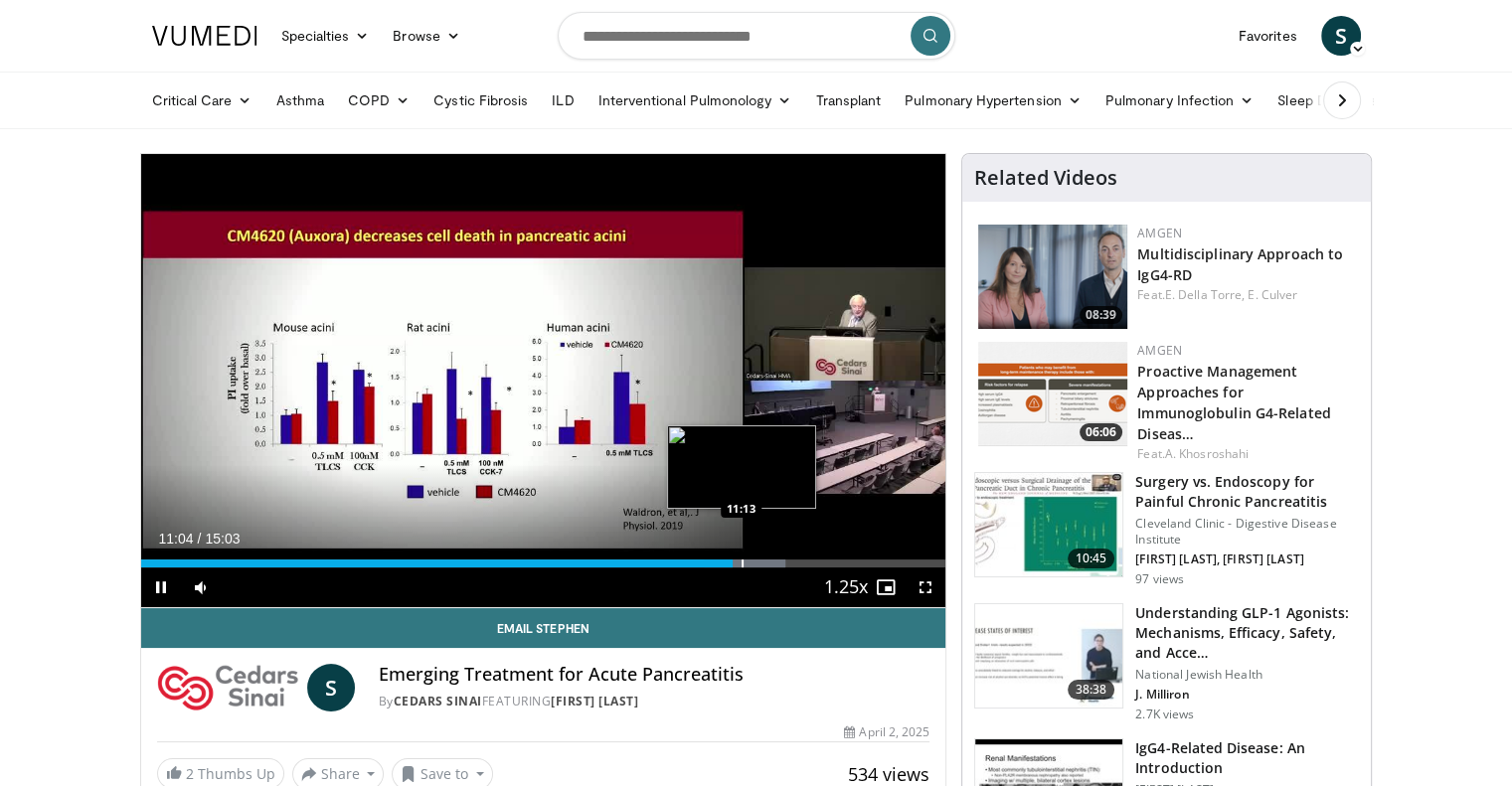 click at bounding box center [743, 563] 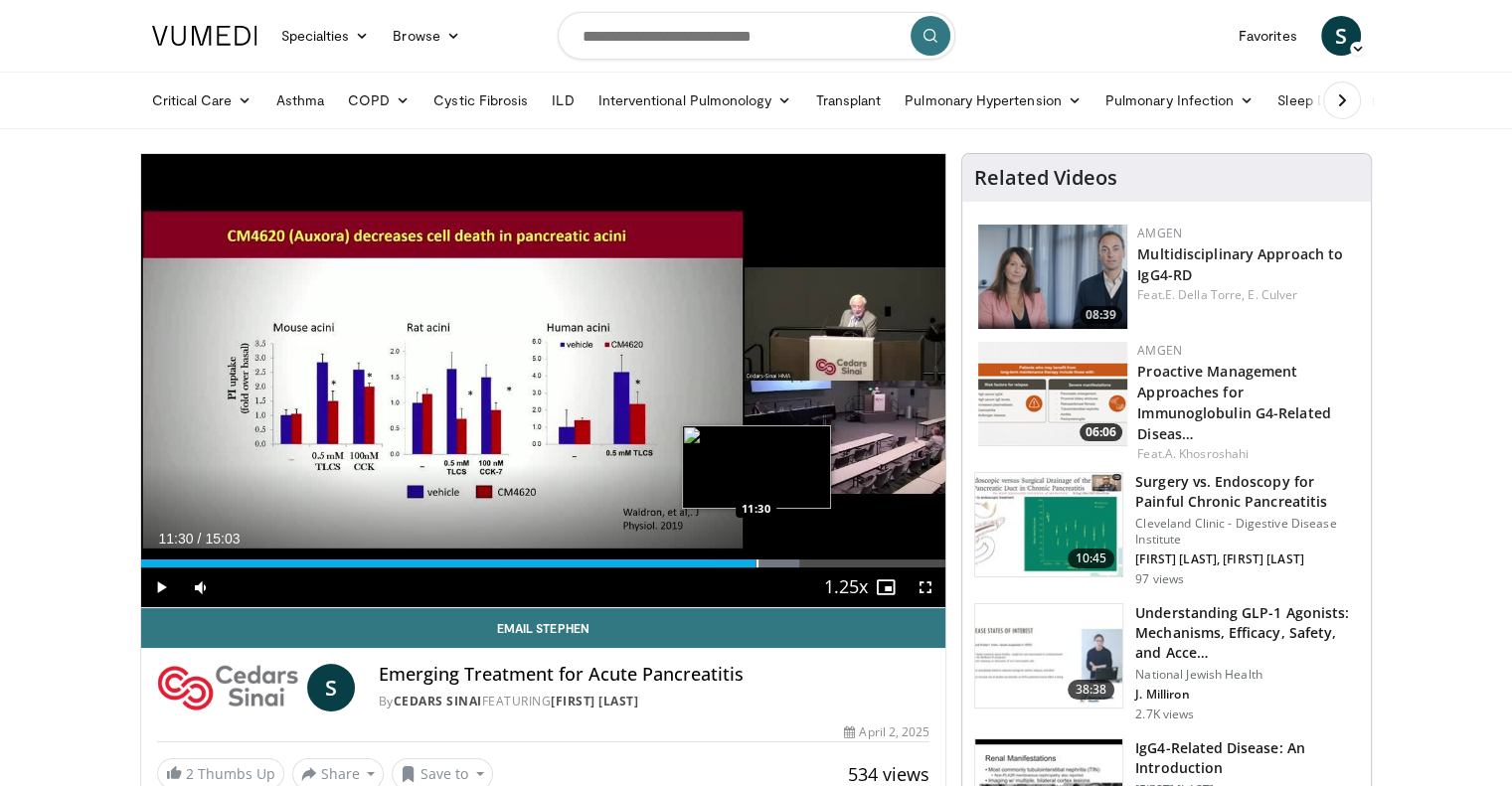 click at bounding box center [757, 563] 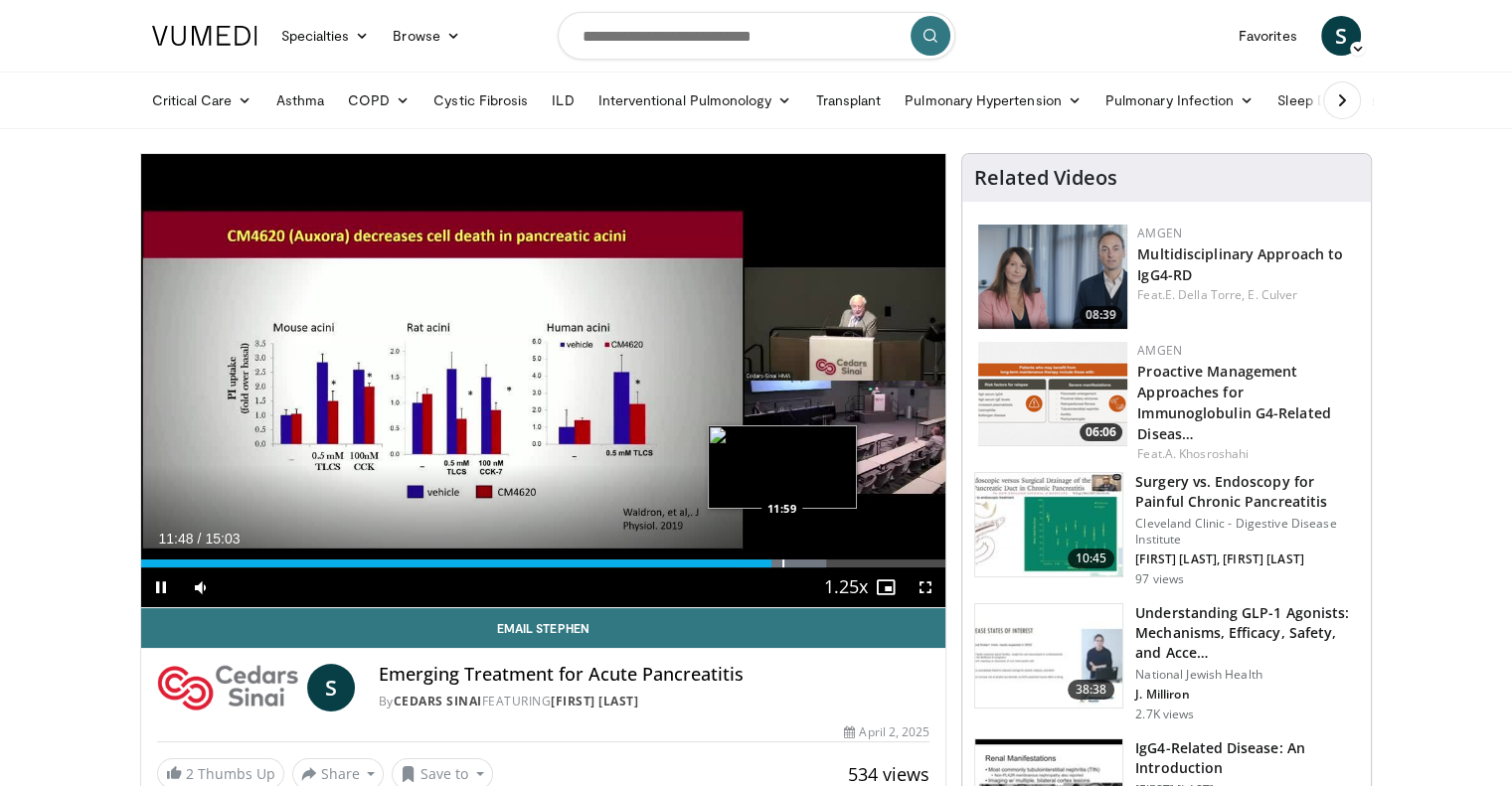 click on "Loaded :  85.20% 11:48 11:59" at bounding box center (544, 557) 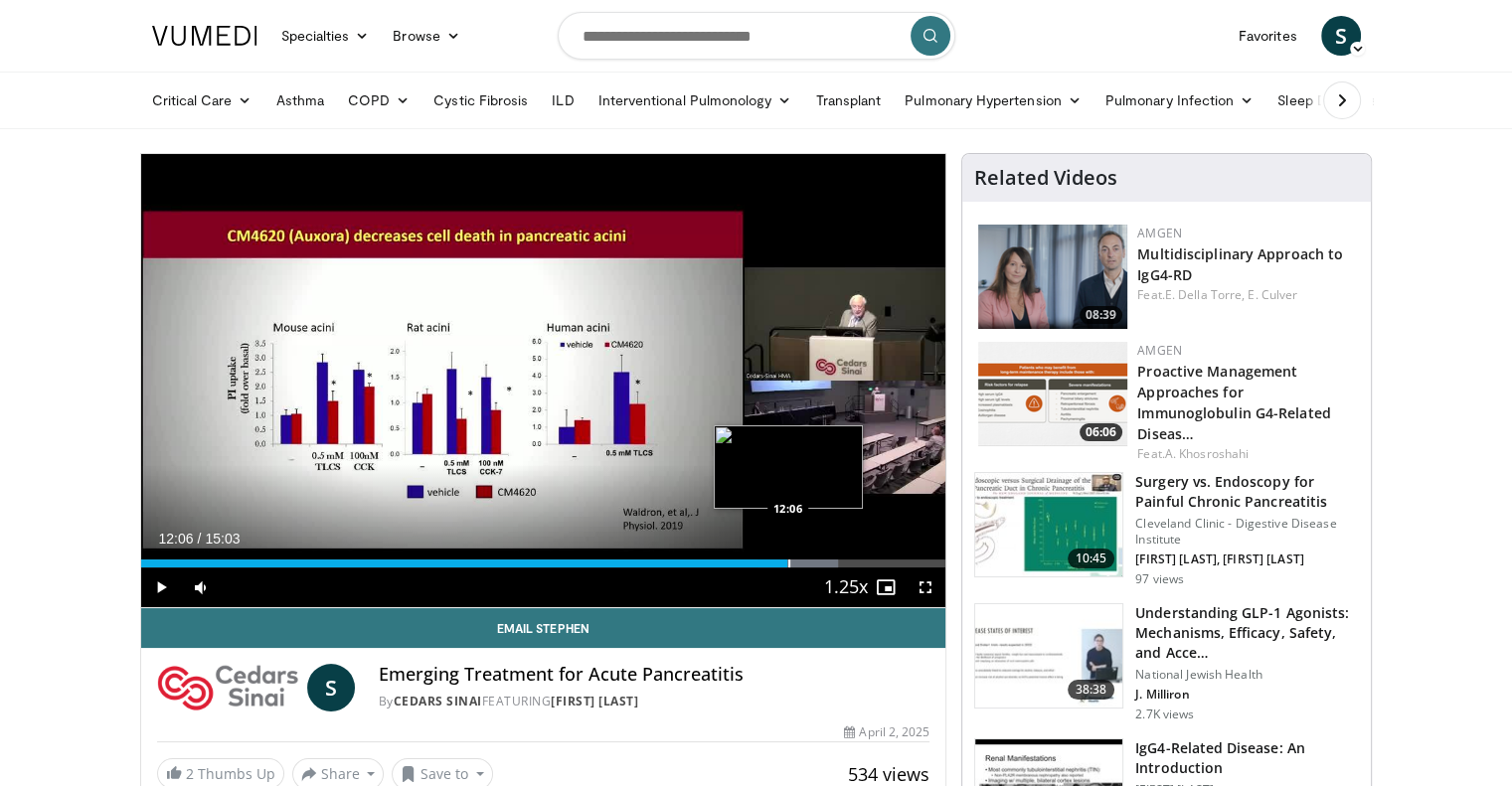 click on "Loaded :  86.70% 12:02 12:06" at bounding box center [544, 557] 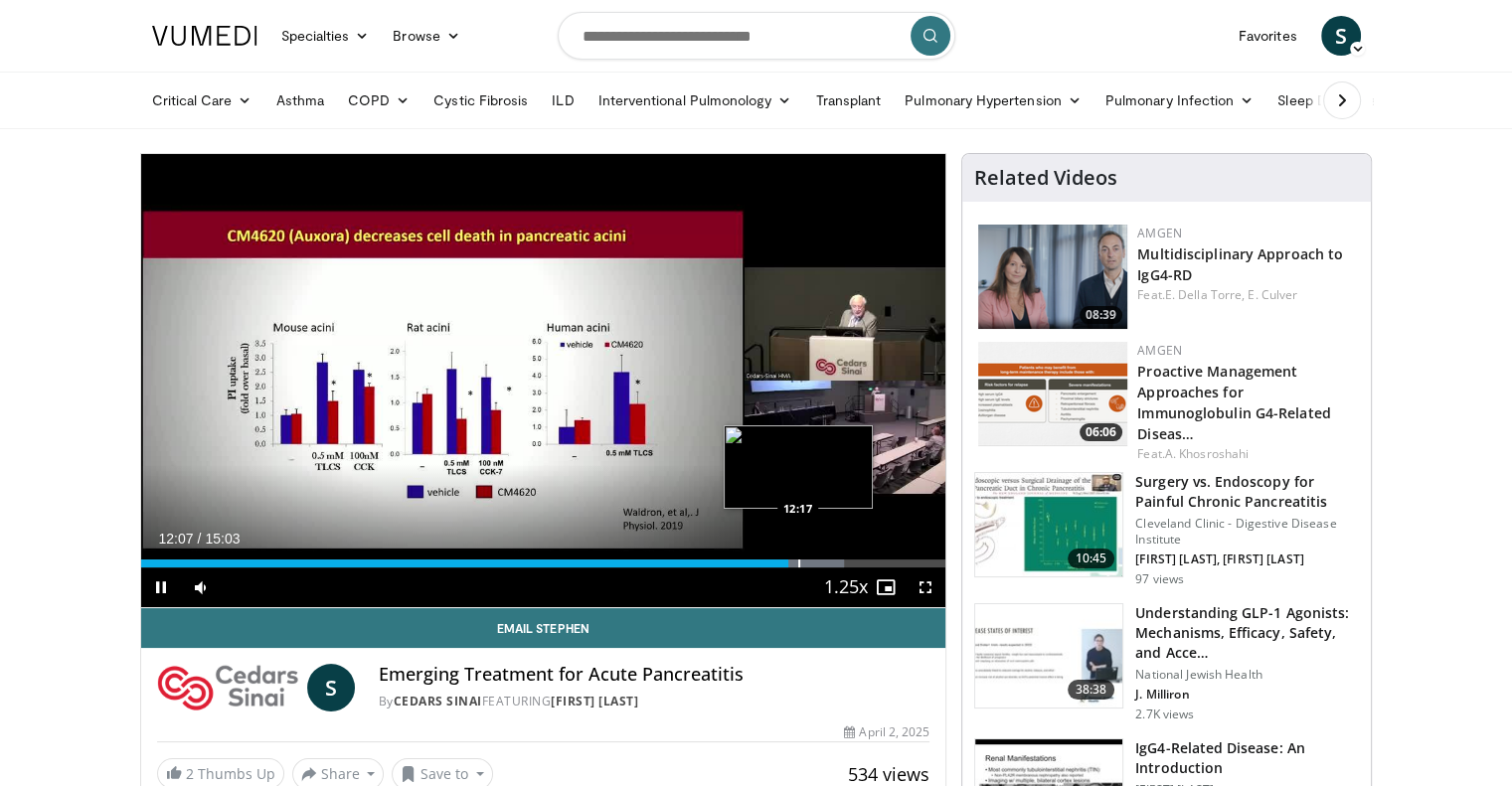 click at bounding box center (799, 563) 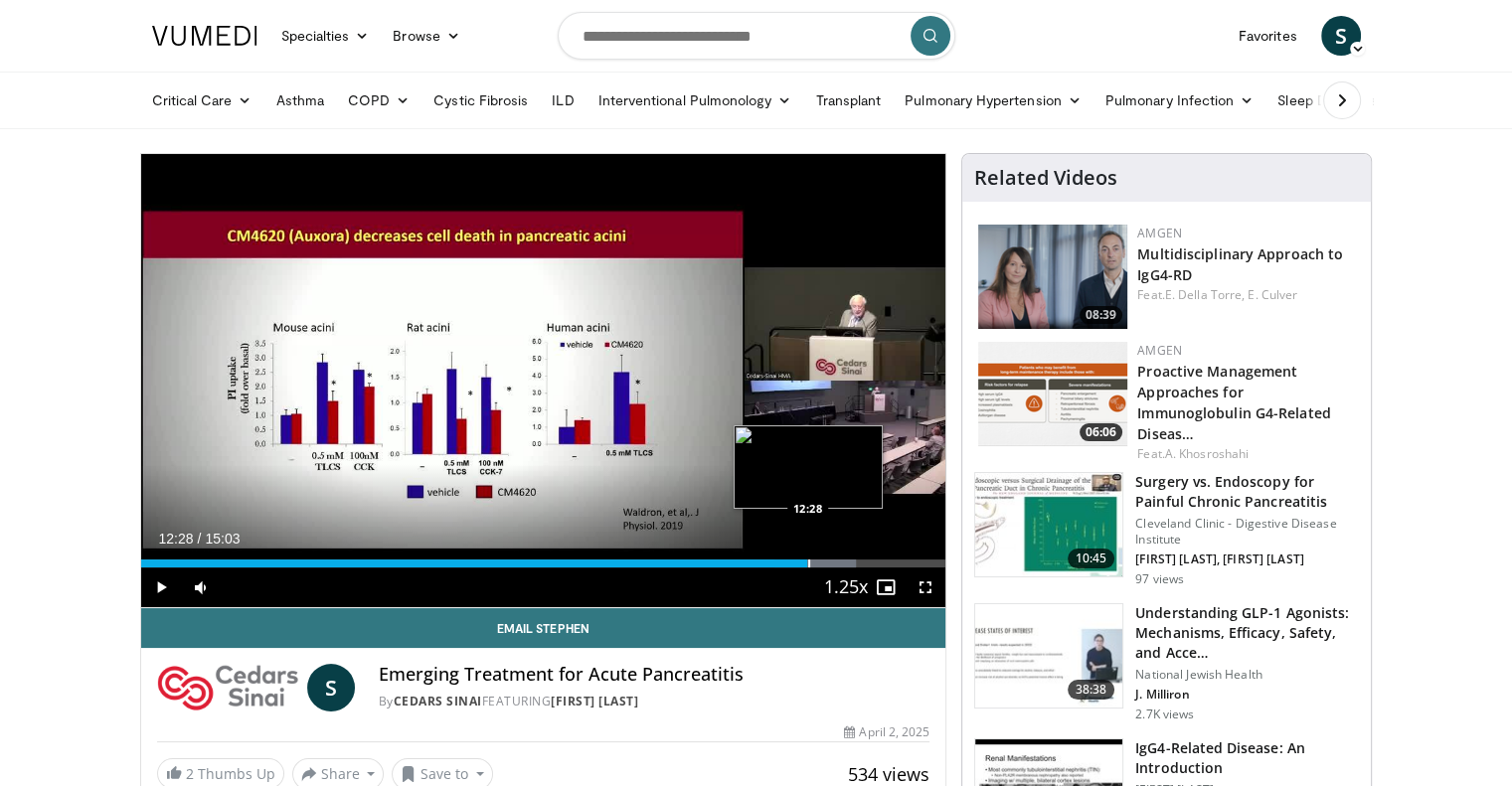 click at bounding box center [809, 563] 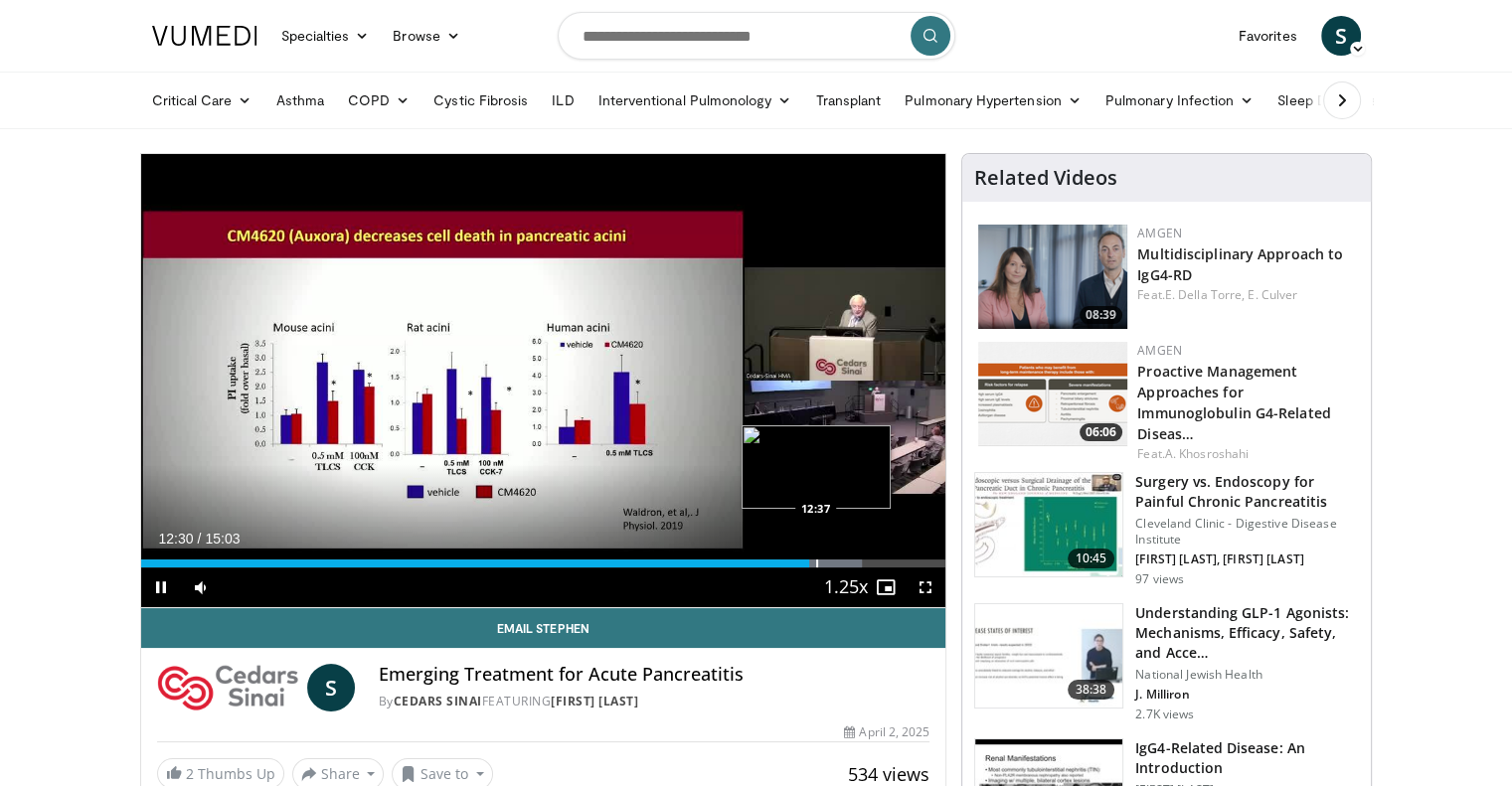 click at bounding box center [817, 563] 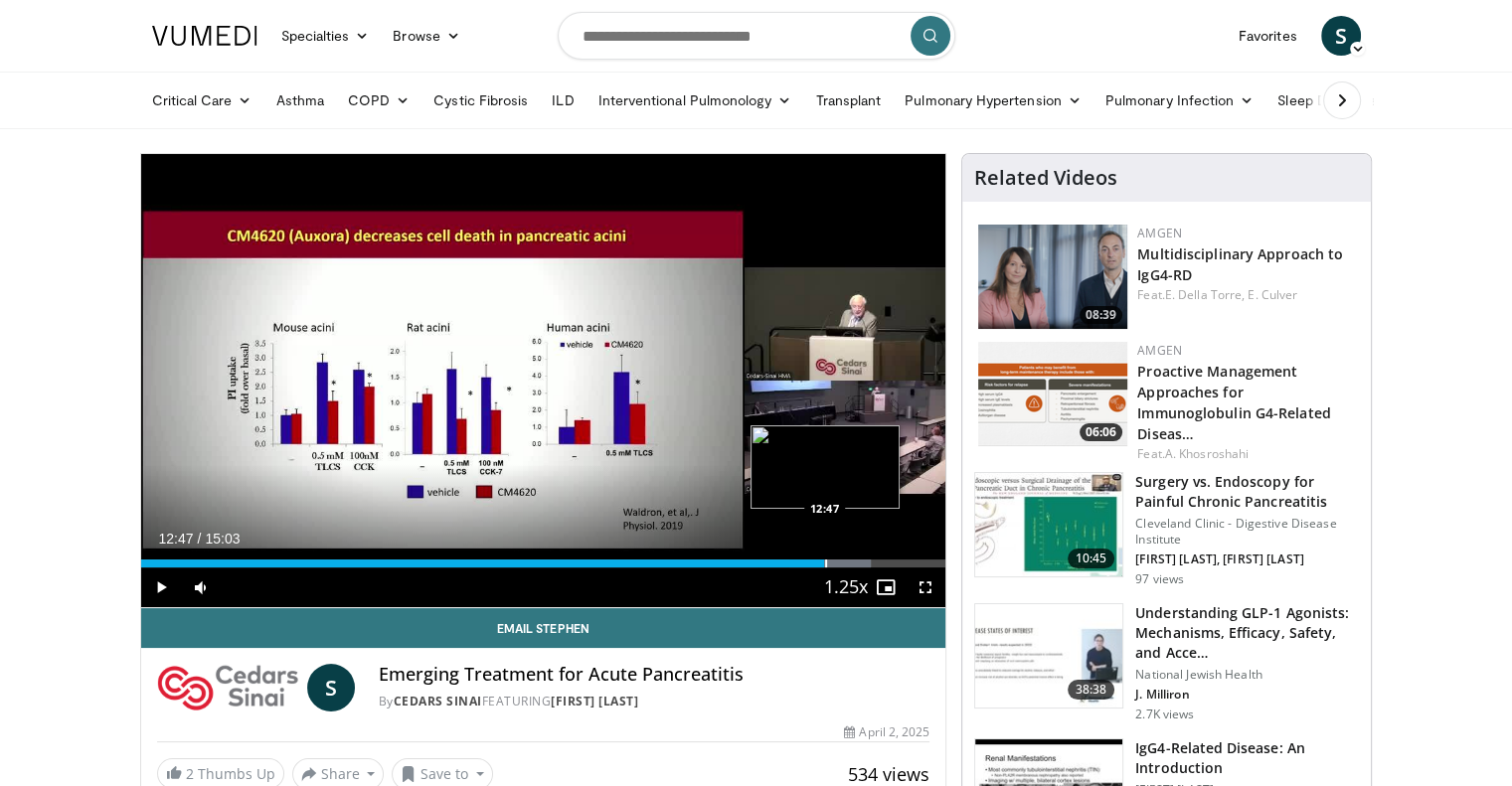 click at bounding box center [826, 563] 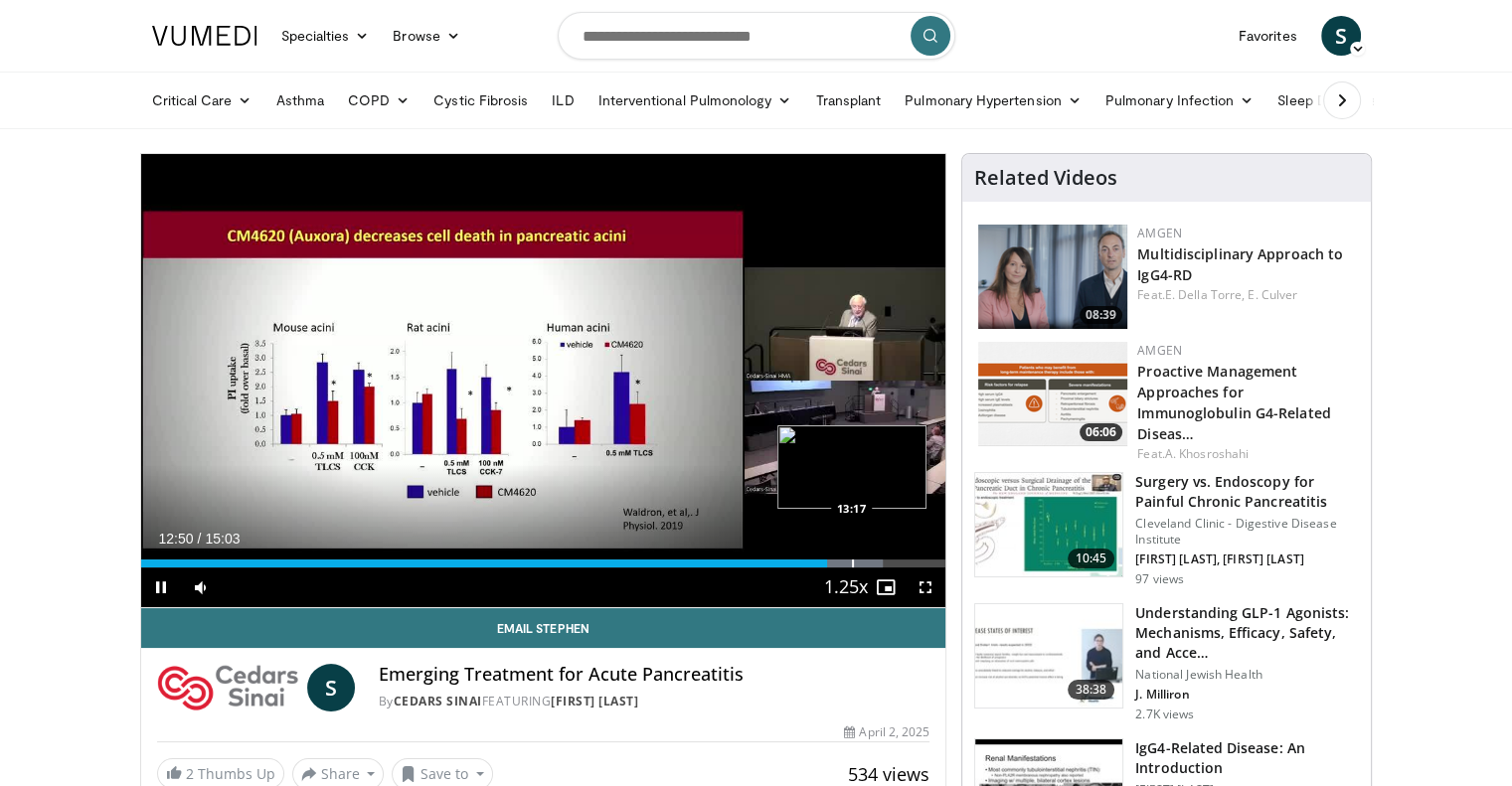 click at bounding box center (853, 563) 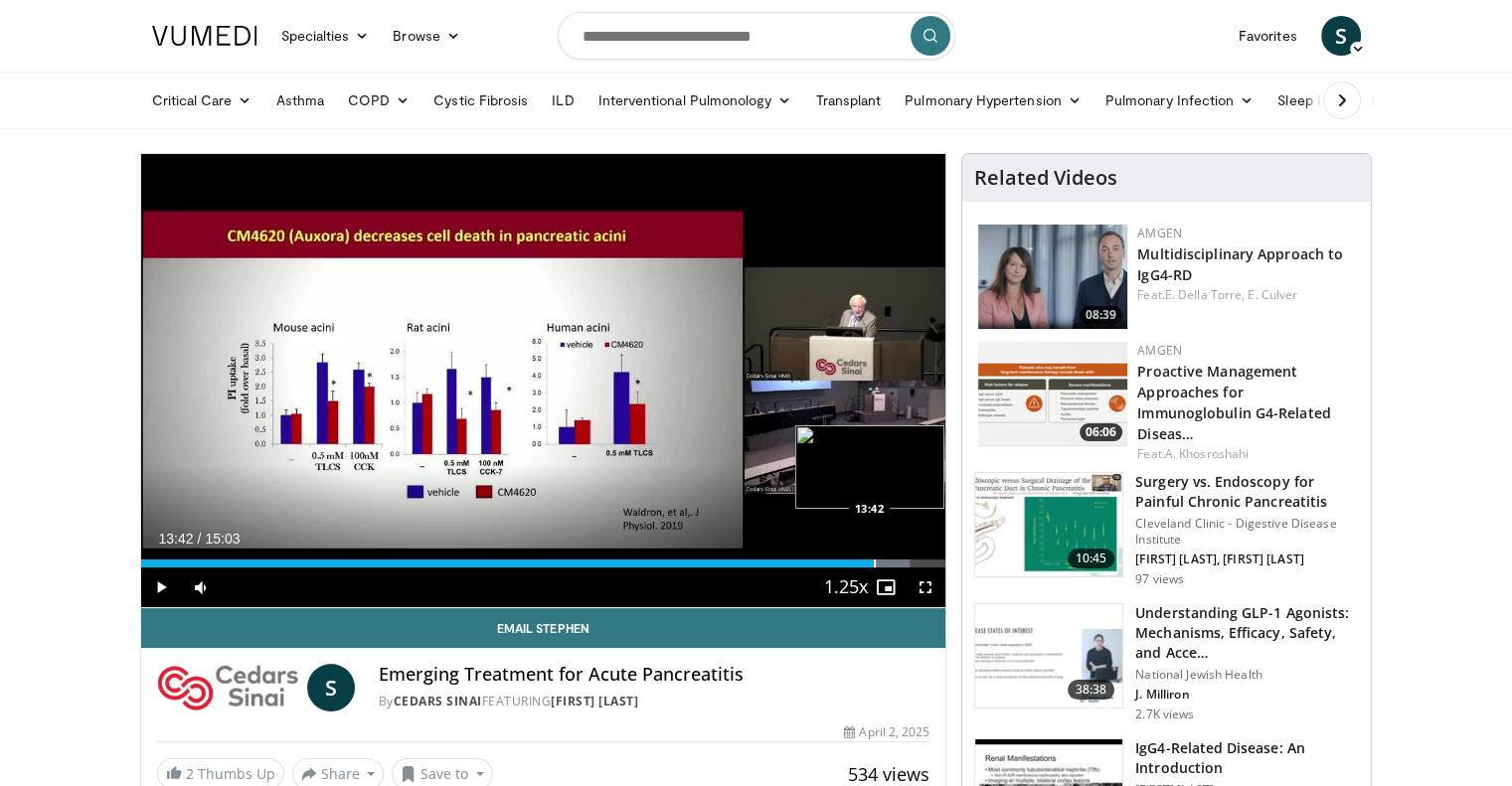 click at bounding box center (875, 563) 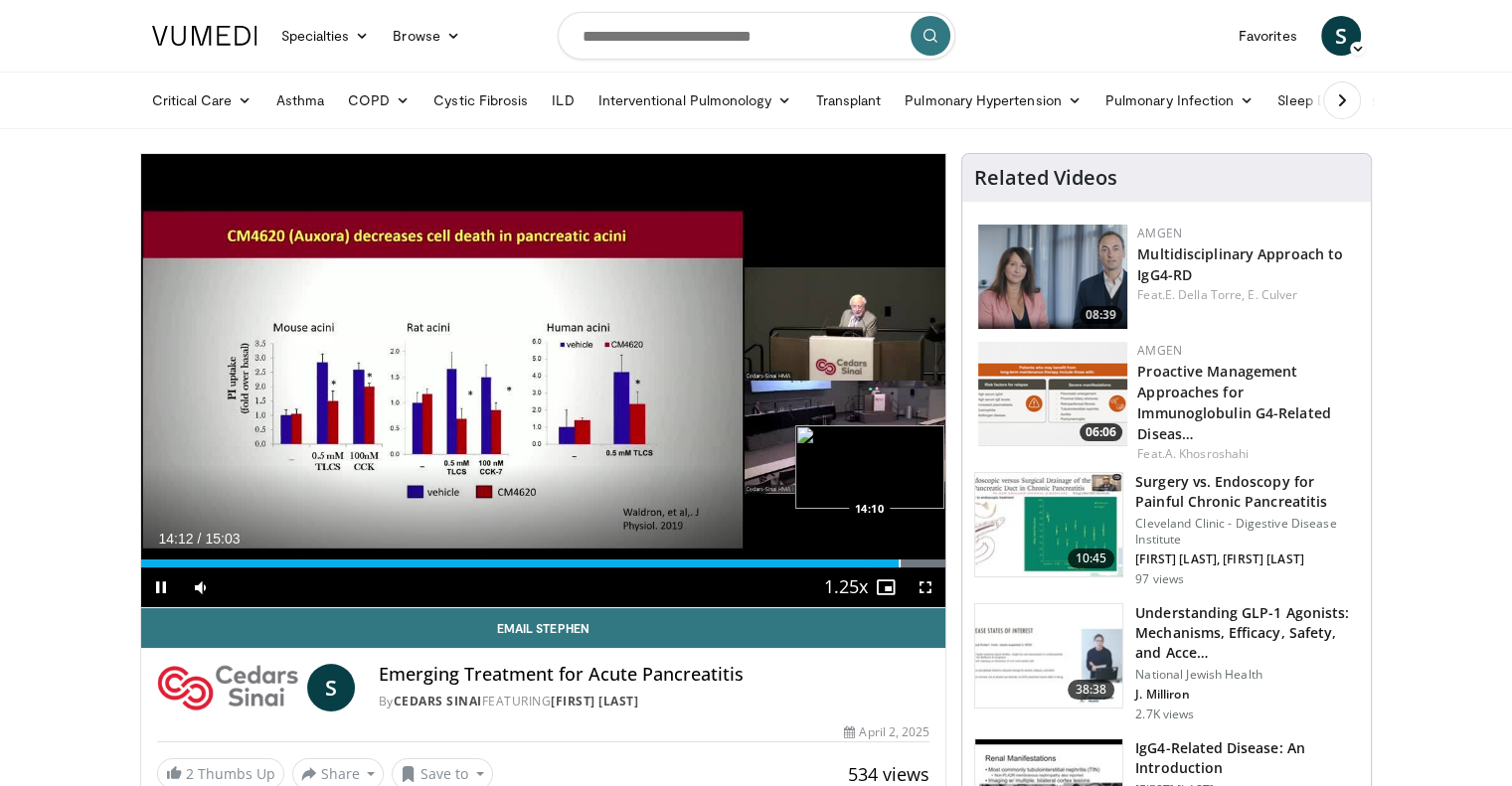 click at bounding box center [900, 563] 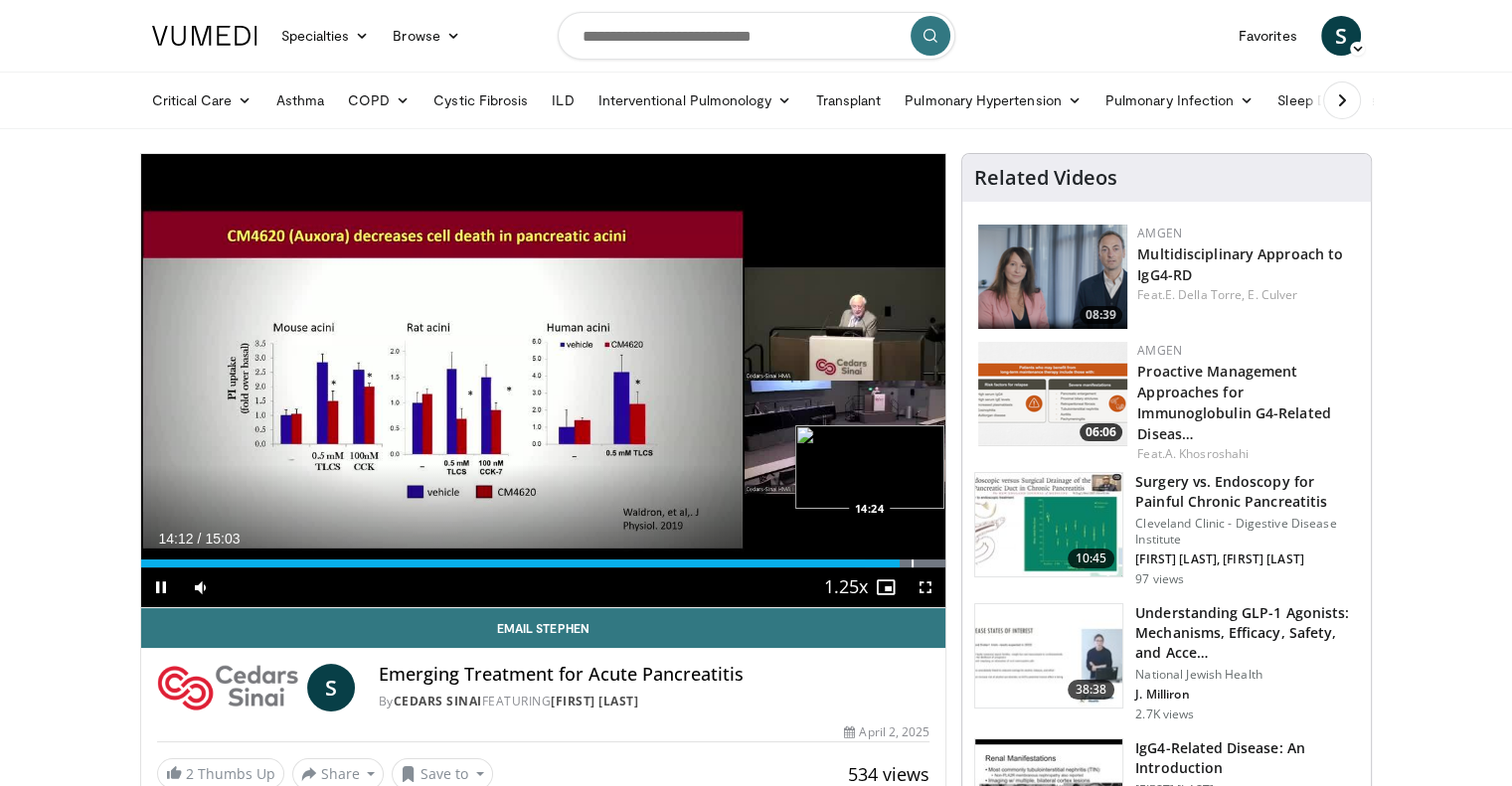 click at bounding box center (913, 563) 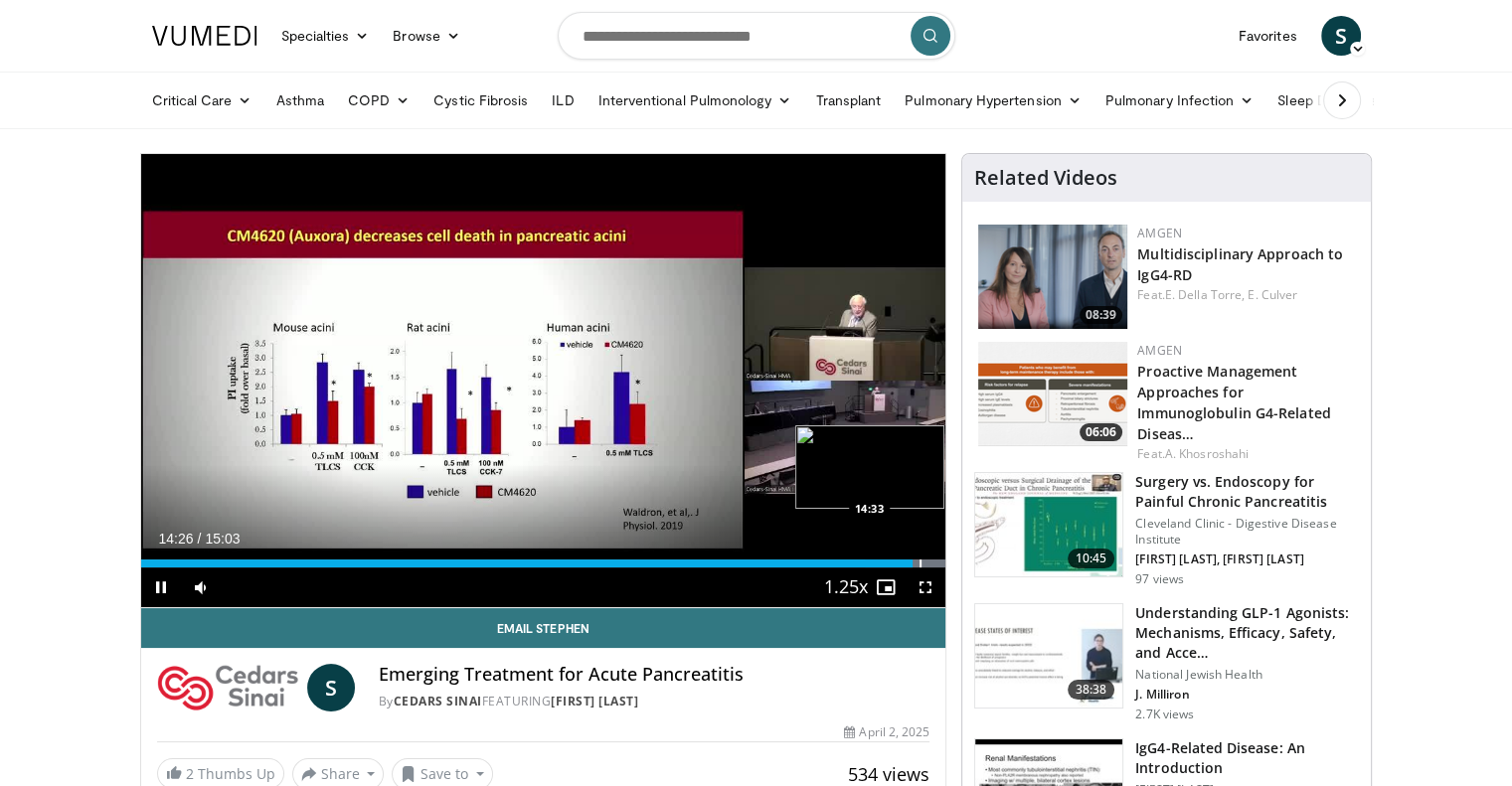 click at bounding box center [921, 563] 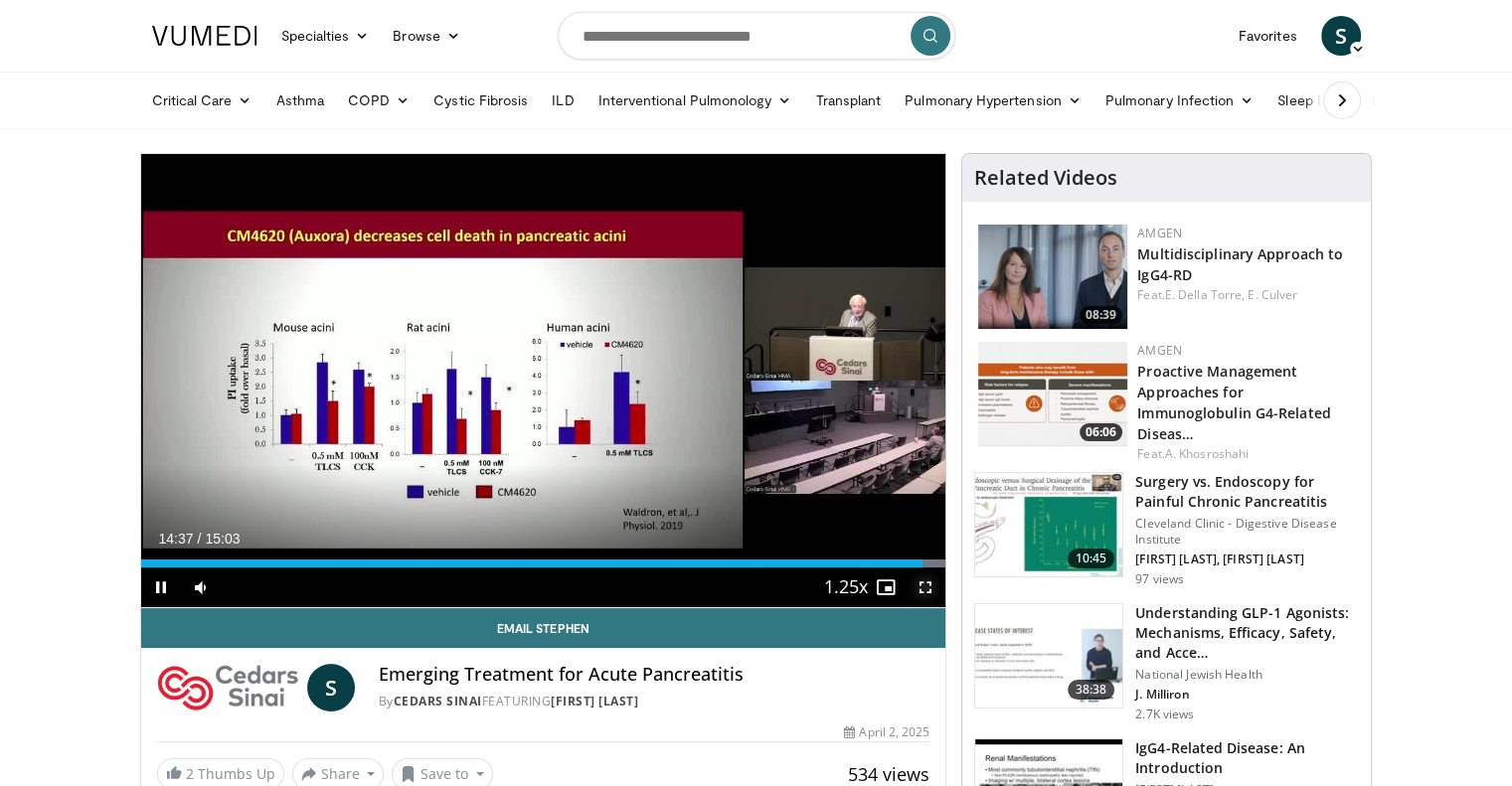 click at bounding box center (925, 587) 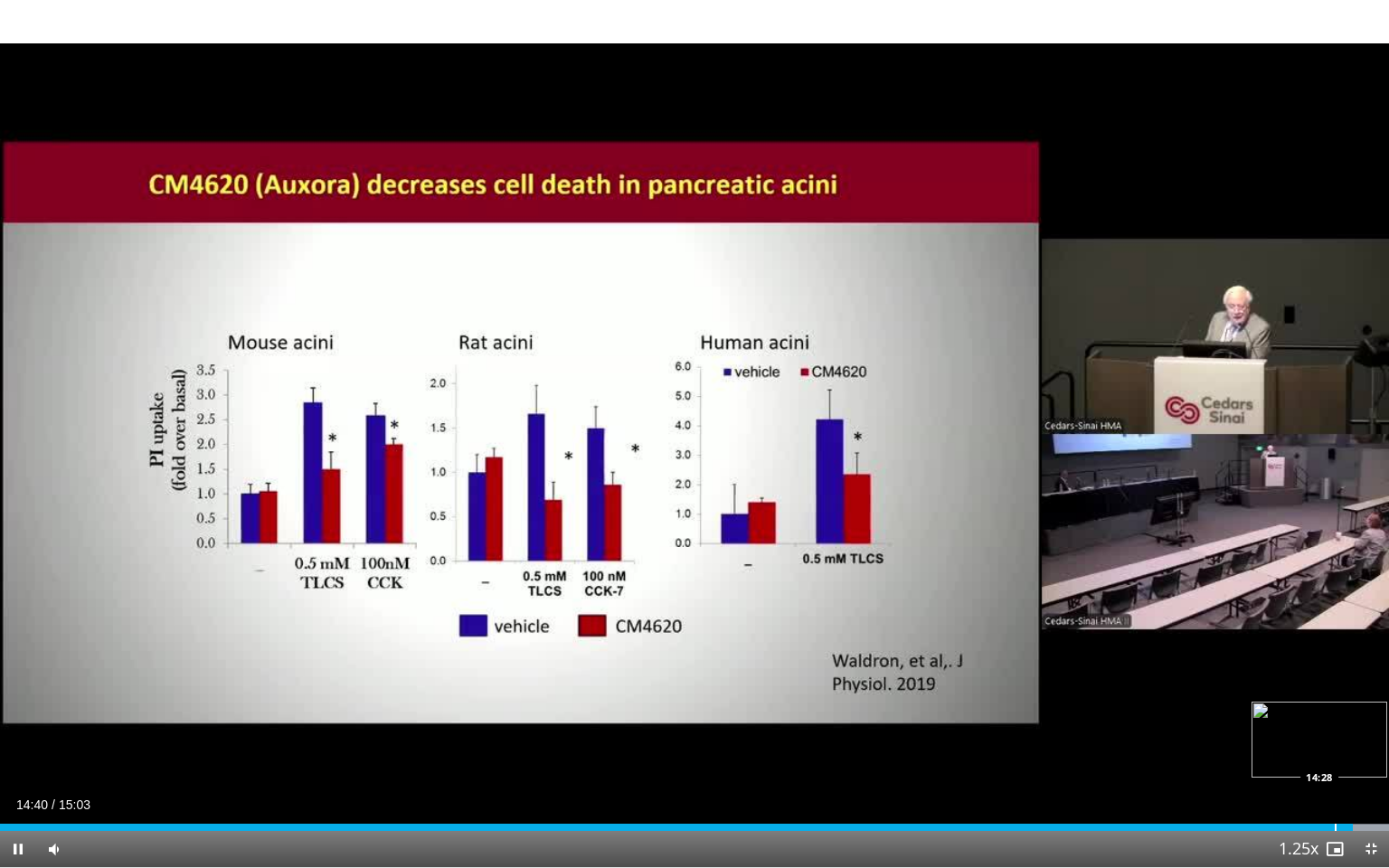 click at bounding box center (1336, 827) 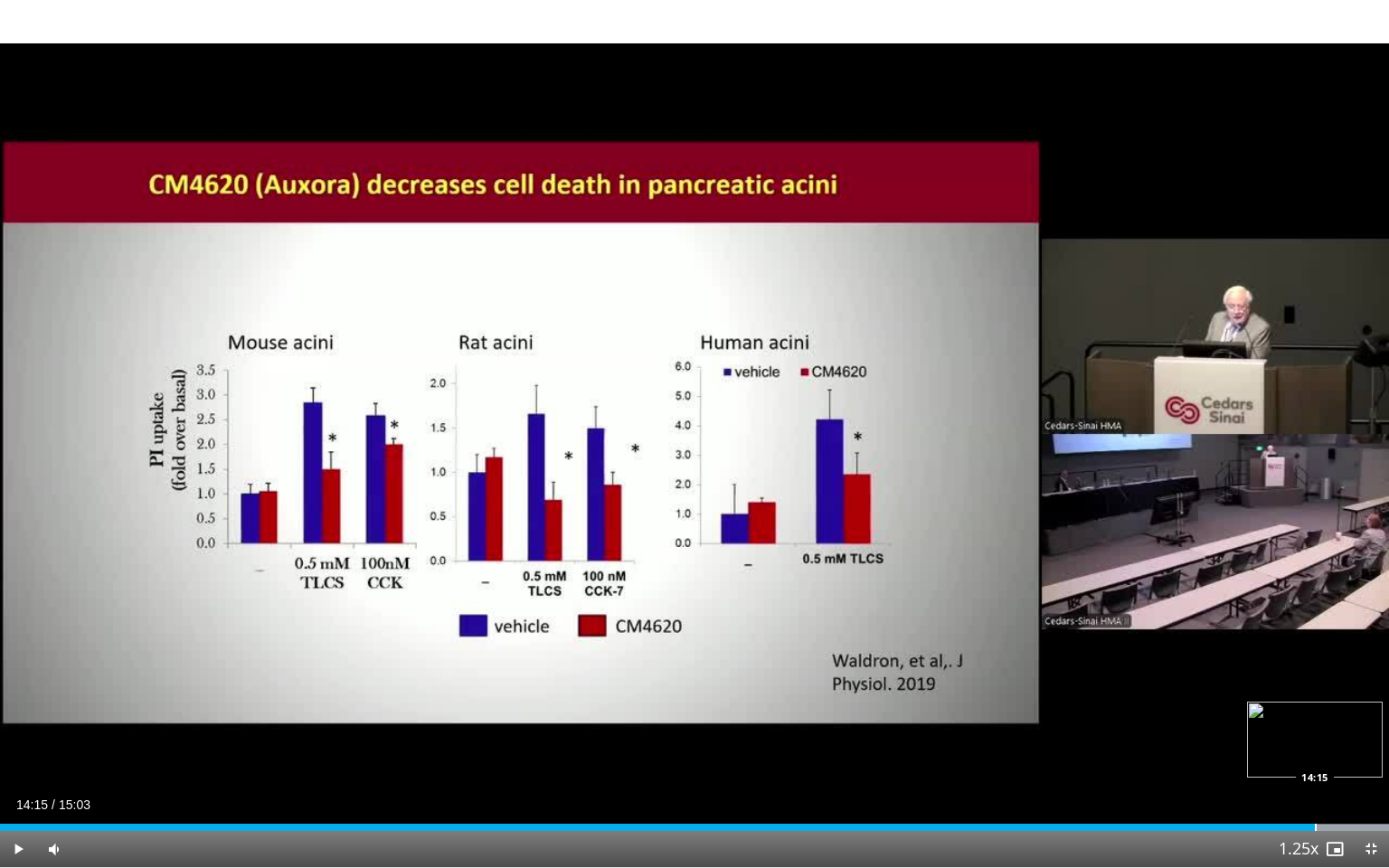 click at bounding box center [1316, 827] 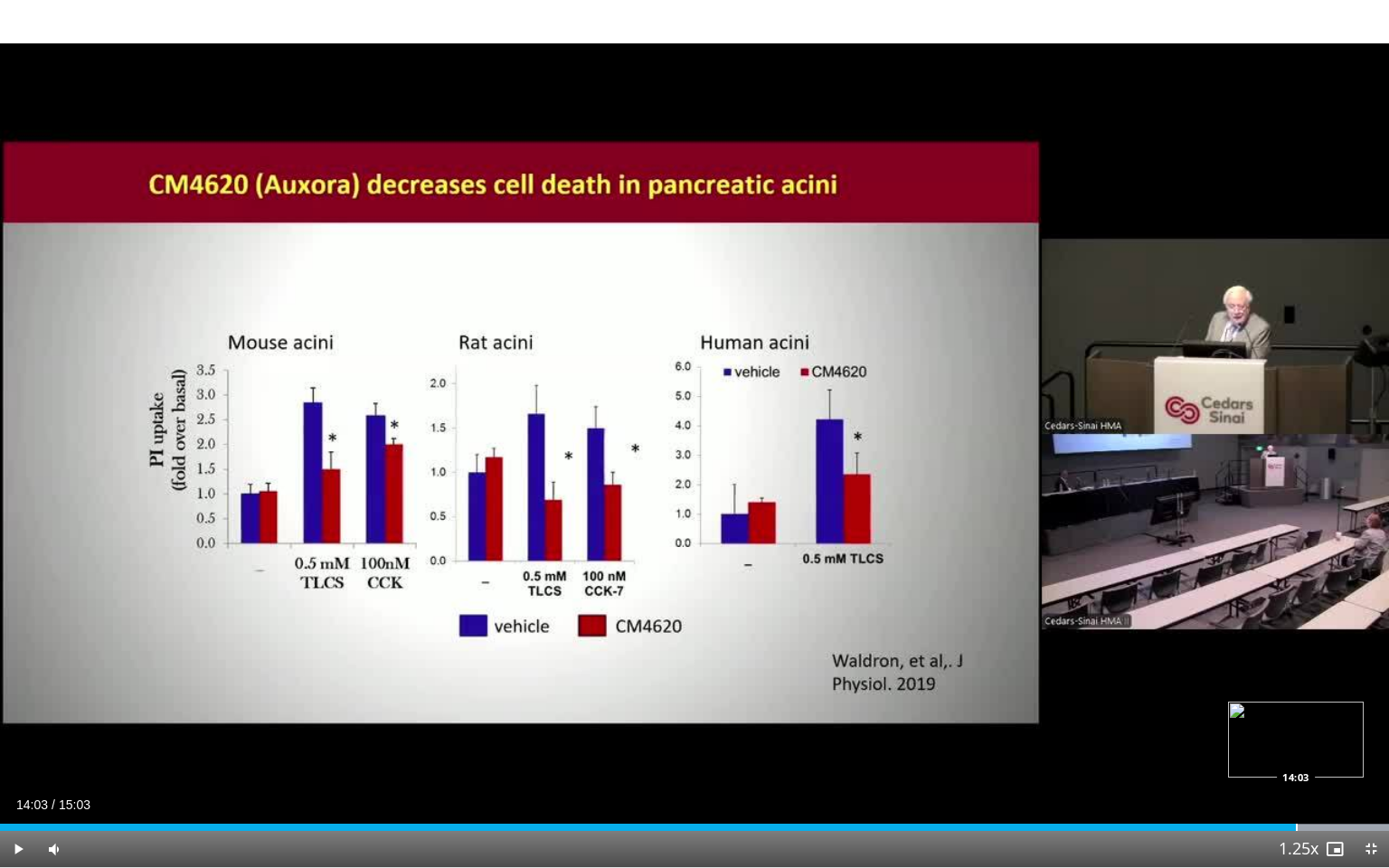 click at bounding box center [1297, 827] 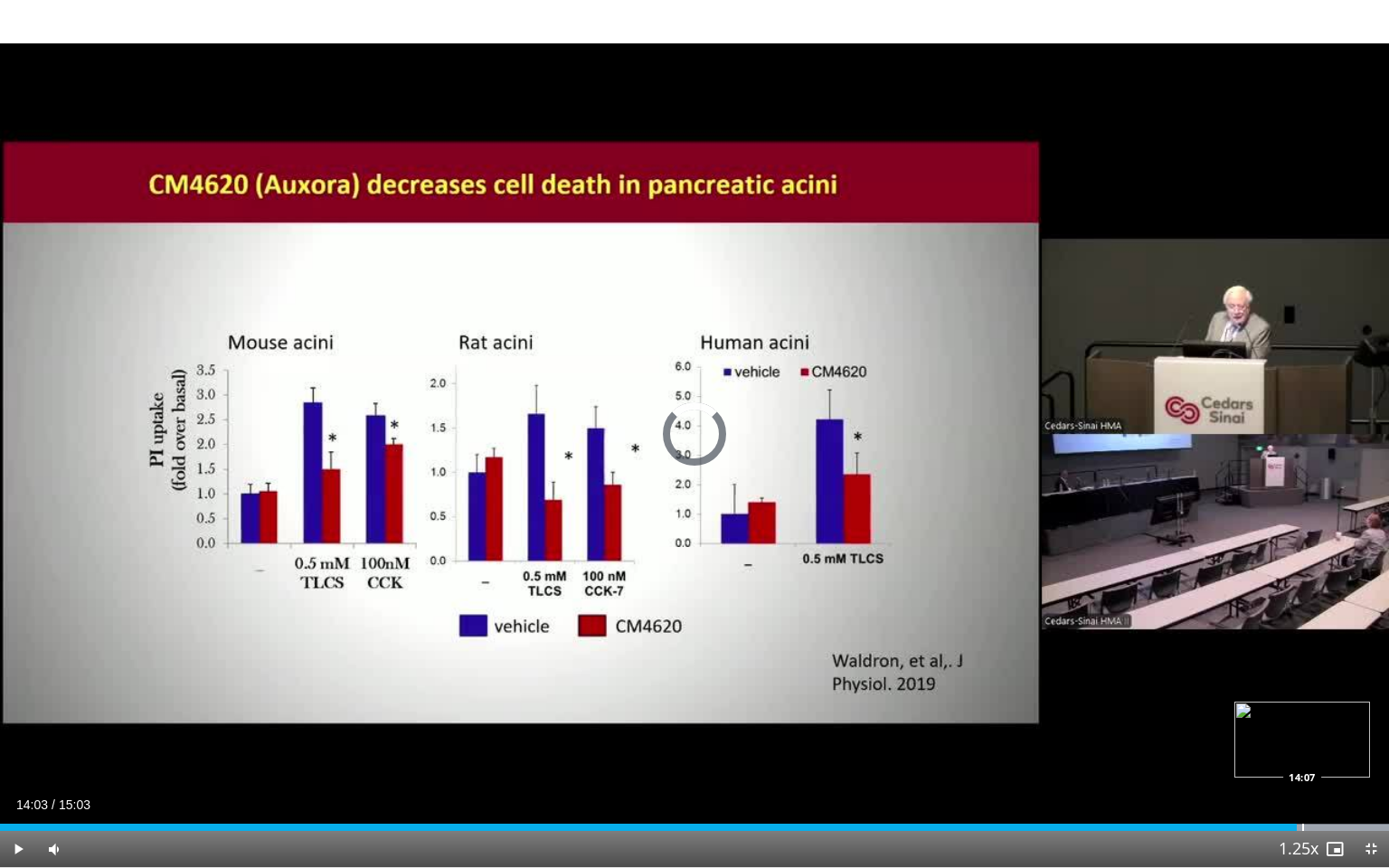 click at bounding box center (1303, 827) 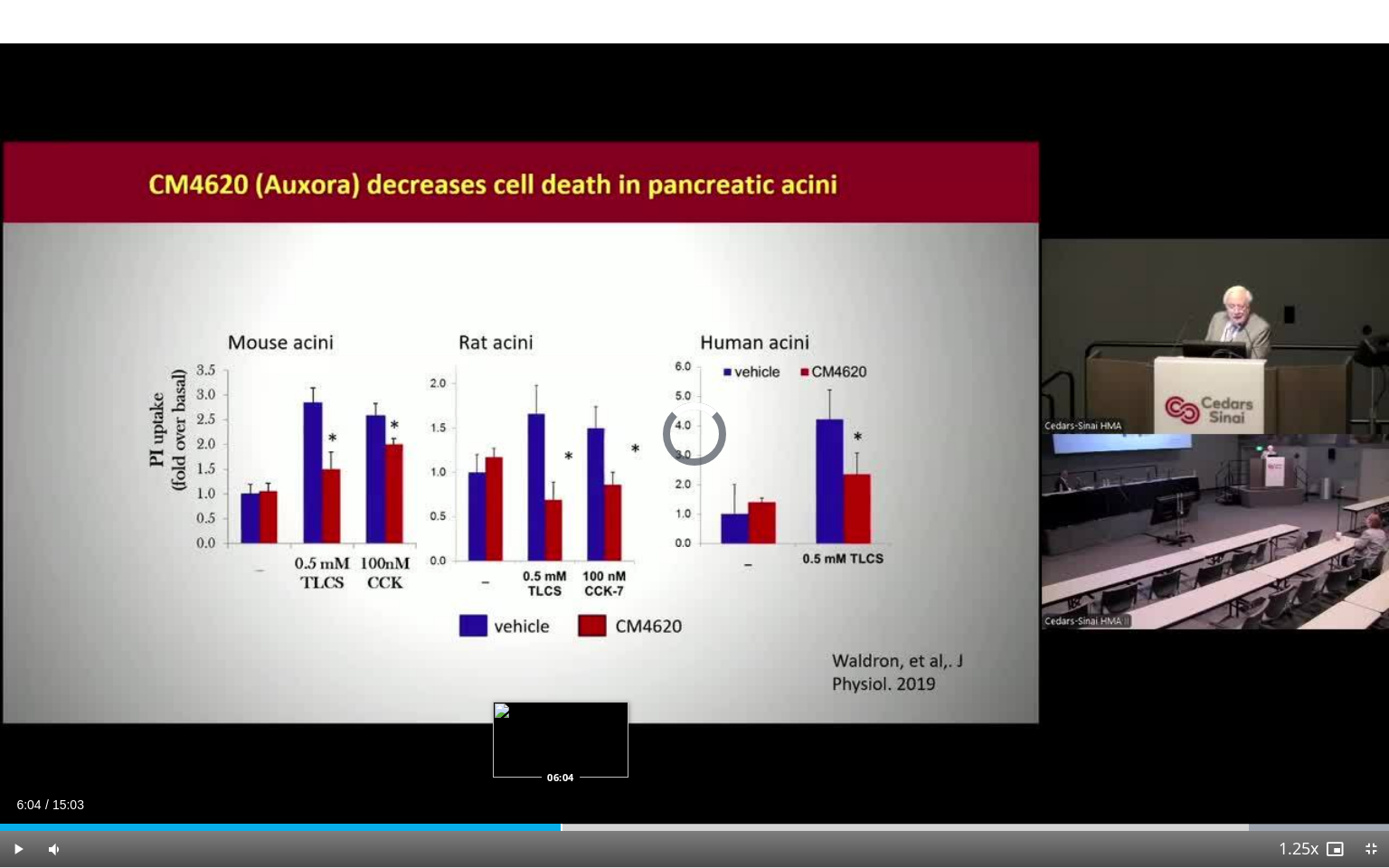 click at bounding box center (562, 827) 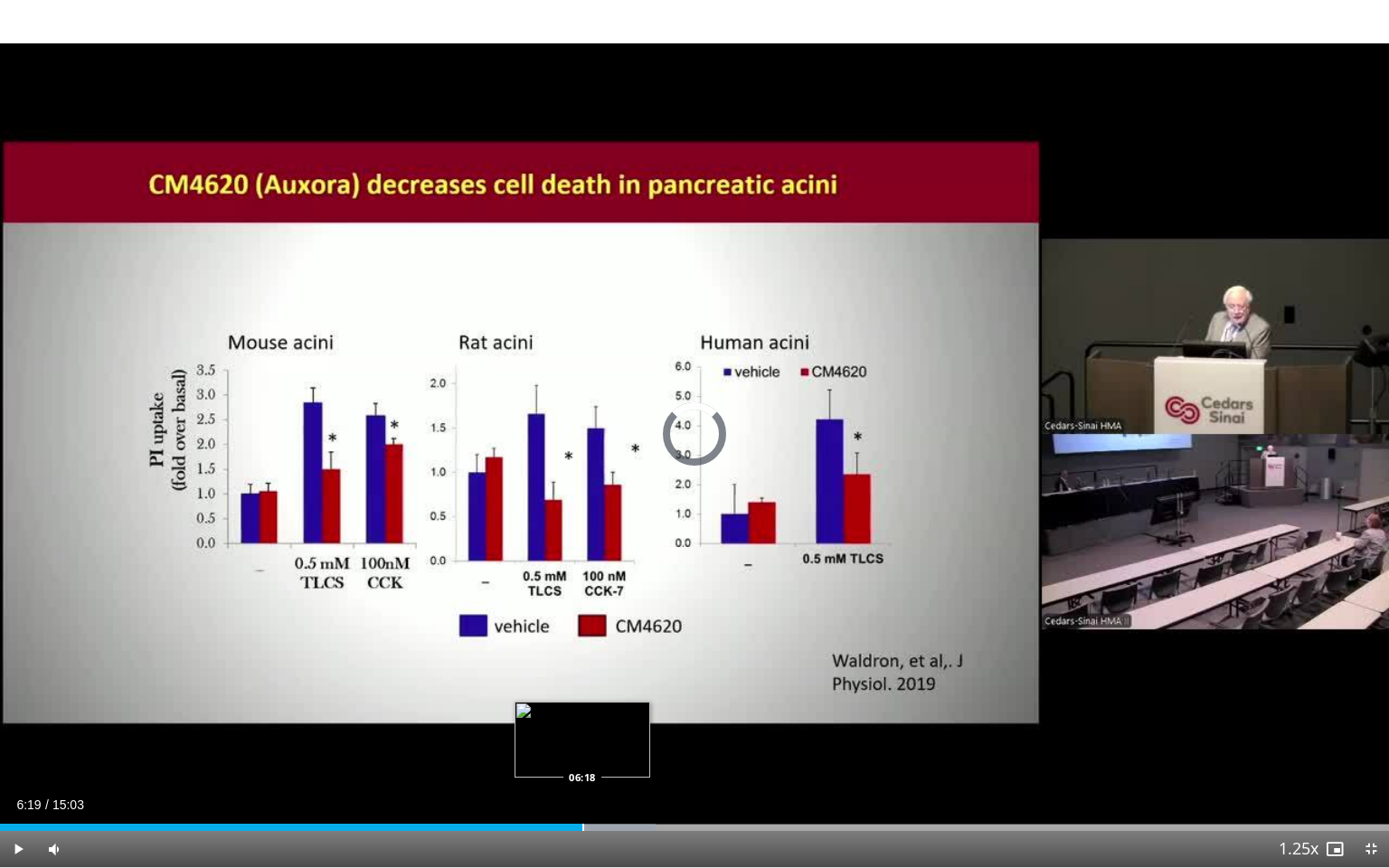 click at bounding box center [583, 827] 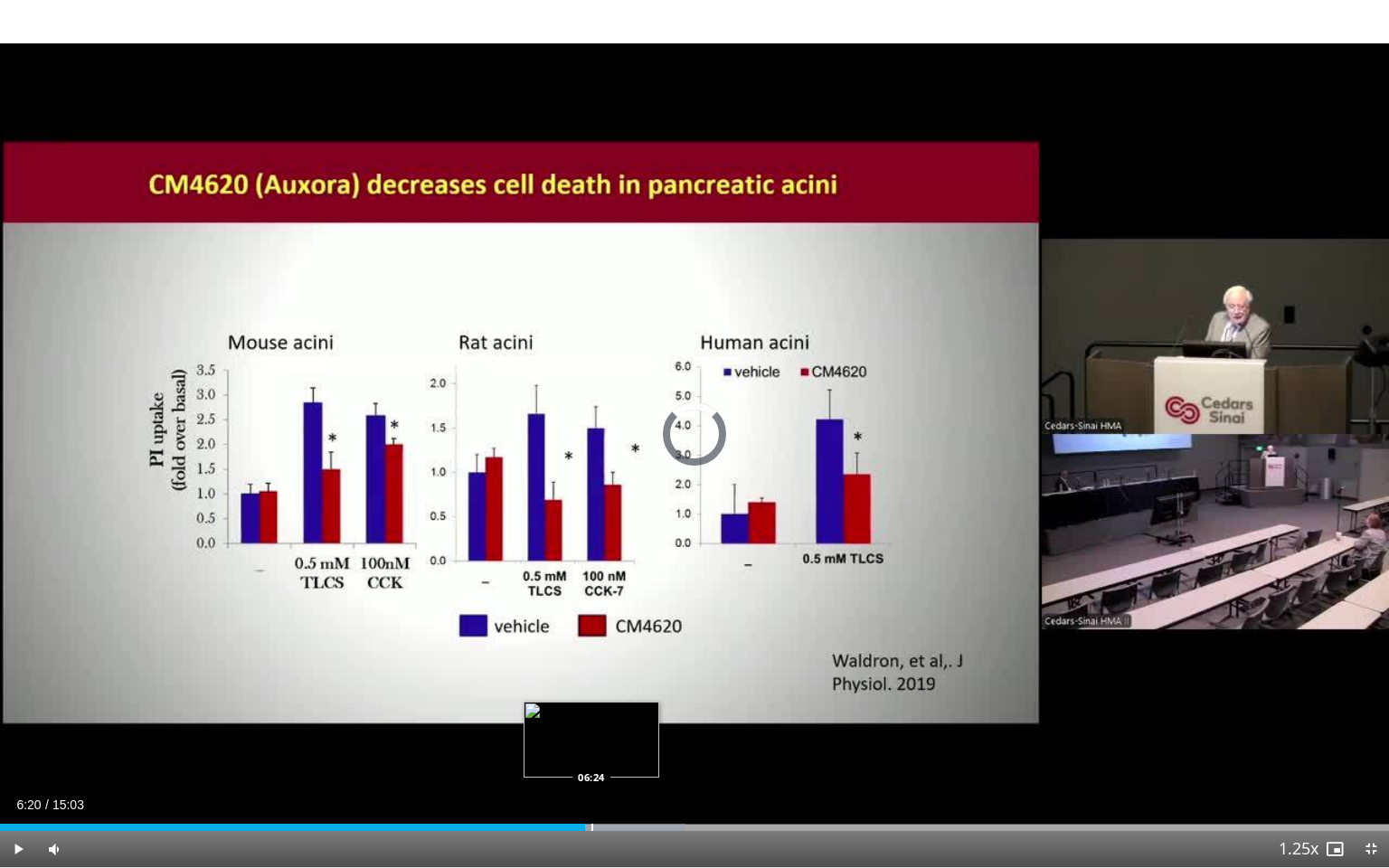 click on "Loaded :  49.38% 06:20 06:24" at bounding box center [694, 827] 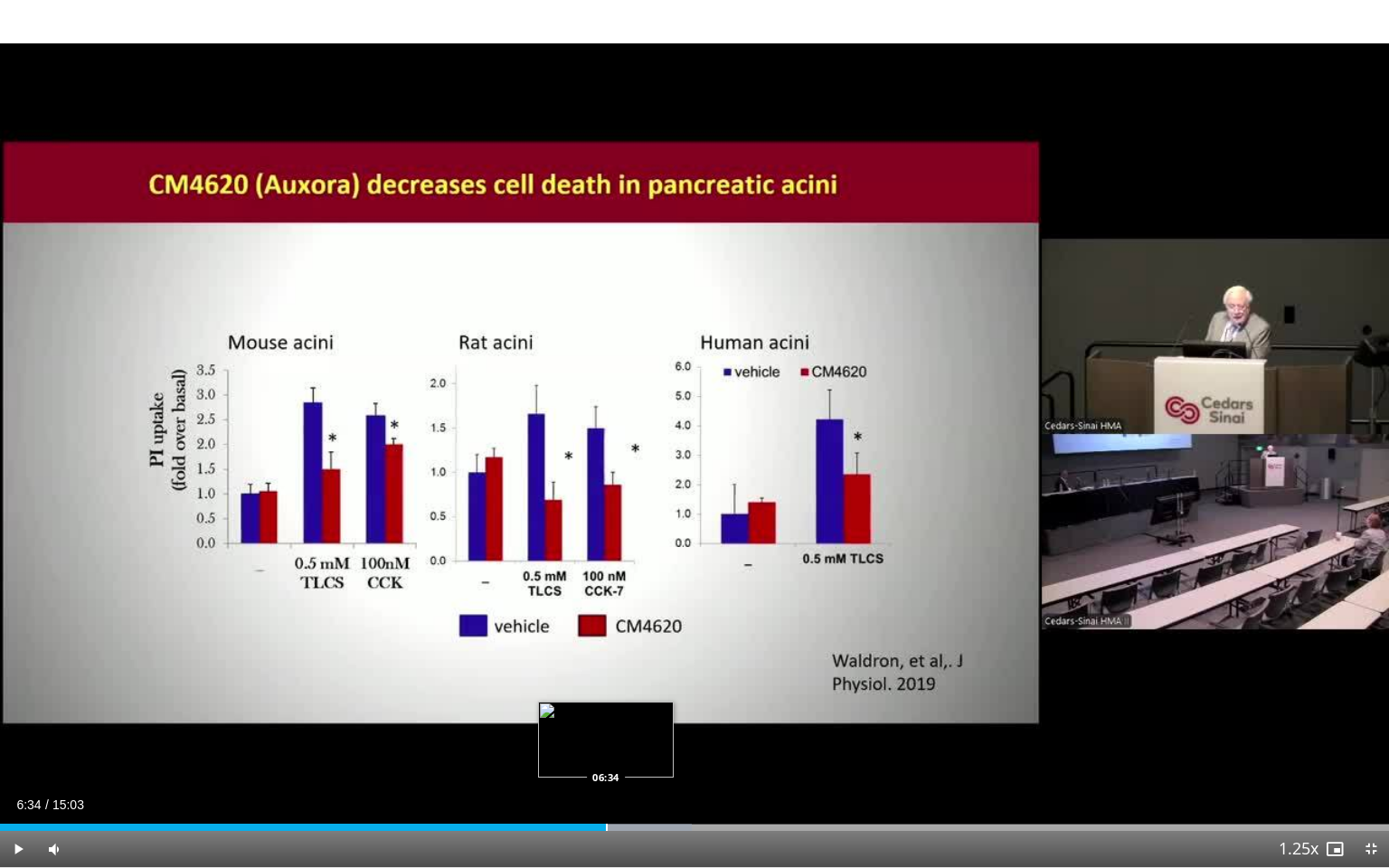 click at bounding box center [607, 827] 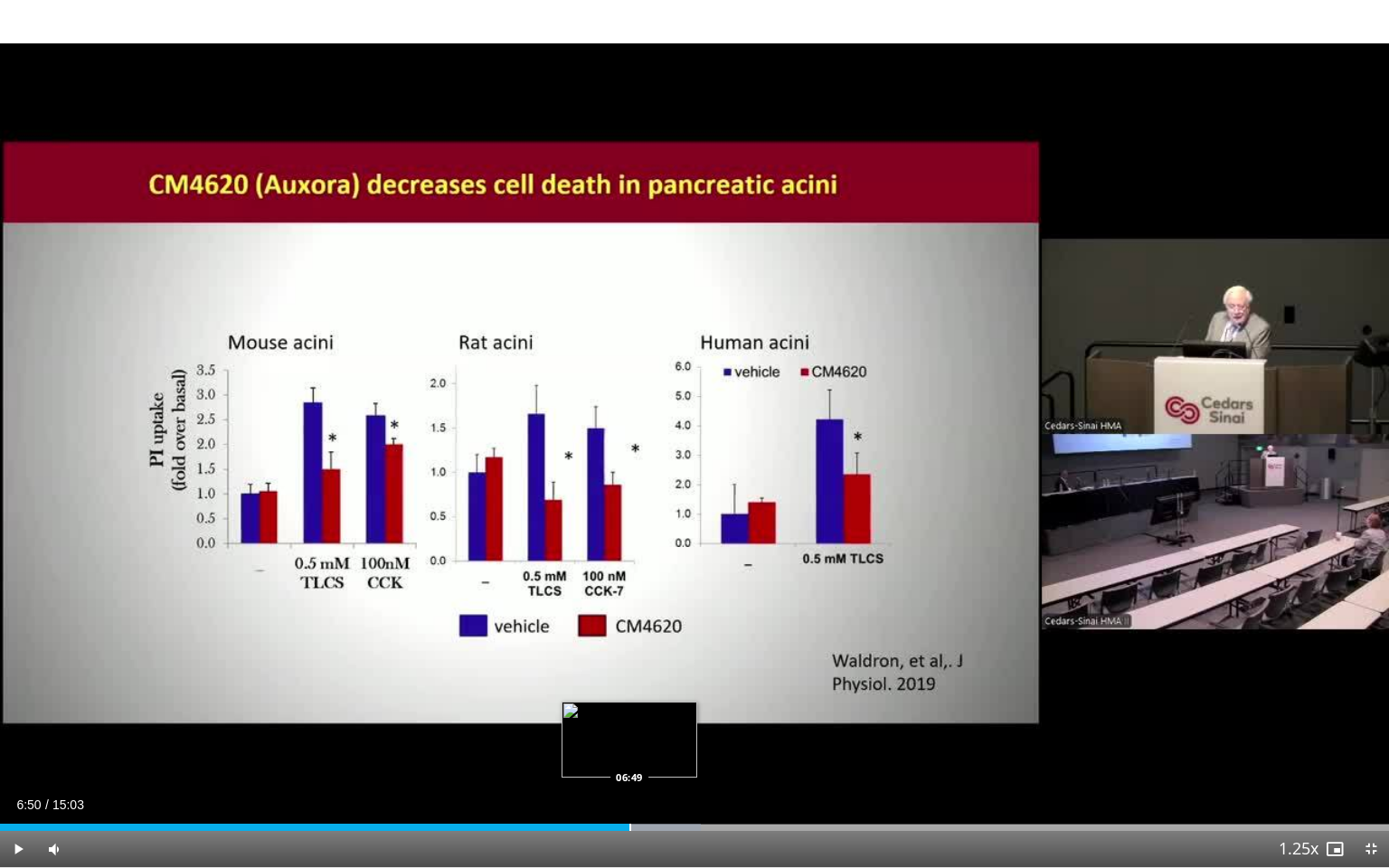 click on "Loaded :  50.48% 06:50 06:49" at bounding box center [694, 822] 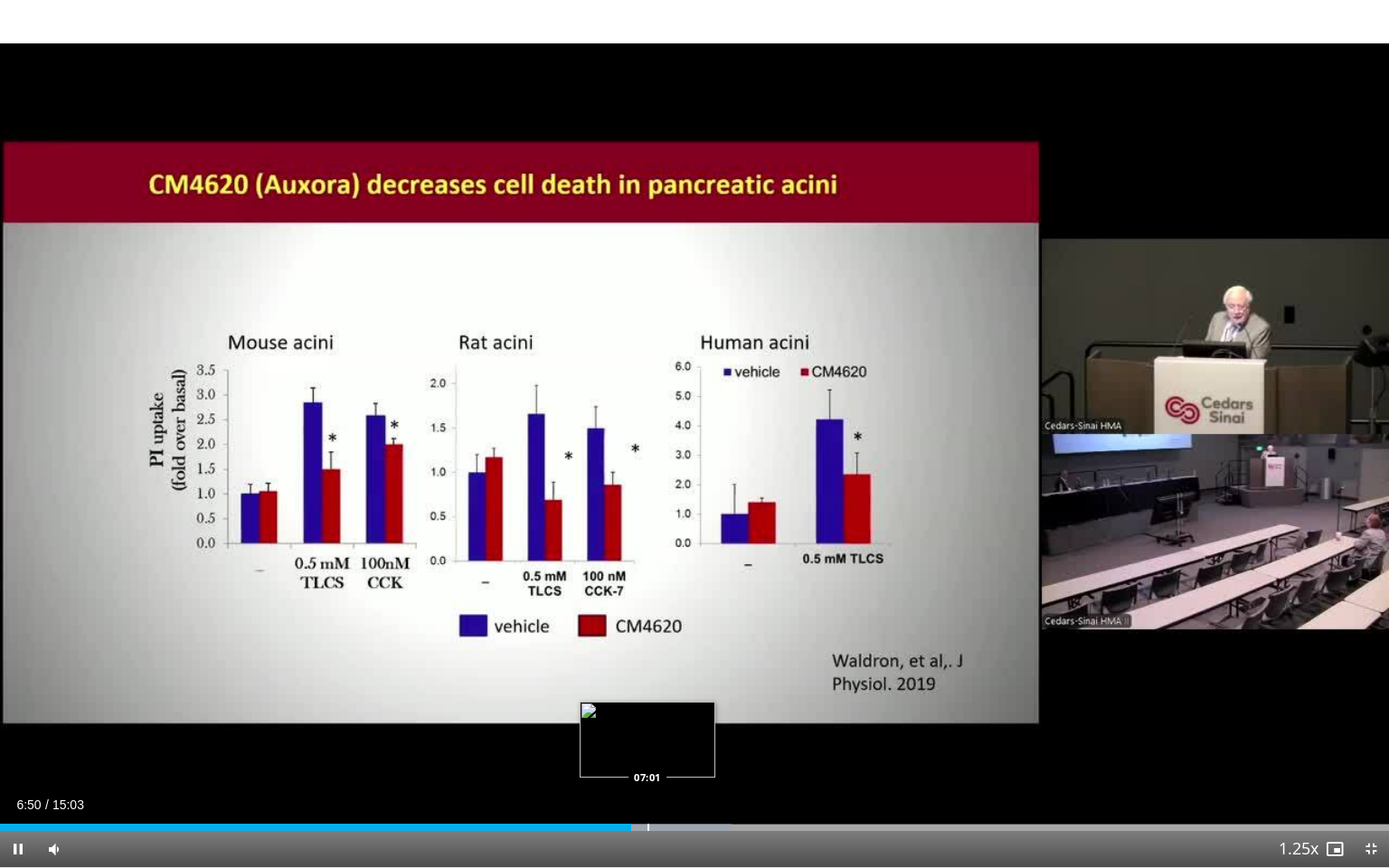 click on "Loaded :  52.68% 06:50 07:01" at bounding box center [694, 822] 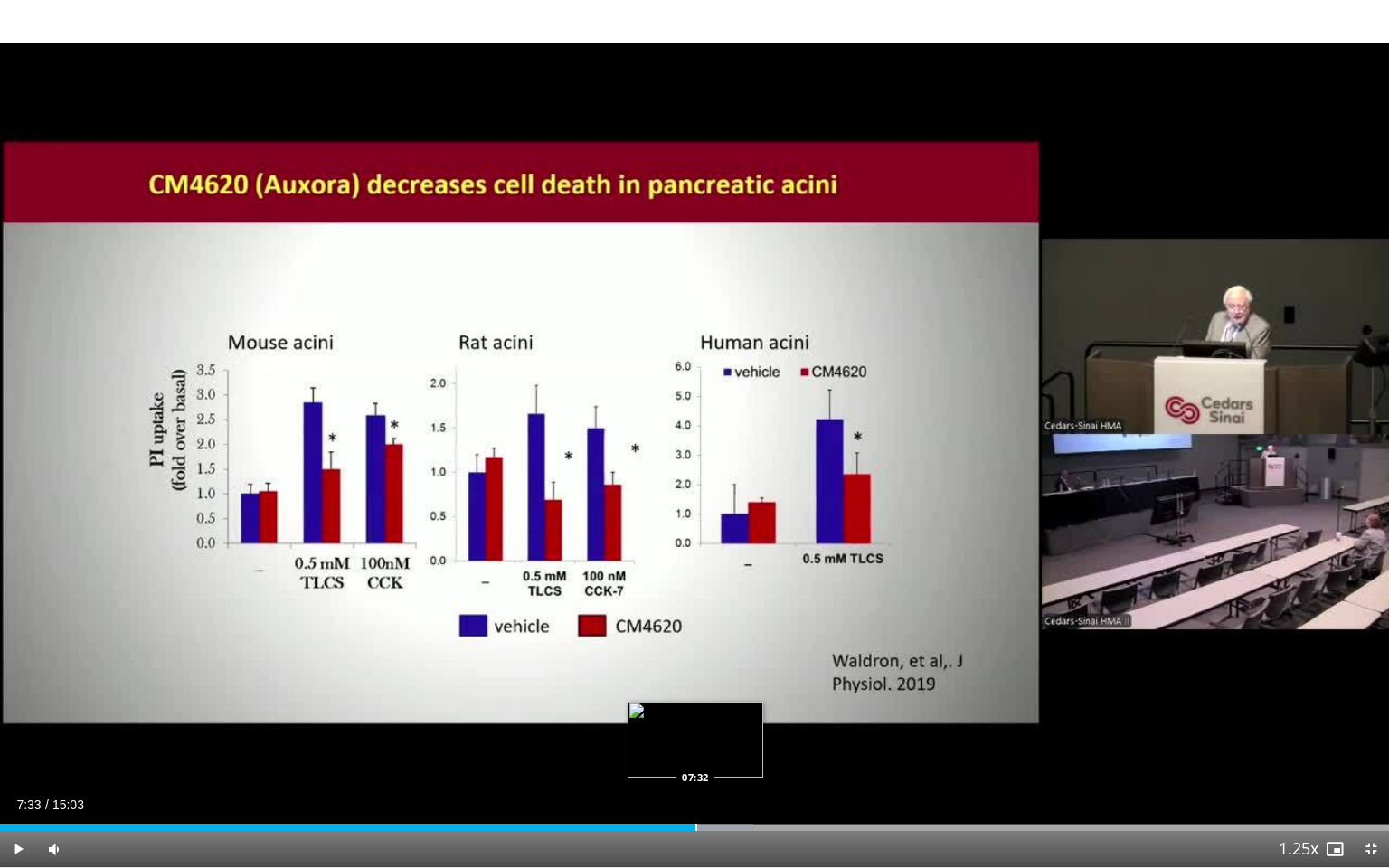 click at bounding box center (696, 827) 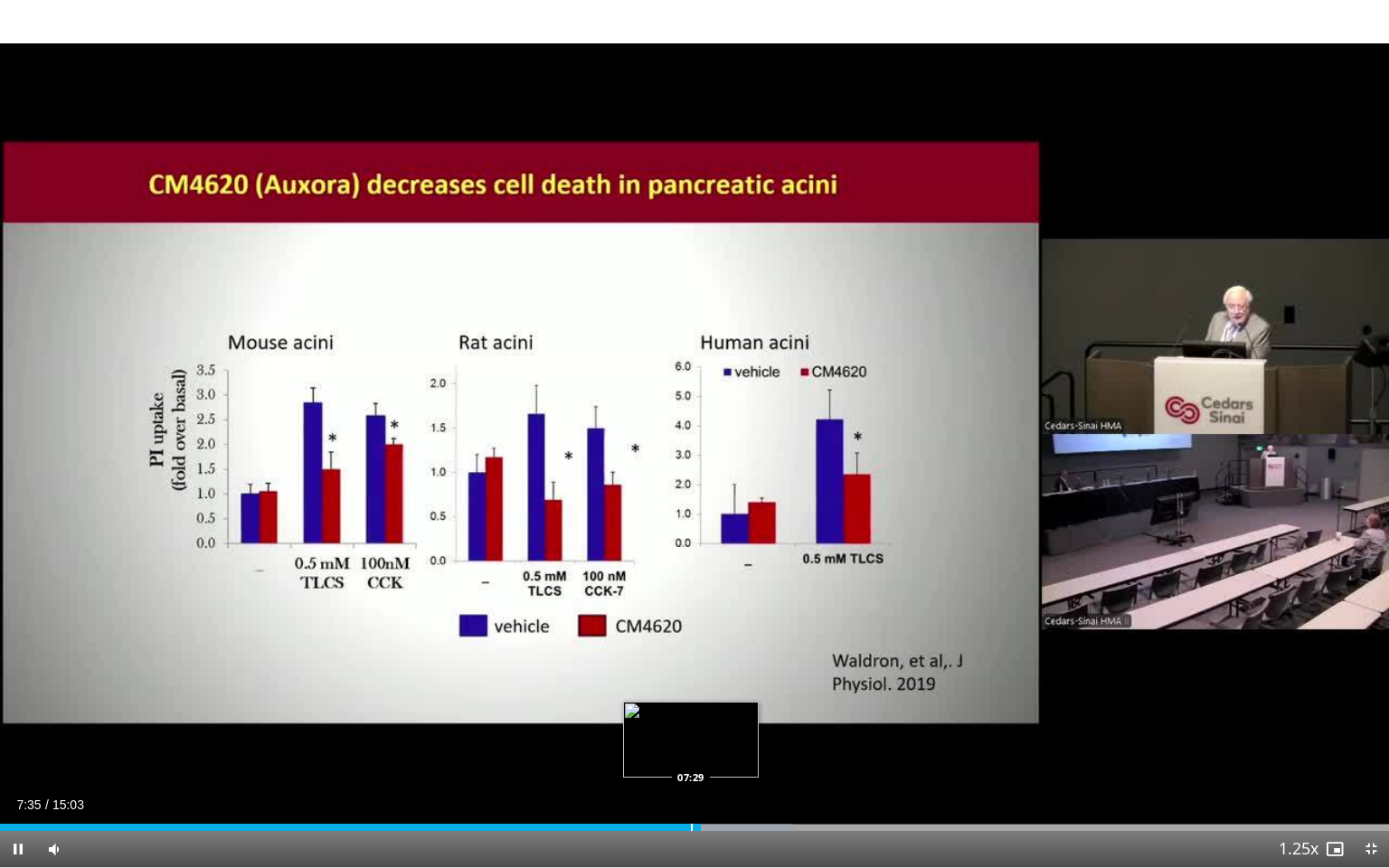 click at bounding box center [692, 827] 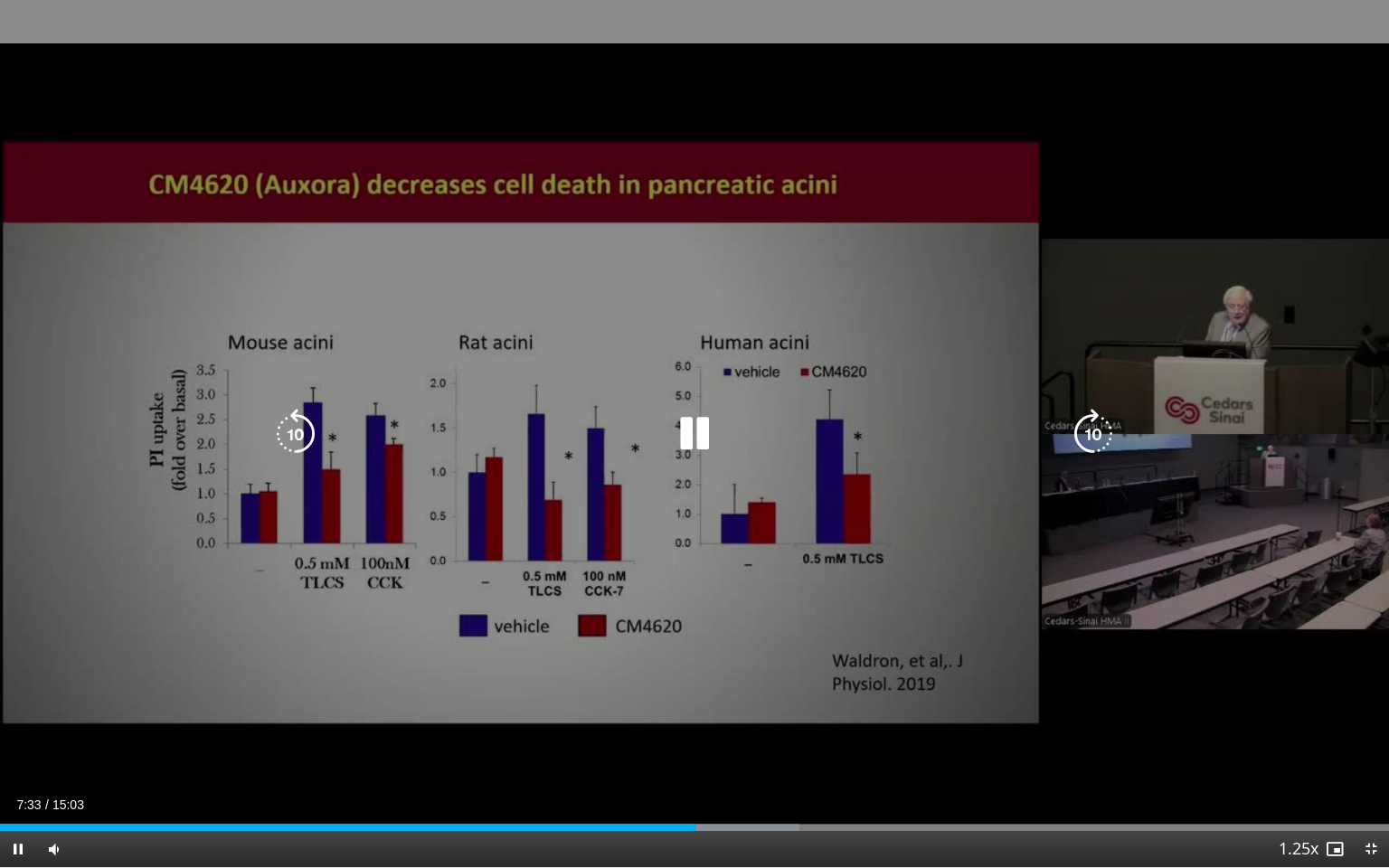 click on "10 seconds
Tap to unmute" at bounding box center (694, 433) 